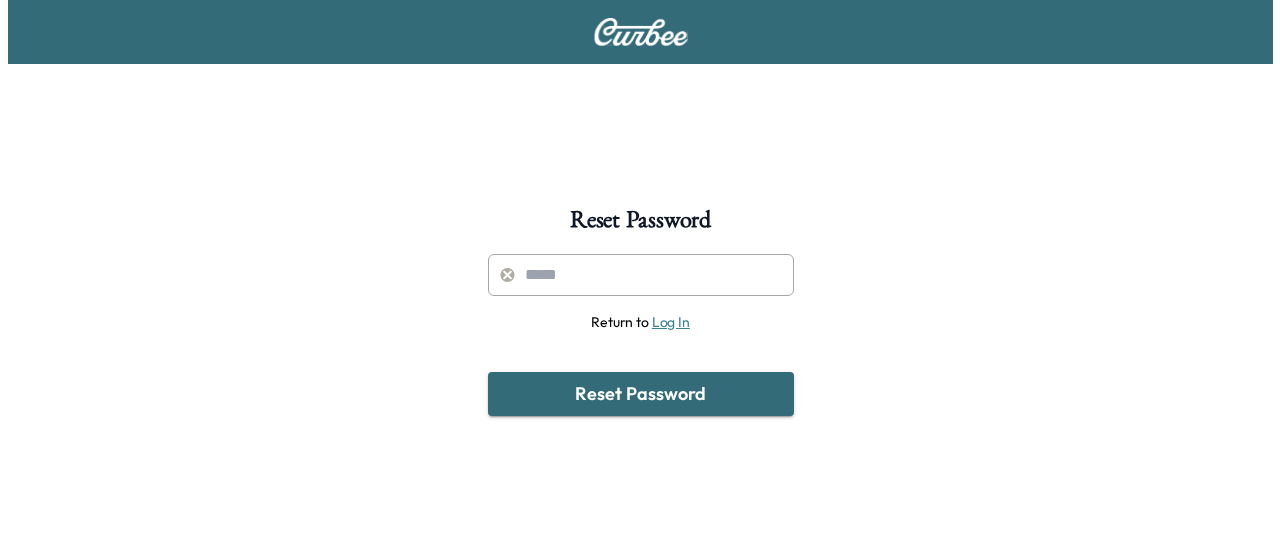 scroll, scrollTop: 0, scrollLeft: 0, axis: both 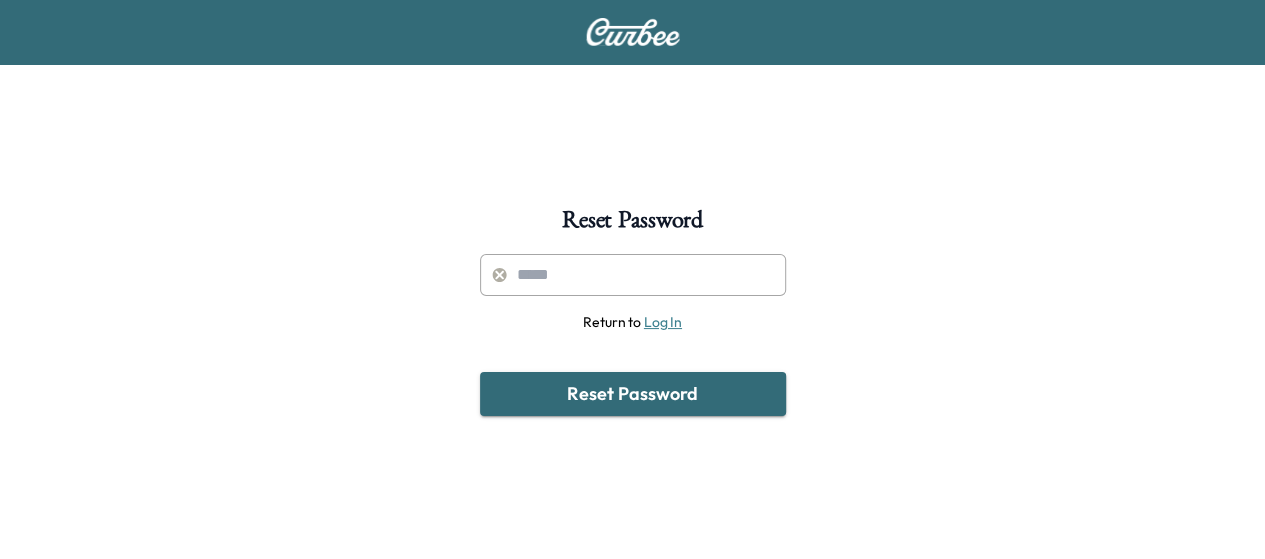 click at bounding box center (633, 275) 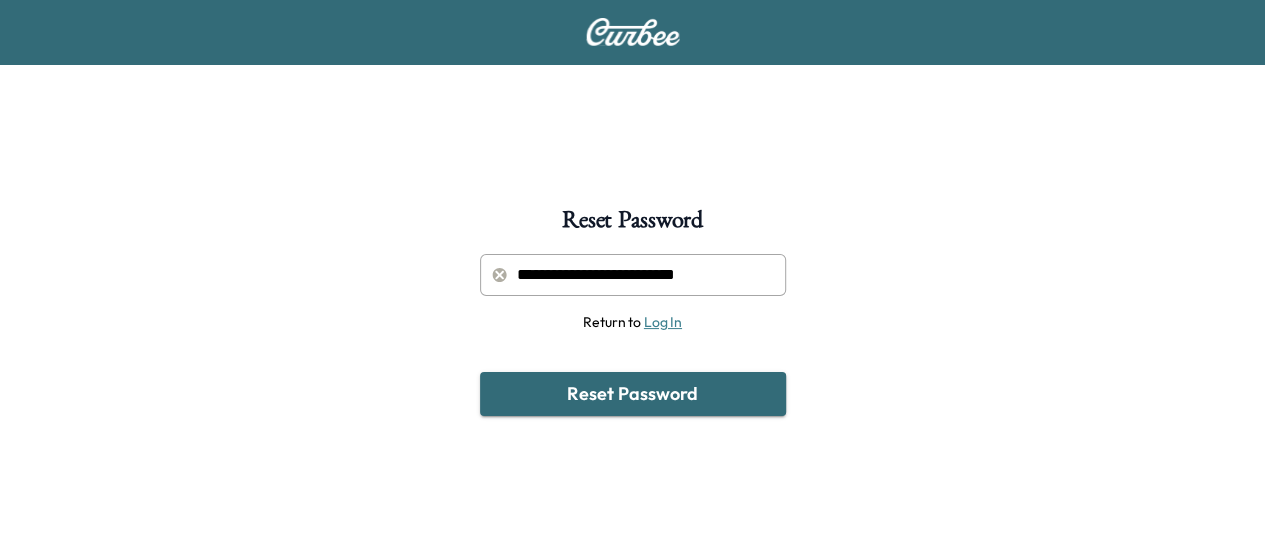 click on "**********" at bounding box center [633, 275] 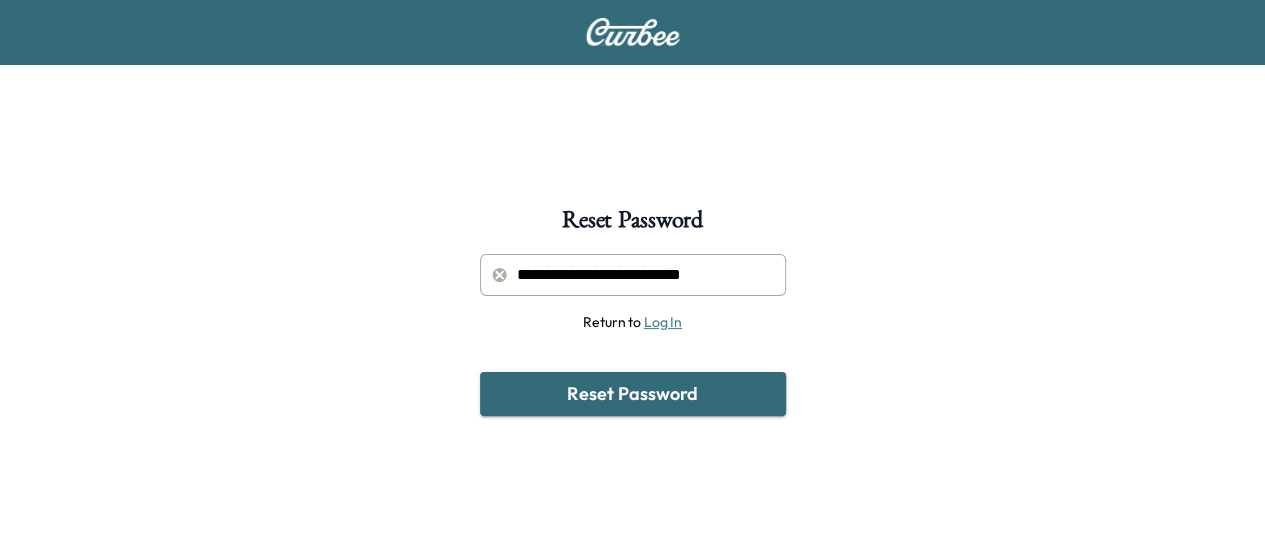 click on "**********" at bounding box center [633, 275] 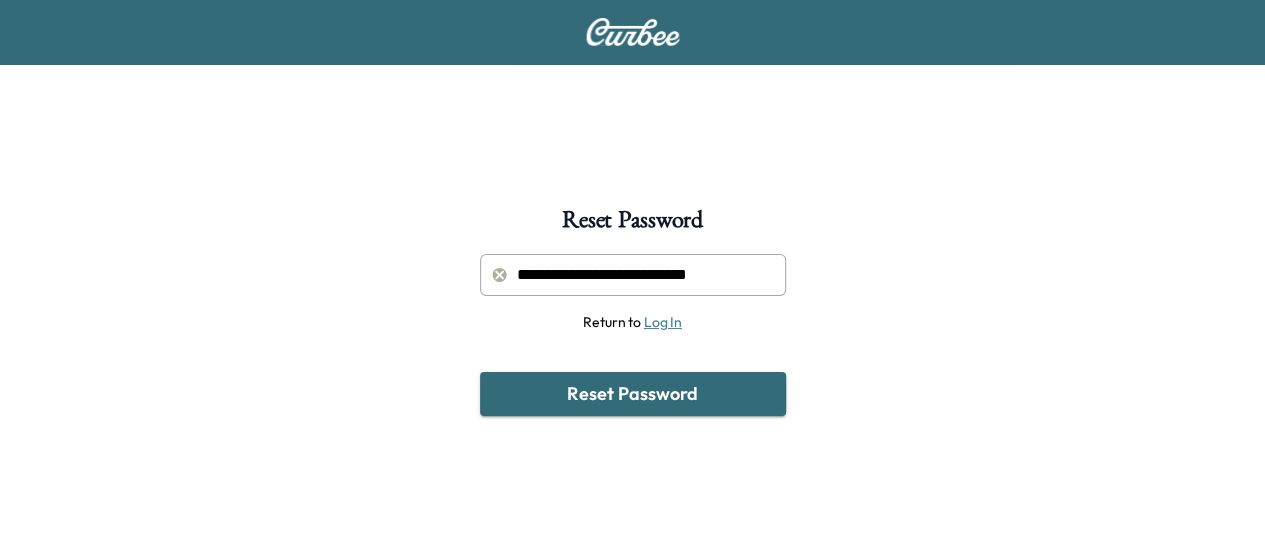click on "**********" at bounding box center (633, 275) 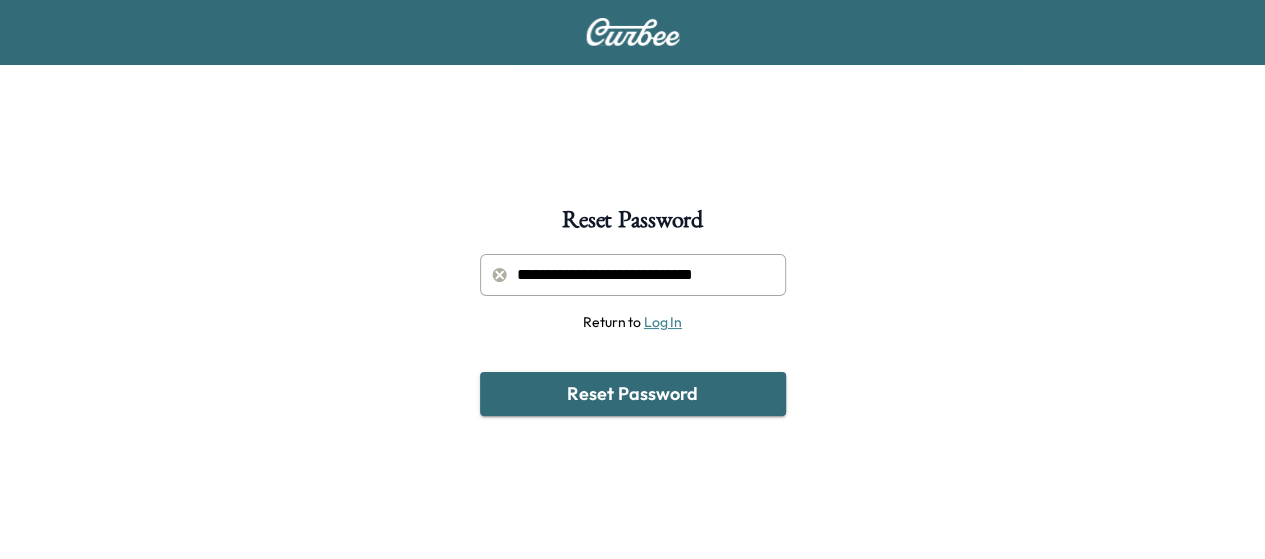 type on "**********" 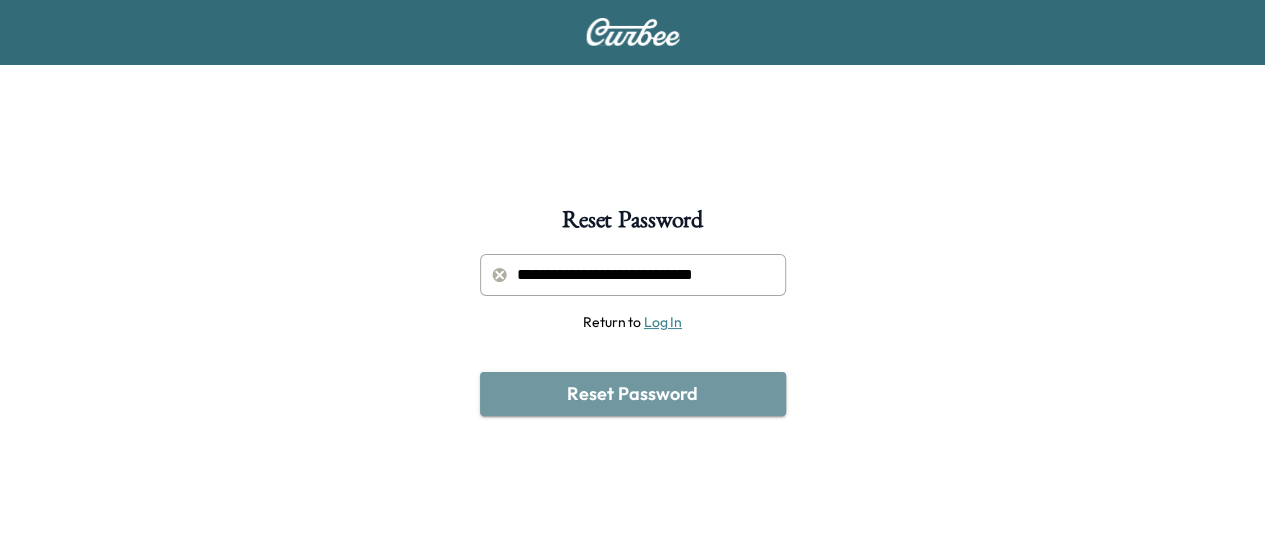 click on "Reset Password" at bounding box center [633, 394] 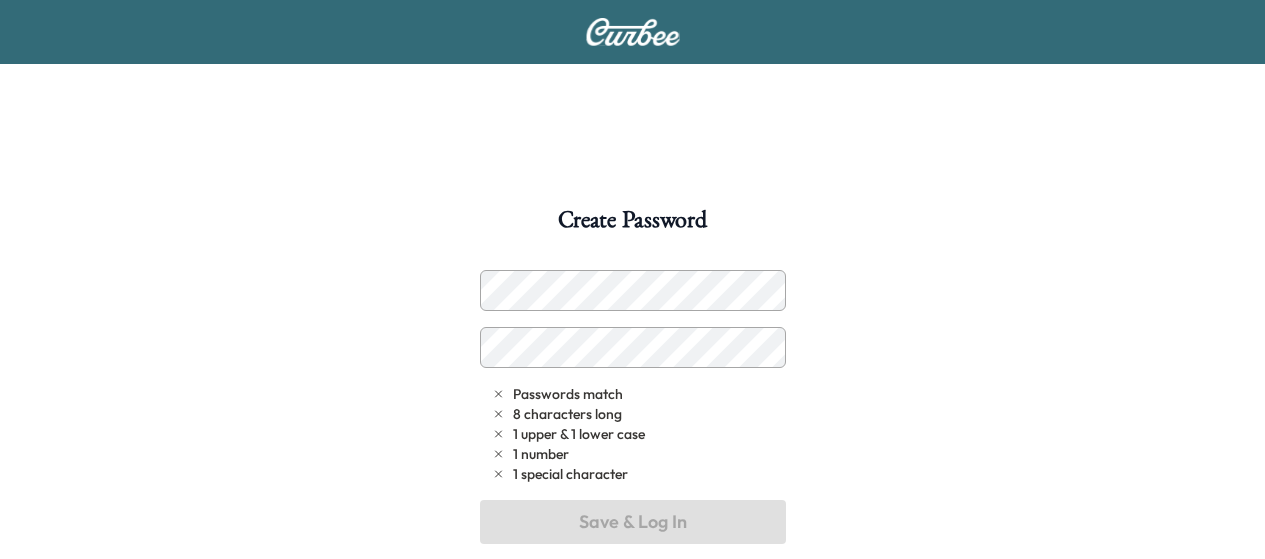 scroll, scrollTop: 0, scrollLeft: 0, axis: both 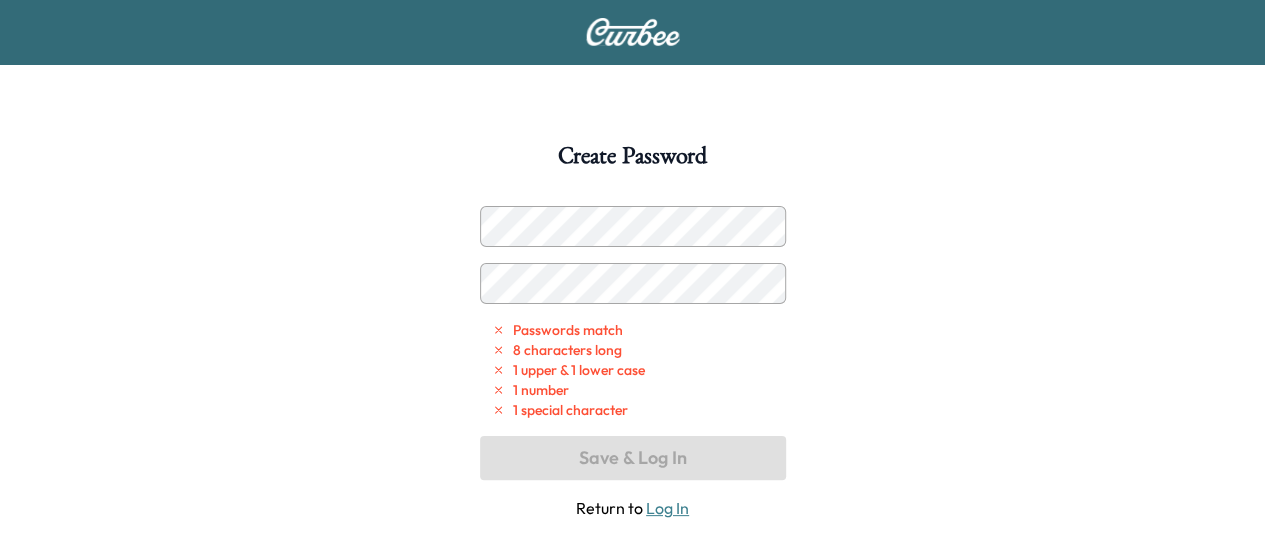 click on "Create Password Passwords match 8 characters long 1 upper & 1 lower case 1 number 1 special character Save & Log In Return to   Log In" at bounding box center [632, 423] 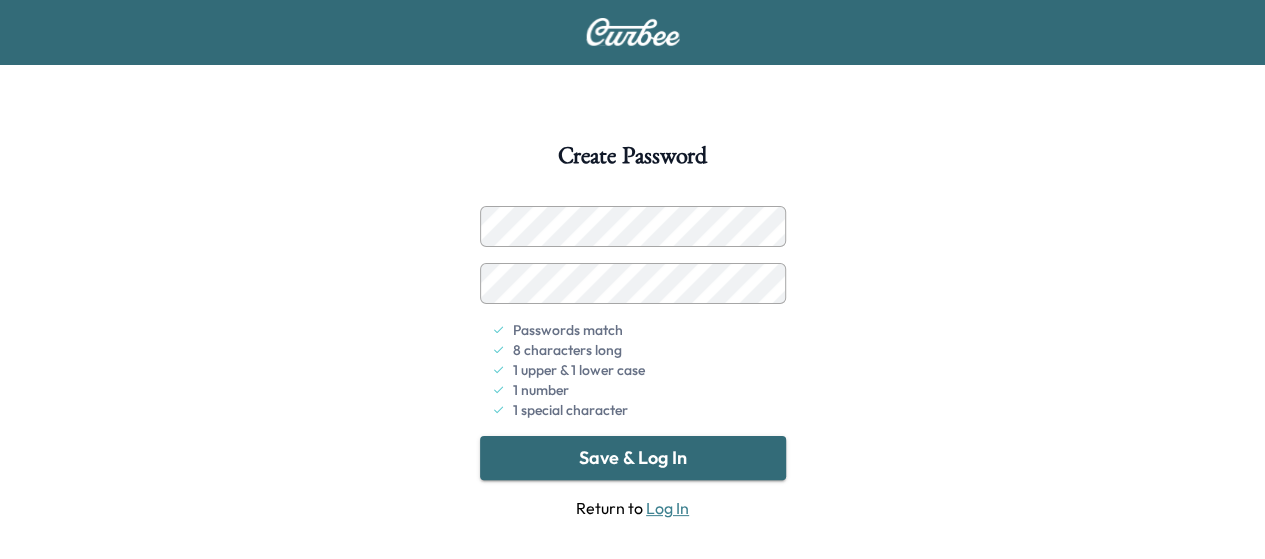 click on "Save & Log In" at bounding box center [633, 458] 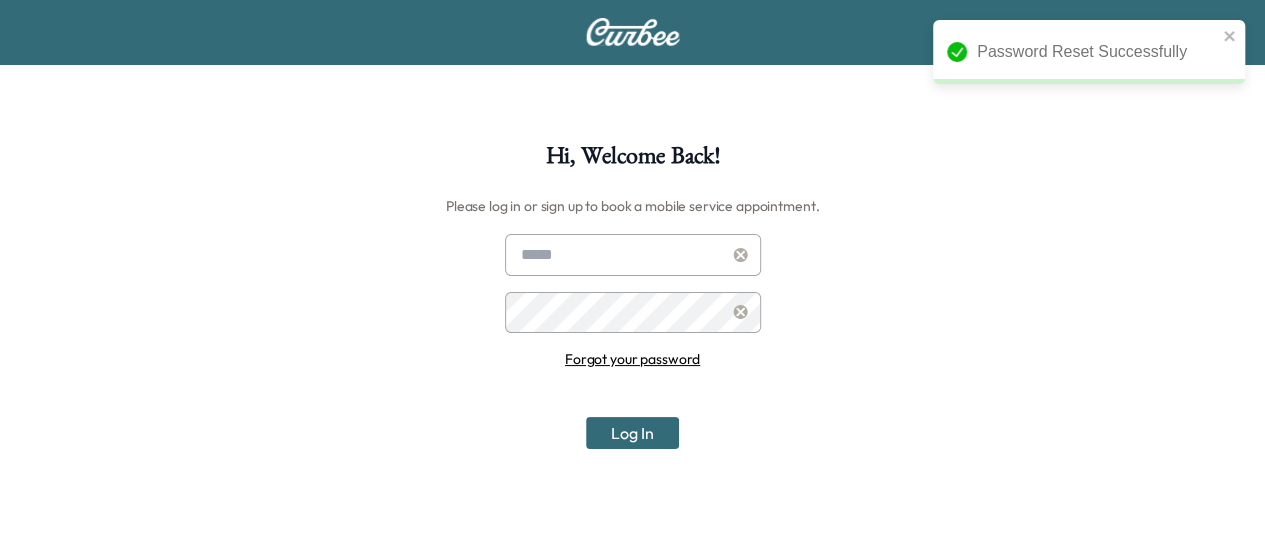 type on "**********" 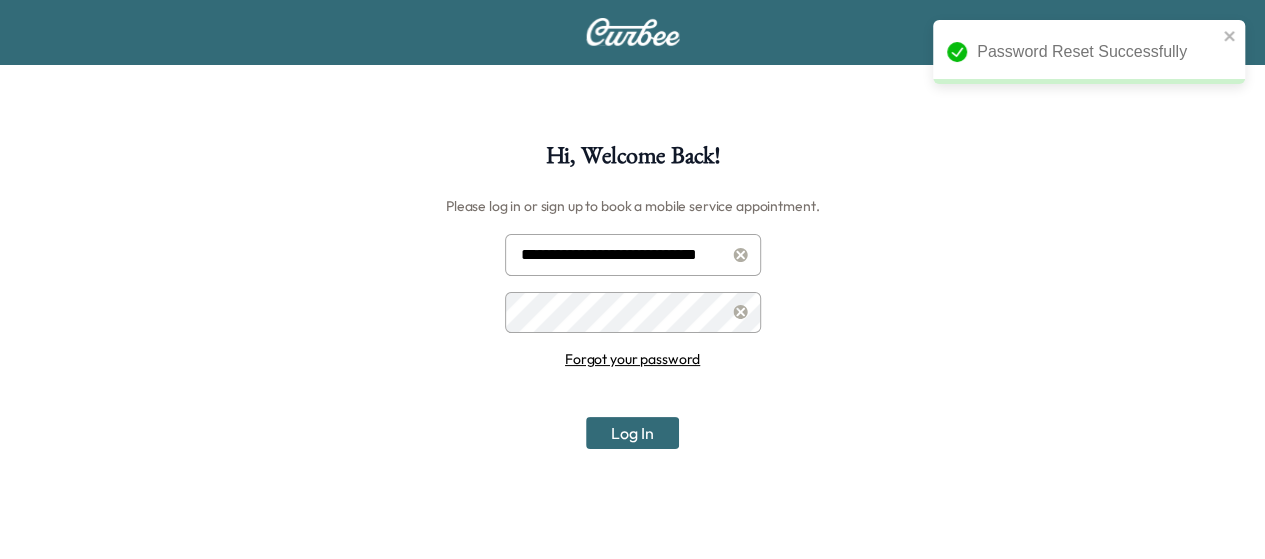 click on "Log In" at bounding box center (632, 433) 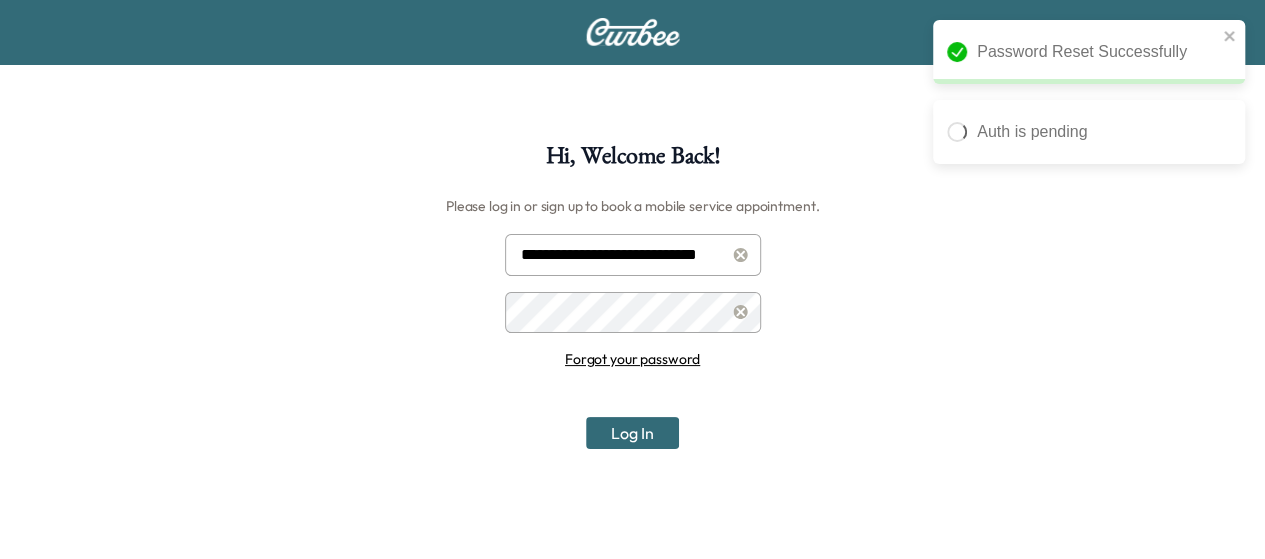 scroll, scrollTop: 0, scrollLeft: 0, axis: both 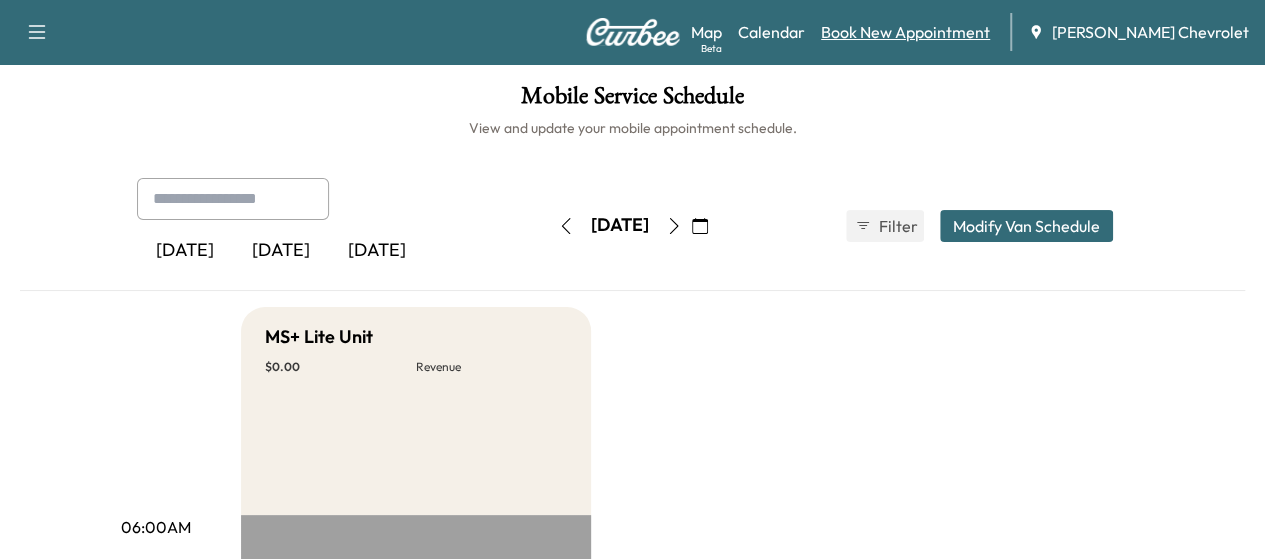 click on "Book New Appointment" at bounding box center (905, 32) 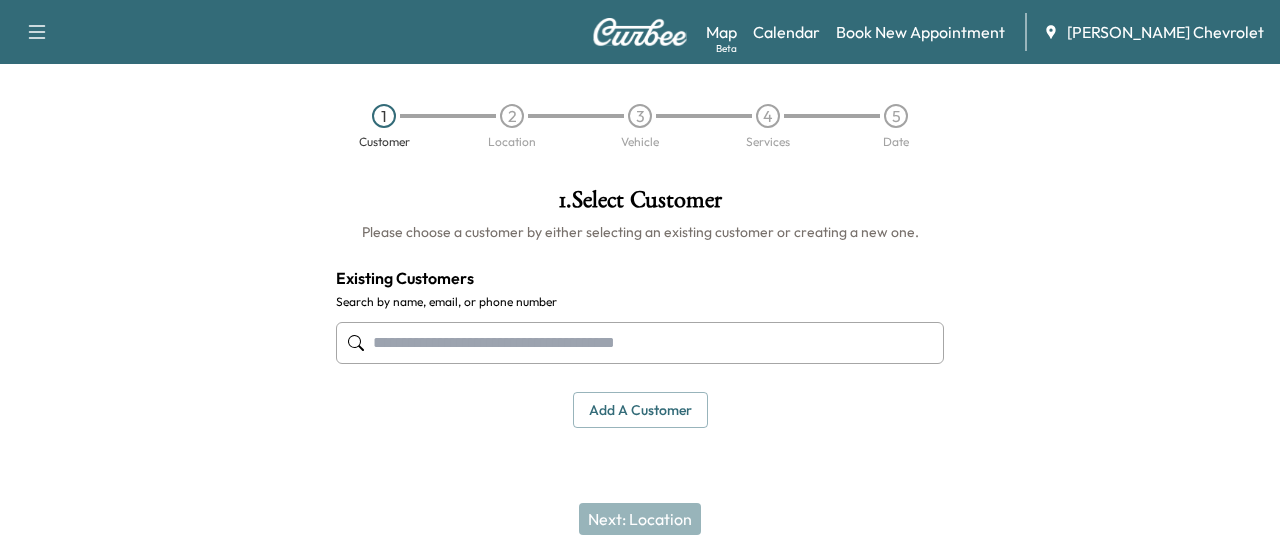 click at bounding box center [640, 343] 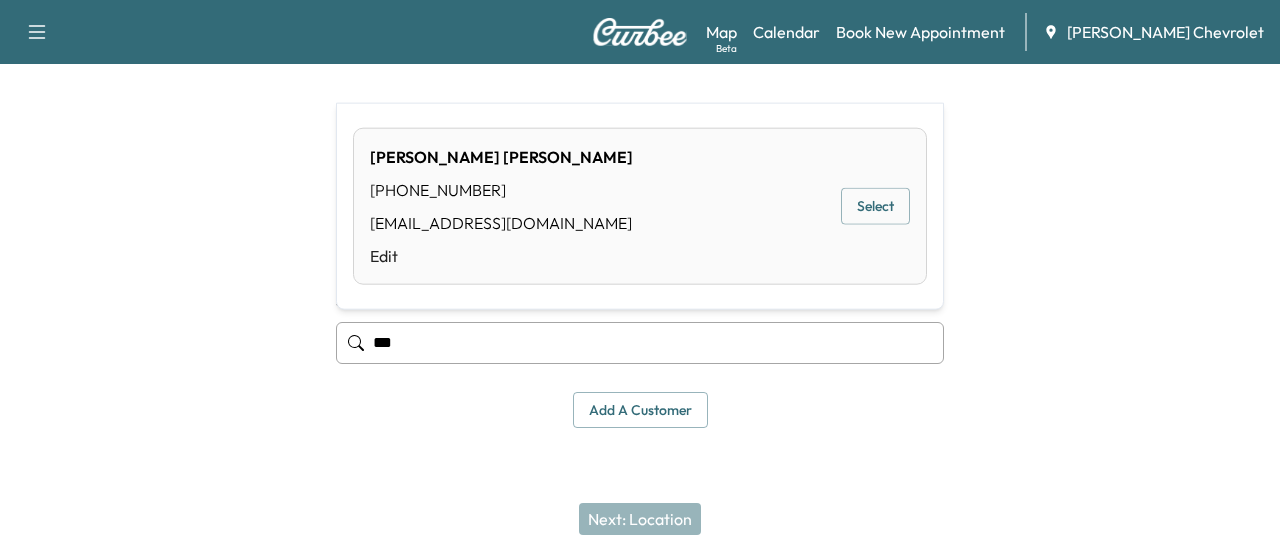 click on "Select" at bounding box center (875, 206) 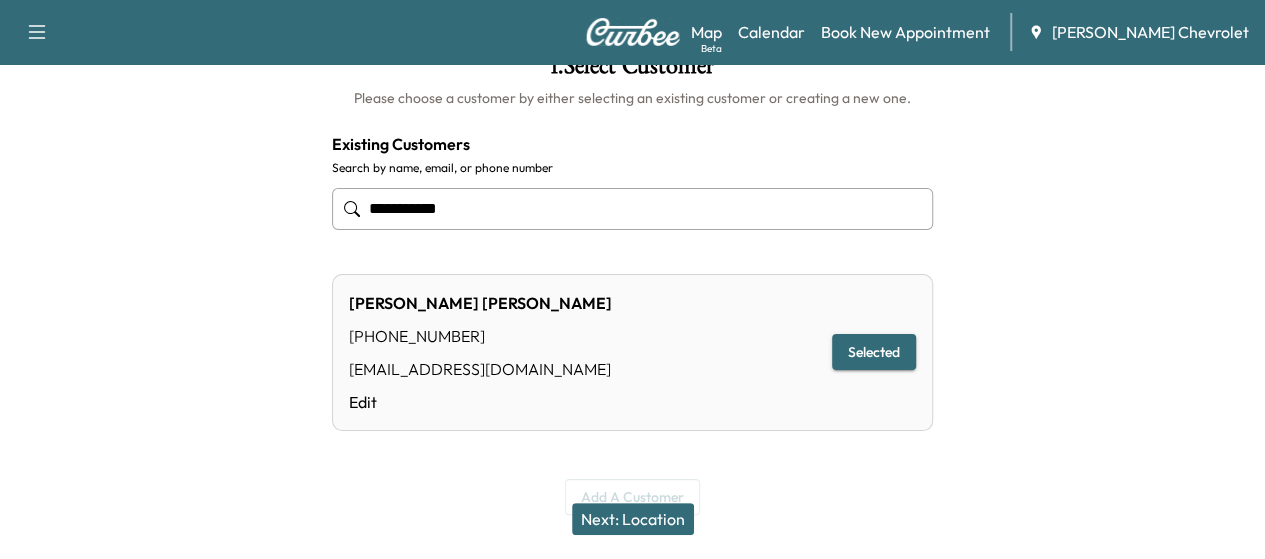 scroll, scrollTop: 133, scrollLeft: 0, axis: vertical 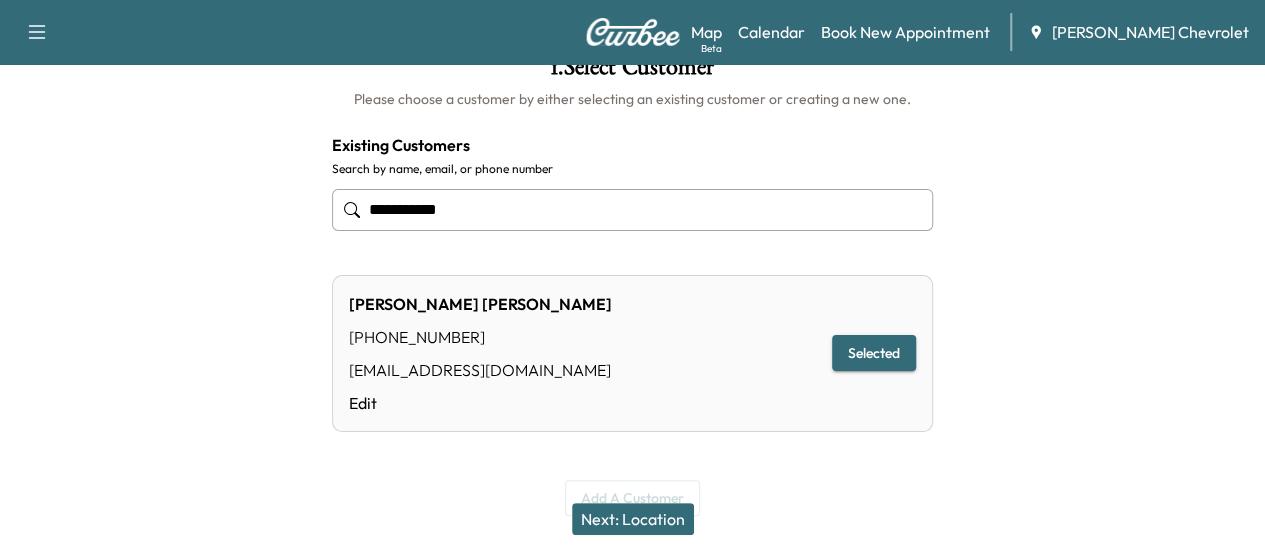 type on "**********" 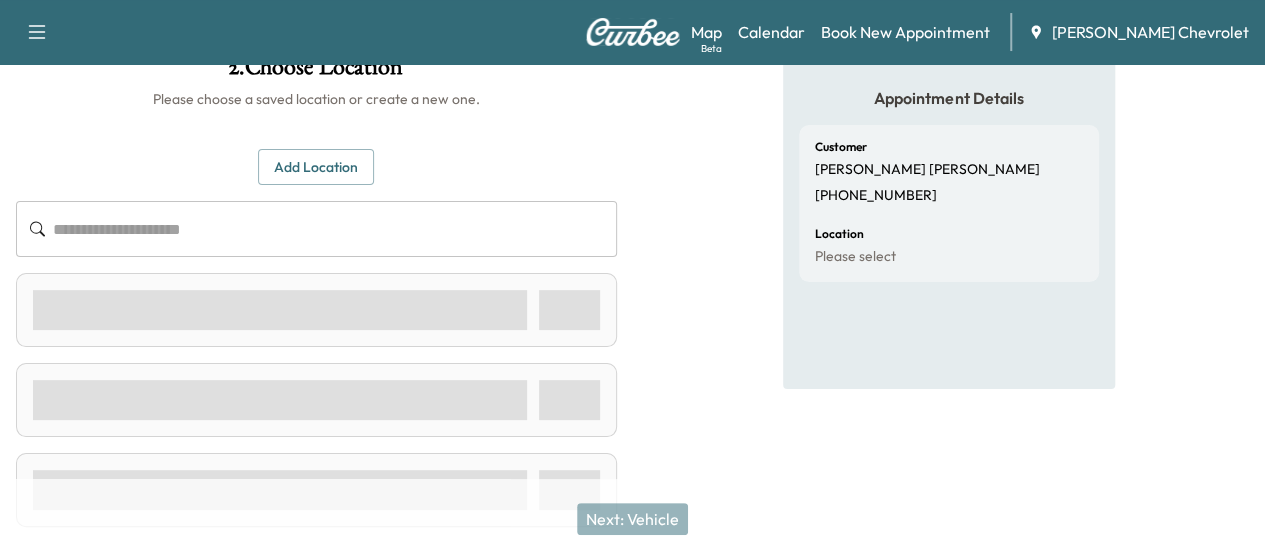 scroll, scrollTop: 88, scrollLeft: 0, axis: vertical 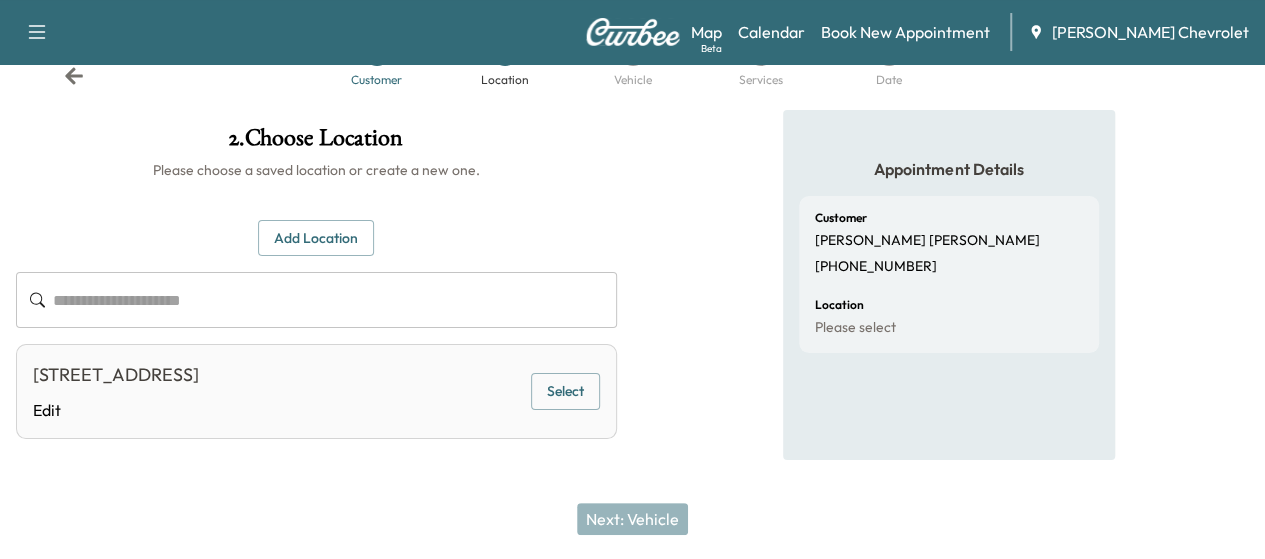 click on "Select" at bounding box center [565, 391] 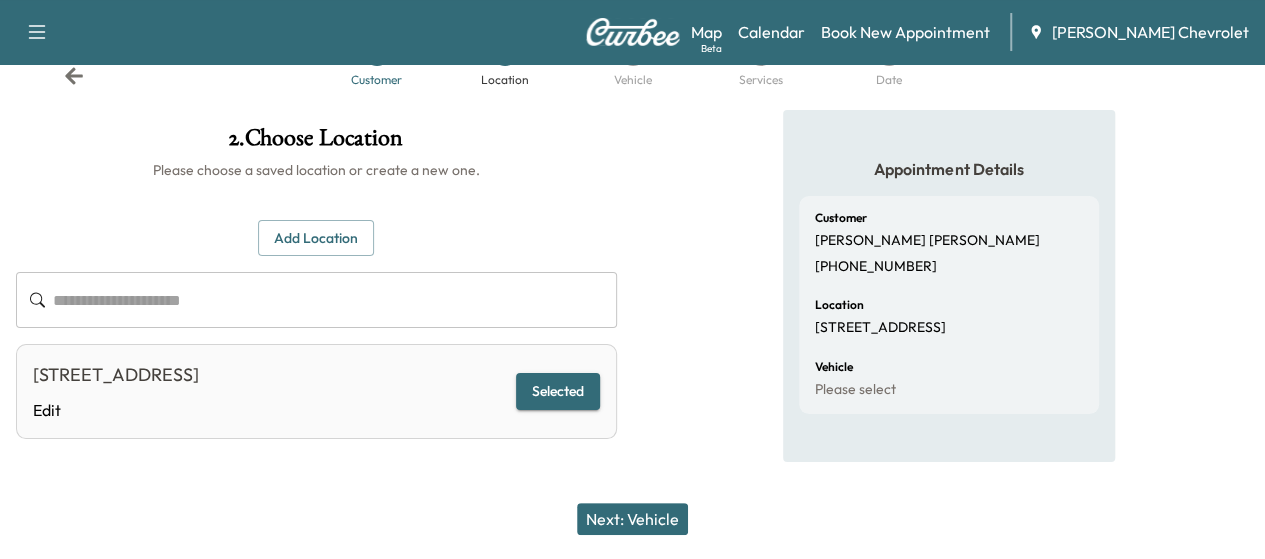 click on "Next: Vehicle" at bounding box center (632, 519) 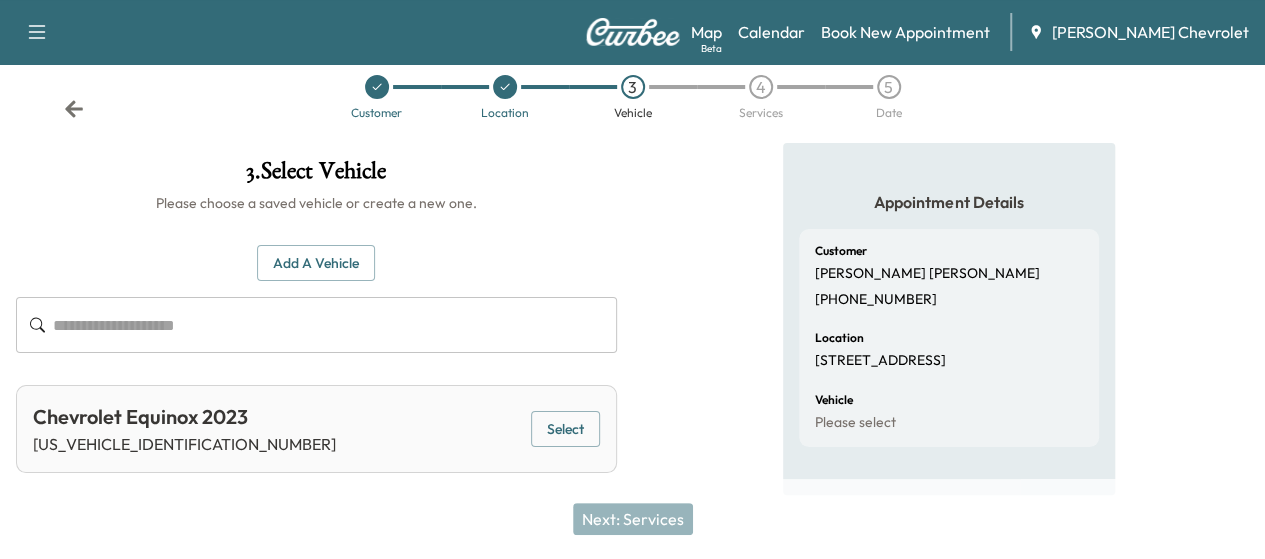 click on "Select" at bounding box center (565, 429) 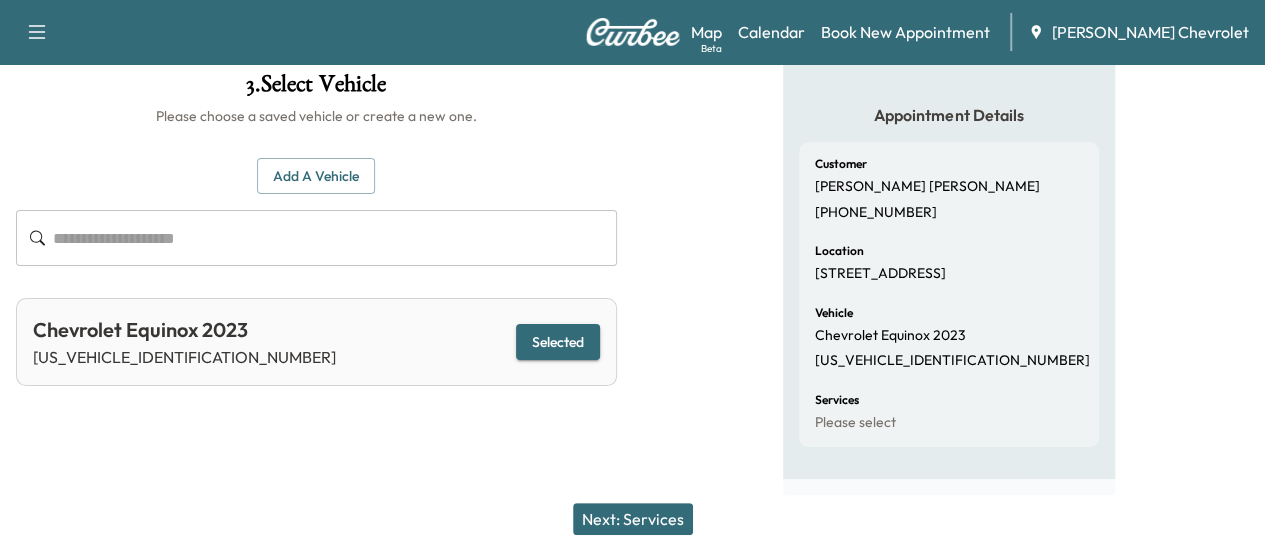 scroll, scrollTop: 0, scrollLeft: 0, axis: both 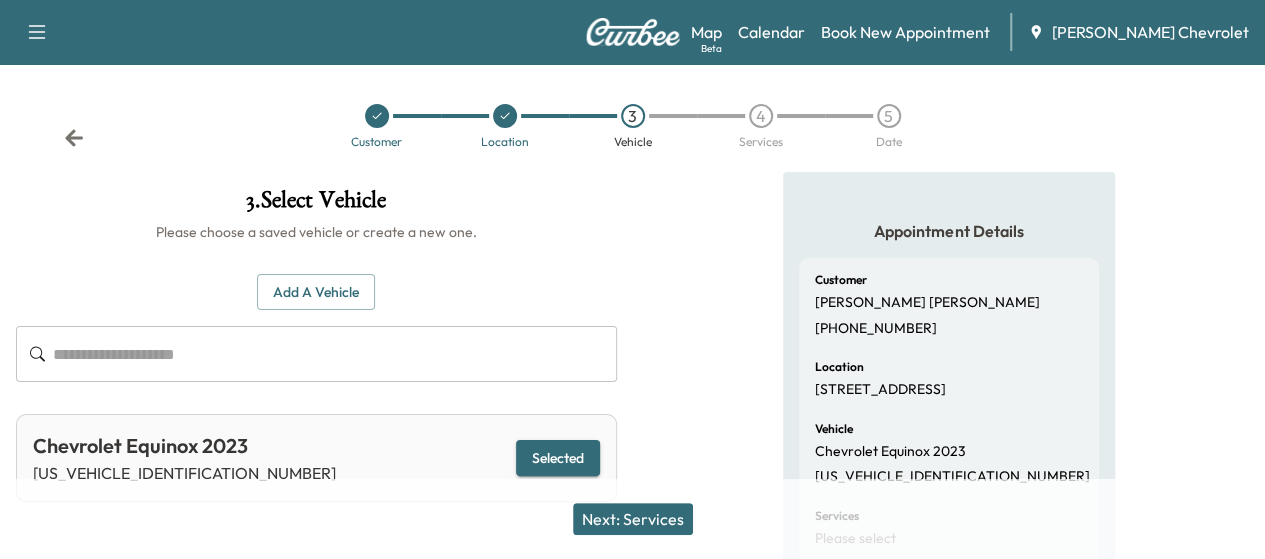click at bounding box center (505, 116) 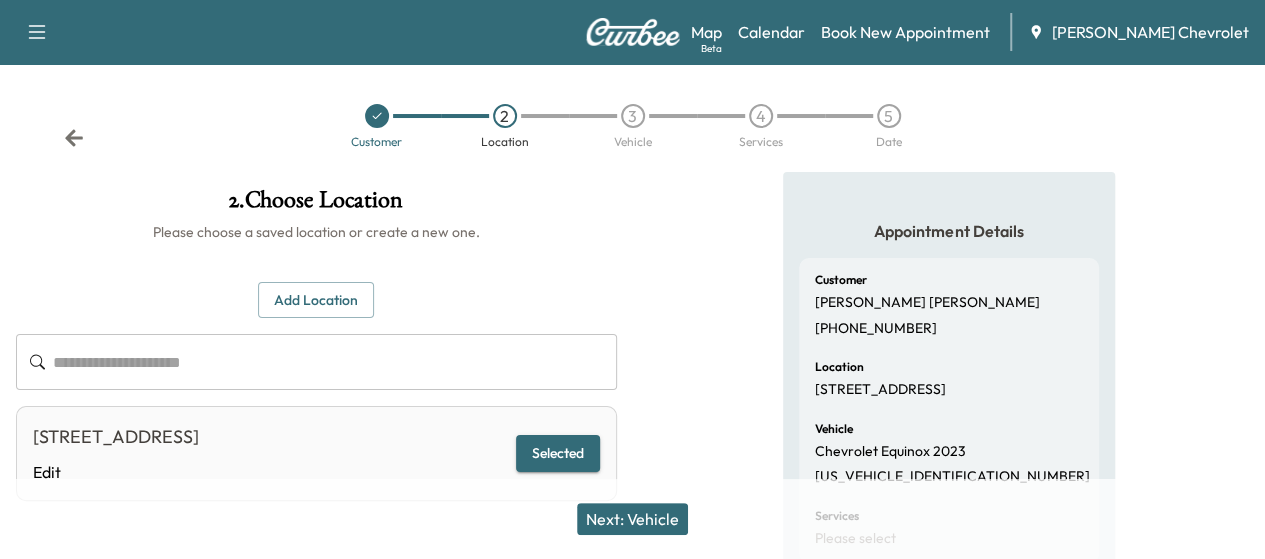 click on "2" at bounding box center (505, 116) 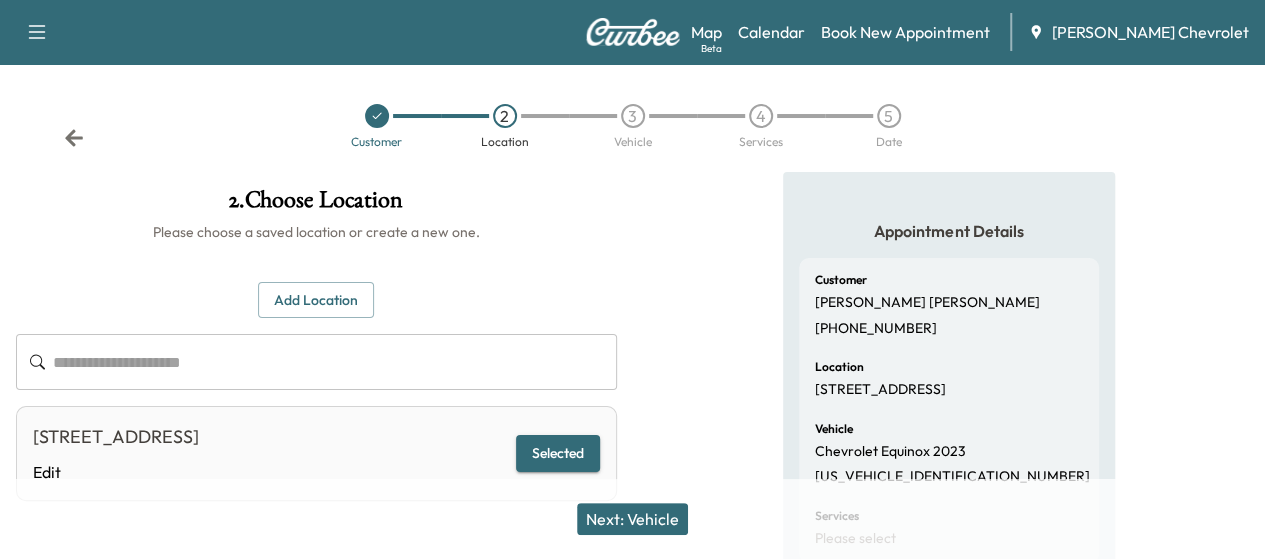 click on "Add Location" at bounding box center (316, 300) 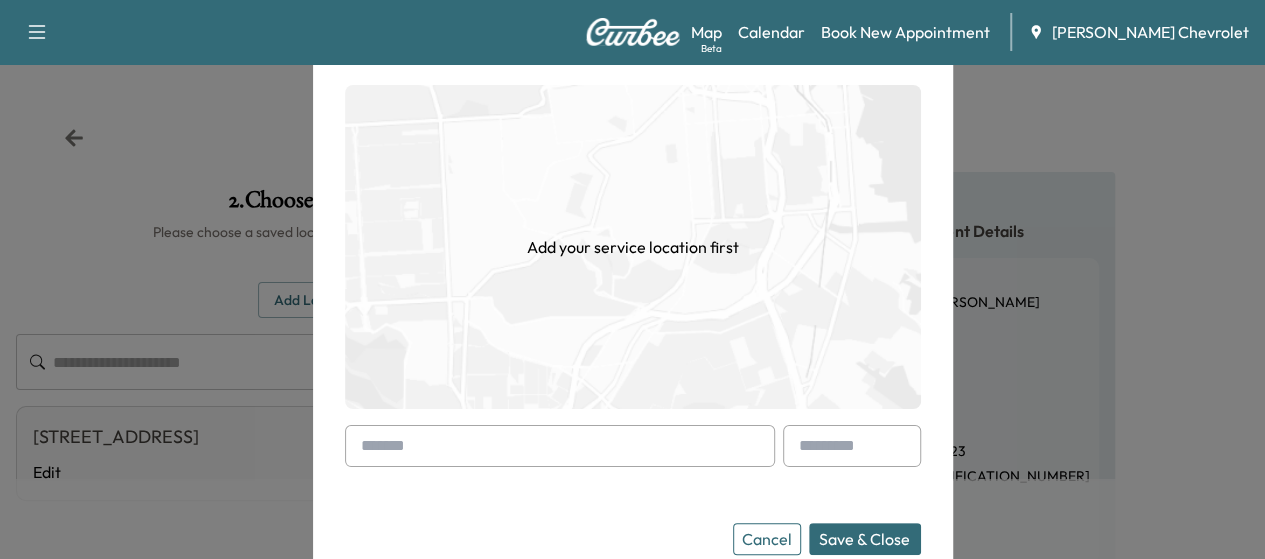 click at bounding box center (560, 446) 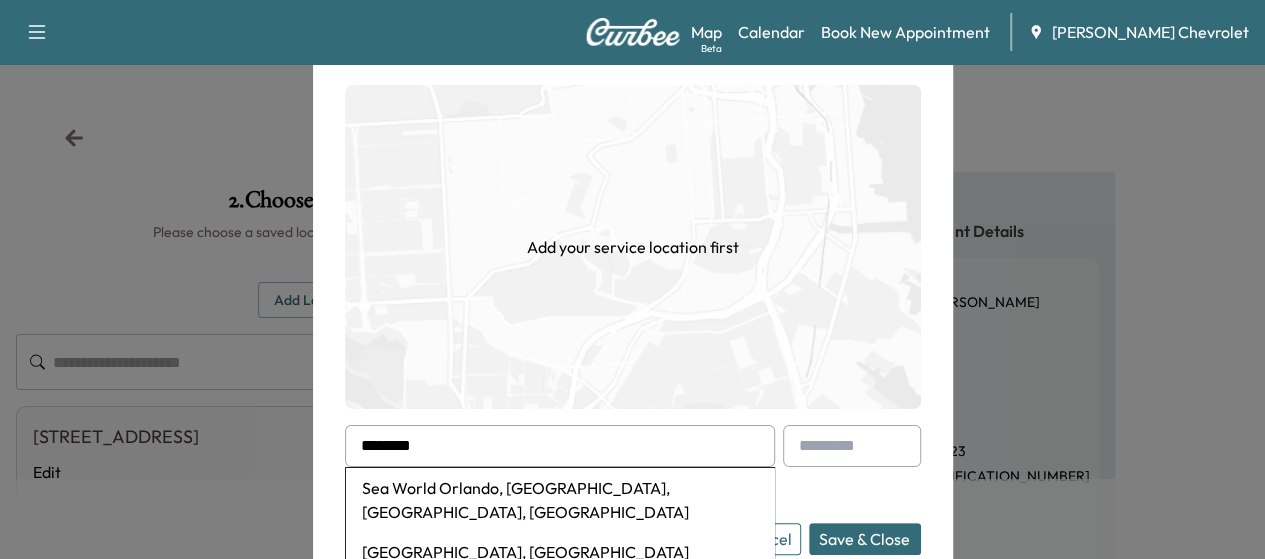 click on "Sea World Orlando, [GEOGRAPHIC_DATA], [GEOGRAPHIC_DATA], [GEOGRAPHIC_DATA]" at bounding box center (560, 500) 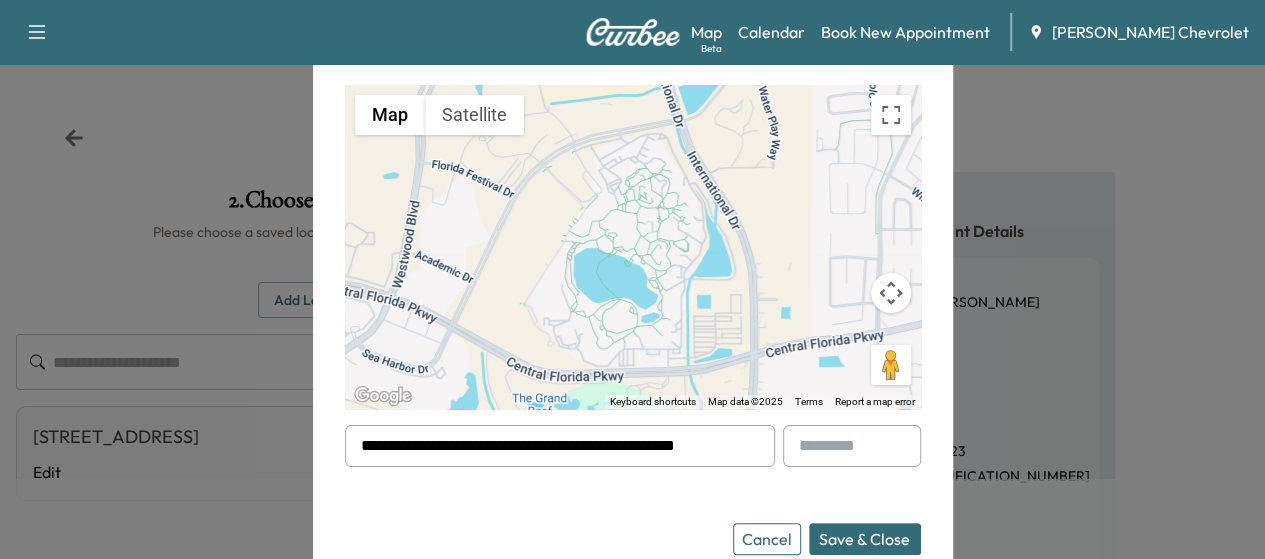 click on "Save & Close" at bounding box center (865, 539) 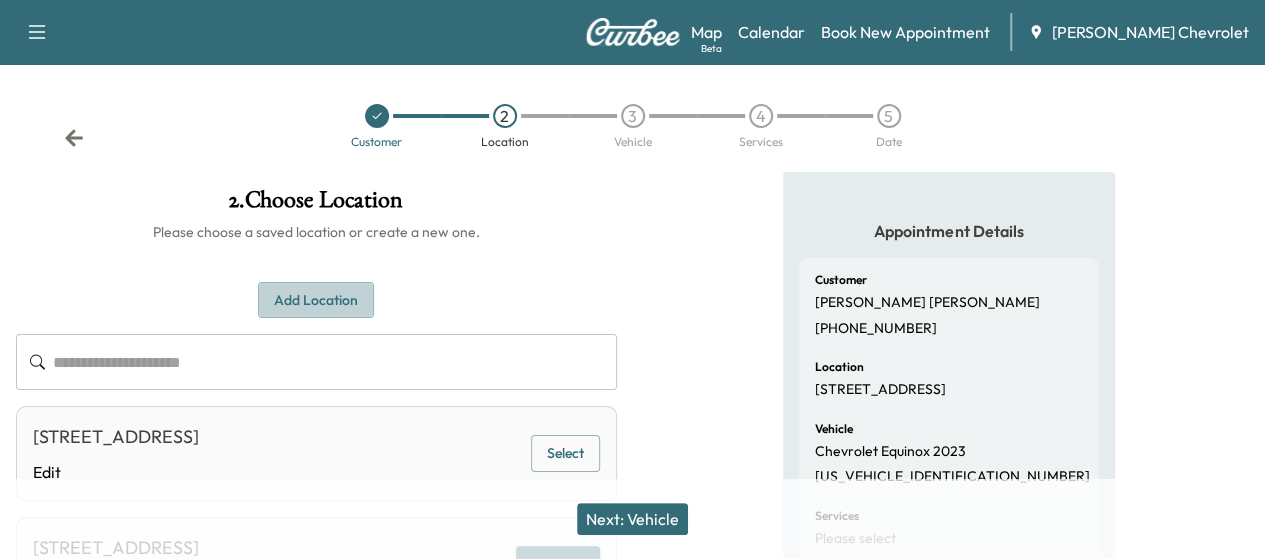 click on "Add Location" at bounding box center (316, 300) 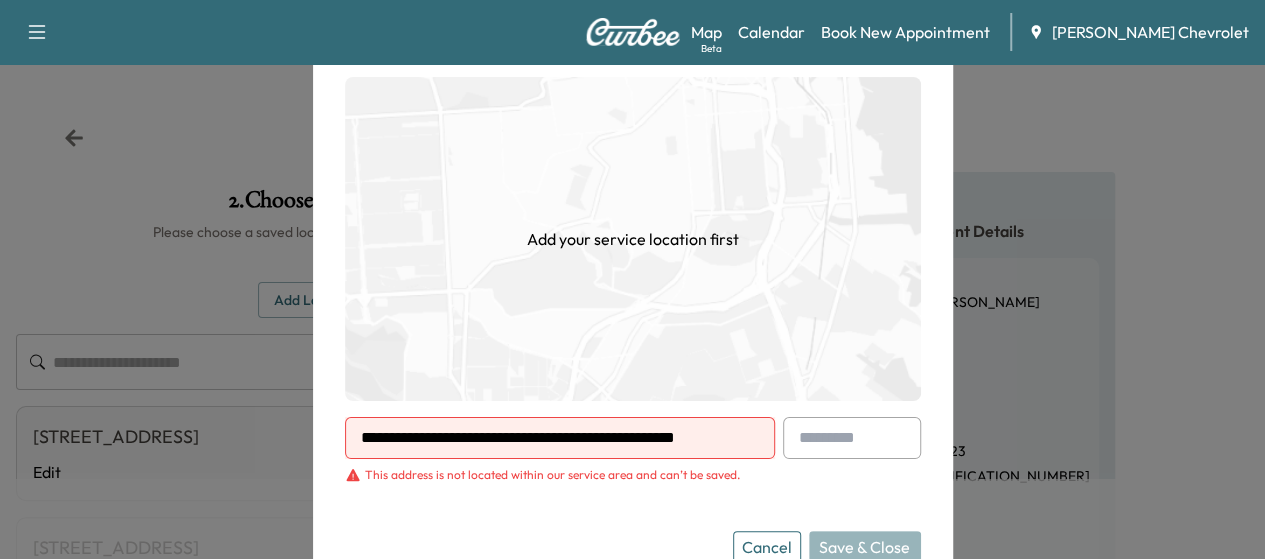 click on "**********" at bounding box center [560, 438] 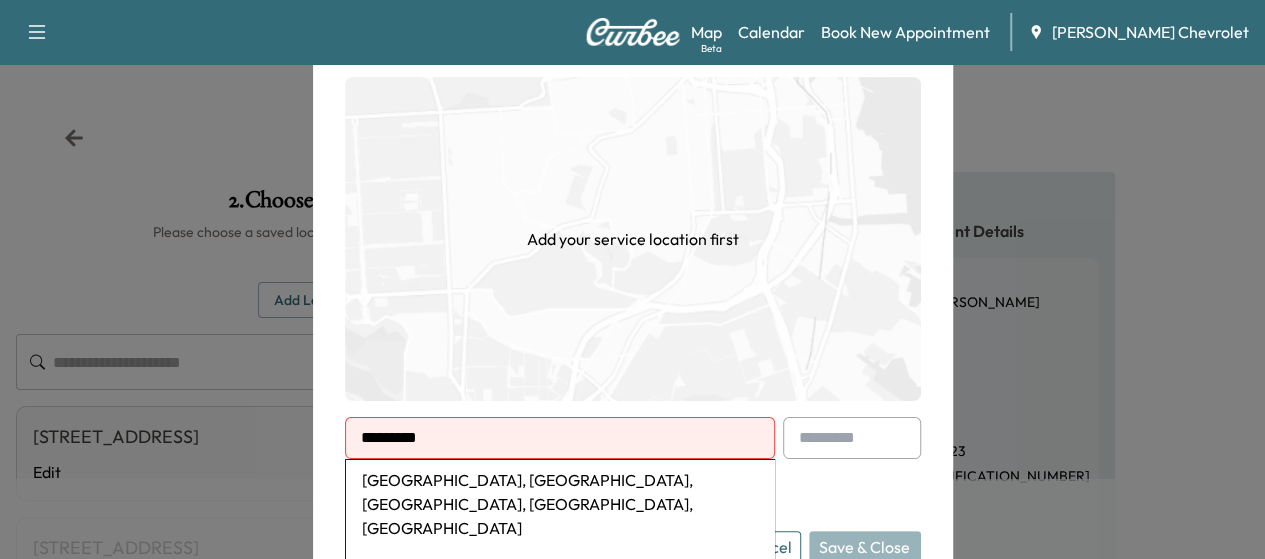 click on "[GEOGRAPHIC_DATA], [GEOGRAPHIC_DATA], [GEOGRAPHIC_DATA], [GEOGRAPHIC_DATA], [GEOGRAPHIC_DATA]" at bounding box center (560, 504) 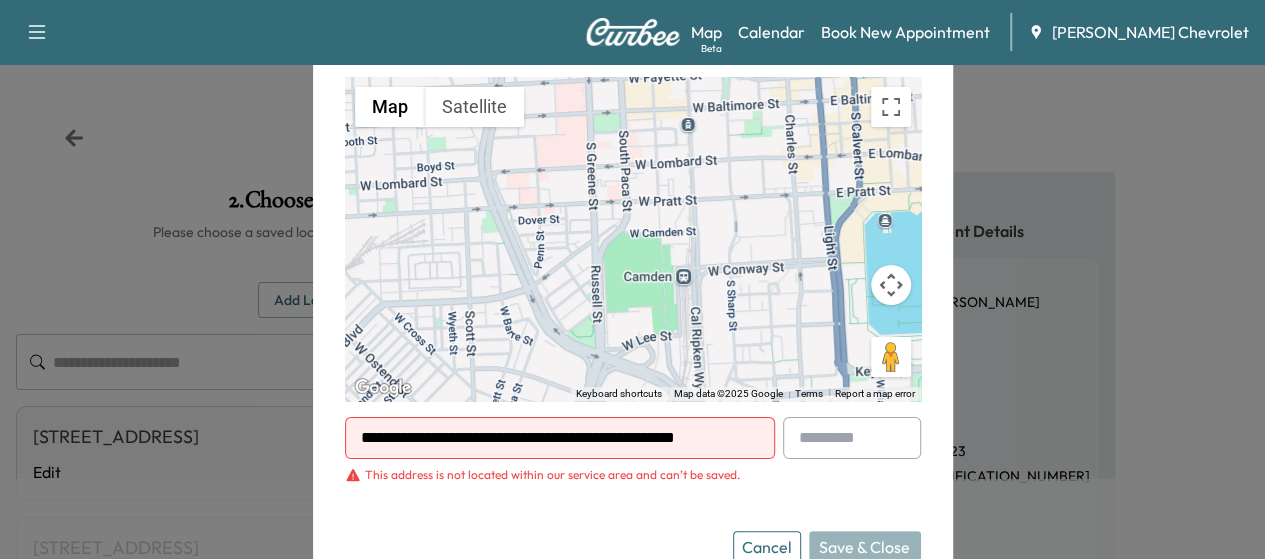 click on "Cancel" at bounding box center [767, 547] 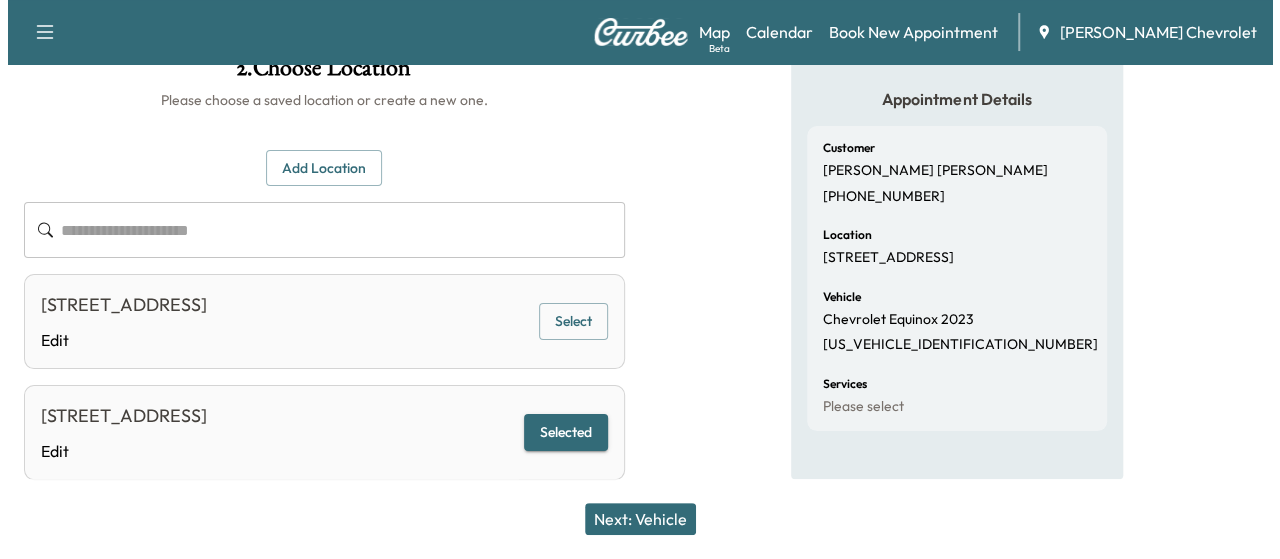 scroll, scrollTop: 129, scrollLeft: 0, axis: vertical 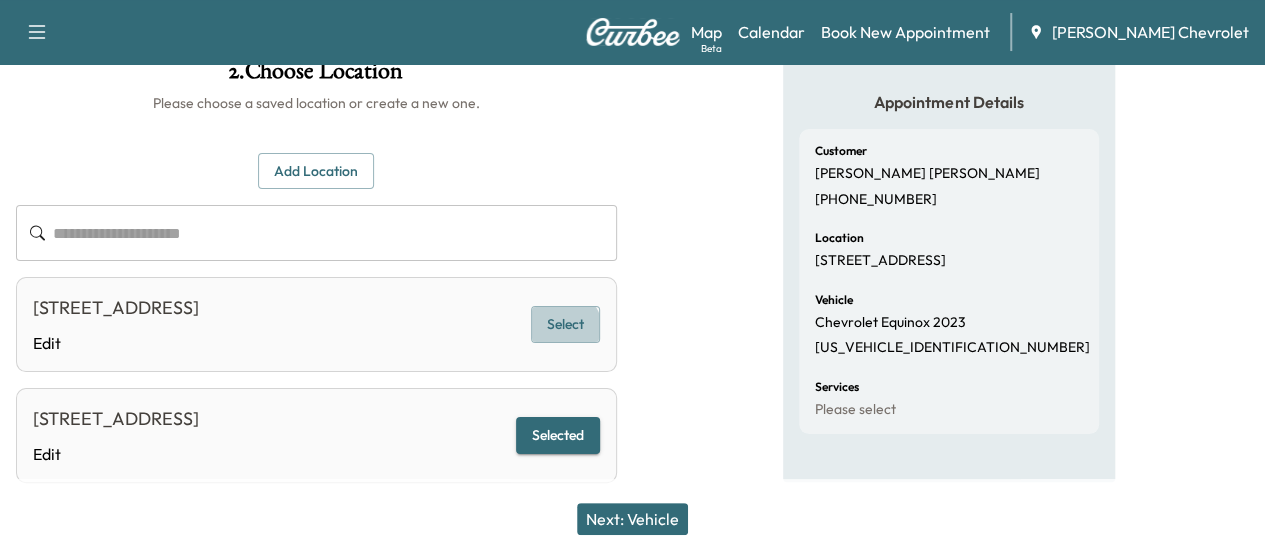 click on "Select" at bounding box center (565, 324) 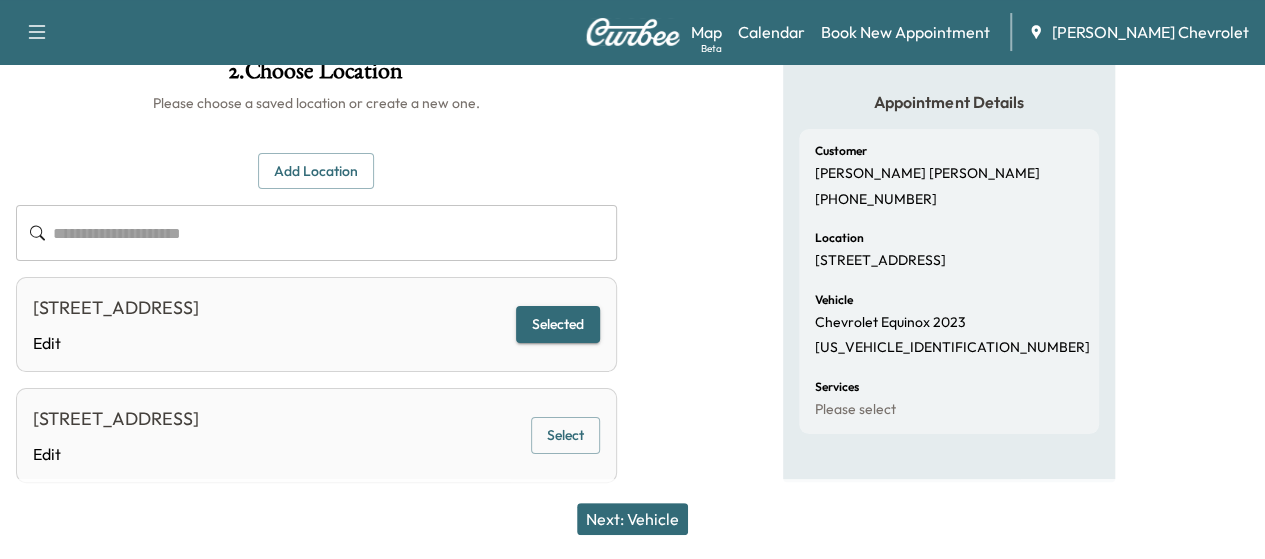 click on "Next: Vehicle" at bounding box center (632, 519) 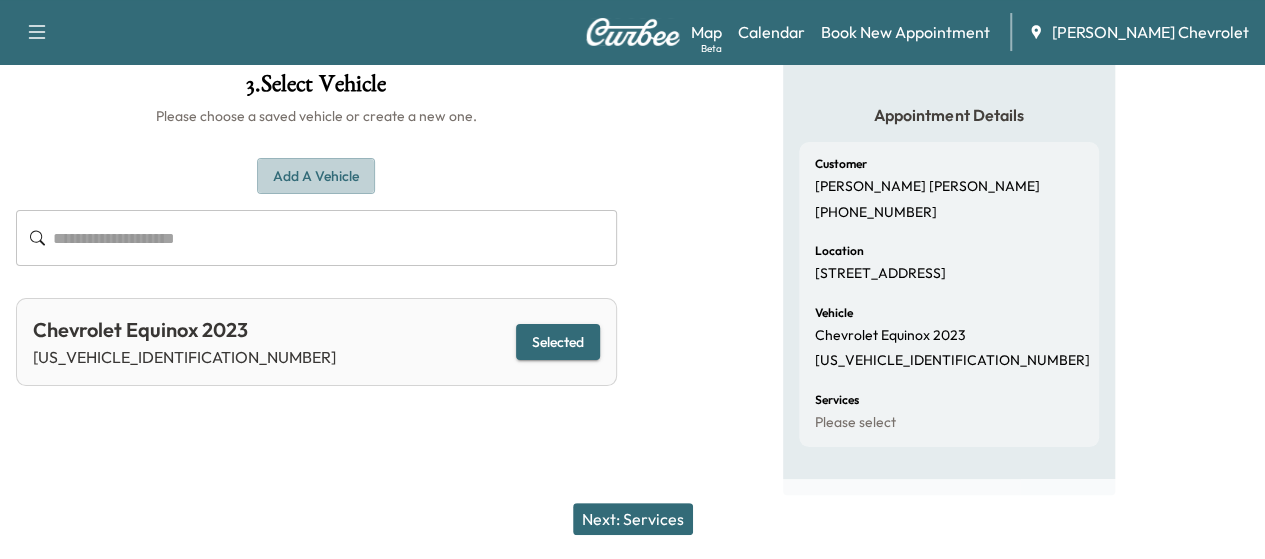click on "Add a Vehicle" at bounding box center (316, 176) 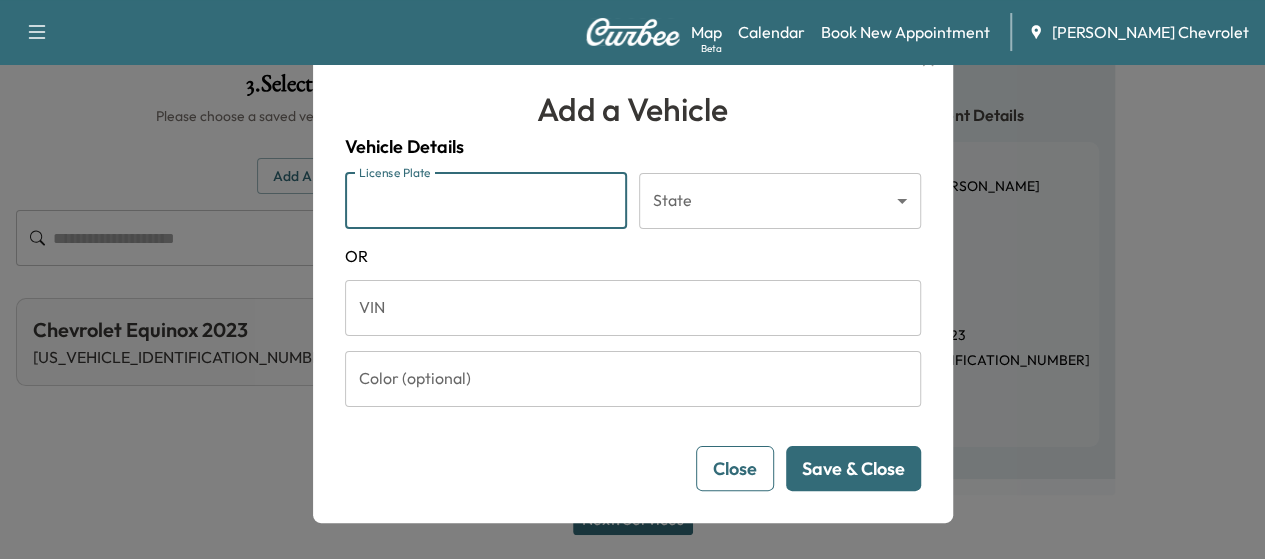 click on "License Plate" at bounding box center (486, 201) 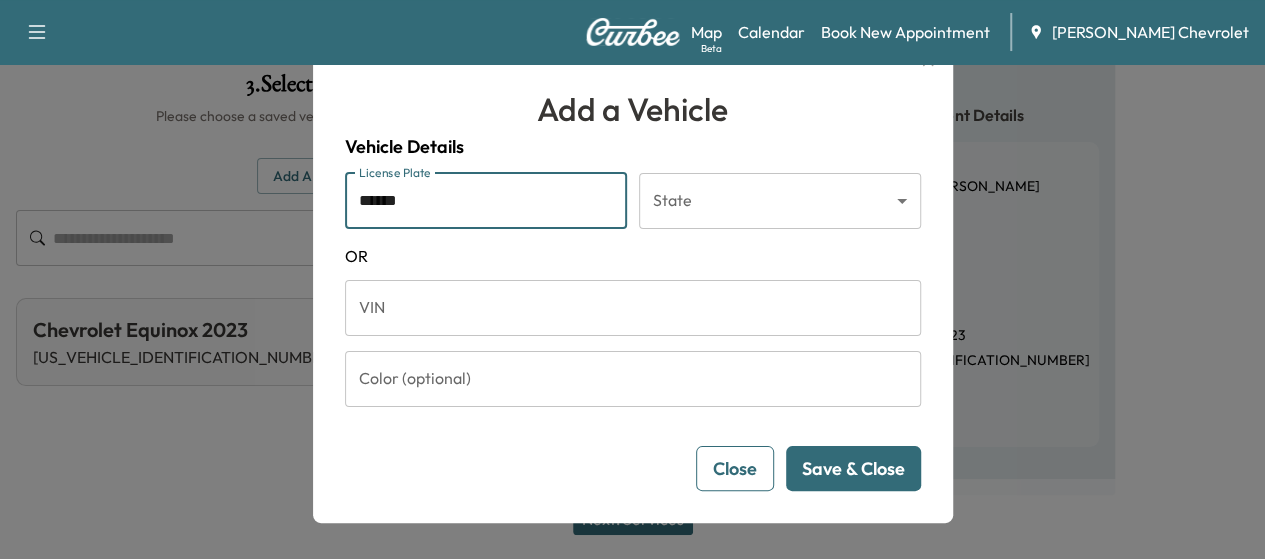 type on "******" 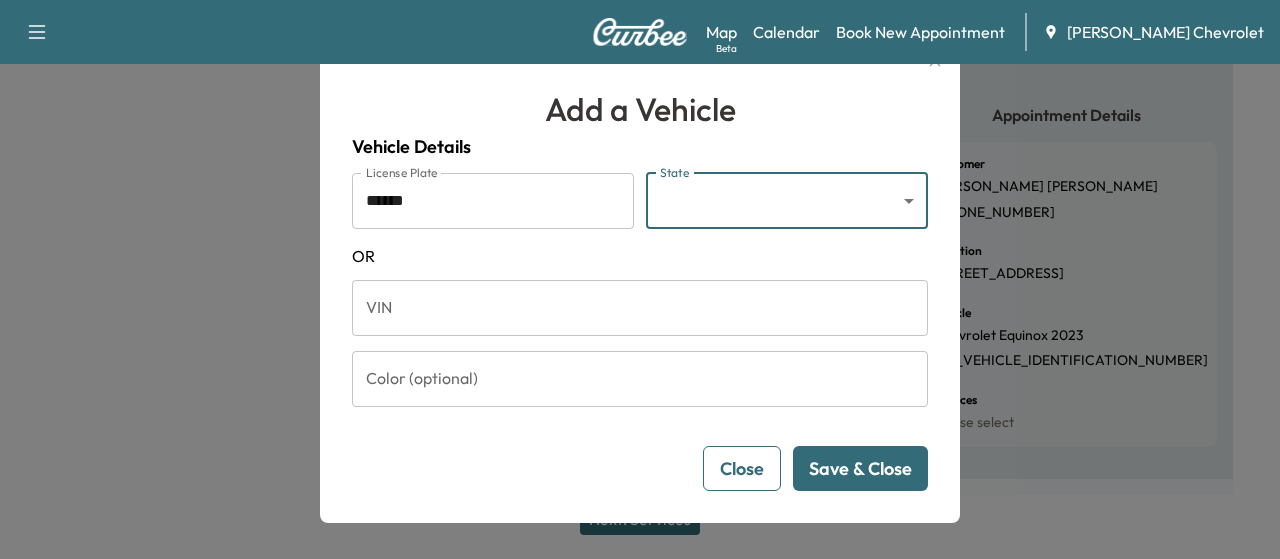 click on "Support Log Out Map Beta Calendar Book New Appointment [PERSON_NAME] Chevrolet Customer Location 3 Vehicle 4 Services 5 Date 3 .  Select Vehicle Please choose a saved vehicle or create a new one. Add a Vehicle ​ Chevrolet   Equinox   2023 [US_VEHICLE_IDENTIFICATION_NUMBER] Selected Add a Vehicle Vehicle Details License Plate ****** License Plate State ​ State [US_STATE] VIN VIN Color (optional) Color (optional) Close Save & Close No, Go Back Yes, I'm Sure Add a Vehicle Vehicle Details License Plate License Plate State ​ State [US_STATE] VIN VIN Color (optional) Color (optional) Delete Vehicle Close Save & Close Please Confirm That the following information is correct: Year :  Make :  Model :  License Plate :  State :  VIN :  Color :  No, Go Back Yes, I'm Sure Are you sure? That you want to delete this Vehicle? This action cannot be undone. No, Go Back Yes, I'm Sure Next: Services Appointment Details Customer [PERSON_NAME] [PHONE_NUMBER] Location [STREET_ADDRESS] Vehicle Chevrolet   Equinox   2023 Services" at bounding box center [640, 163] 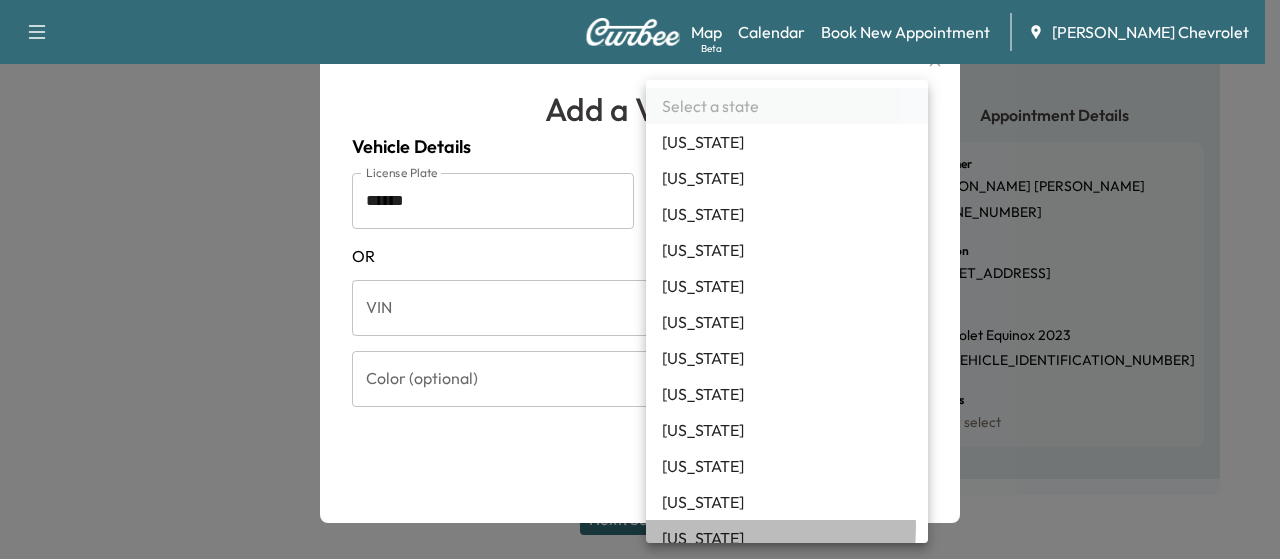 click on "[US_STATE]" at bounding box center (787, 538) 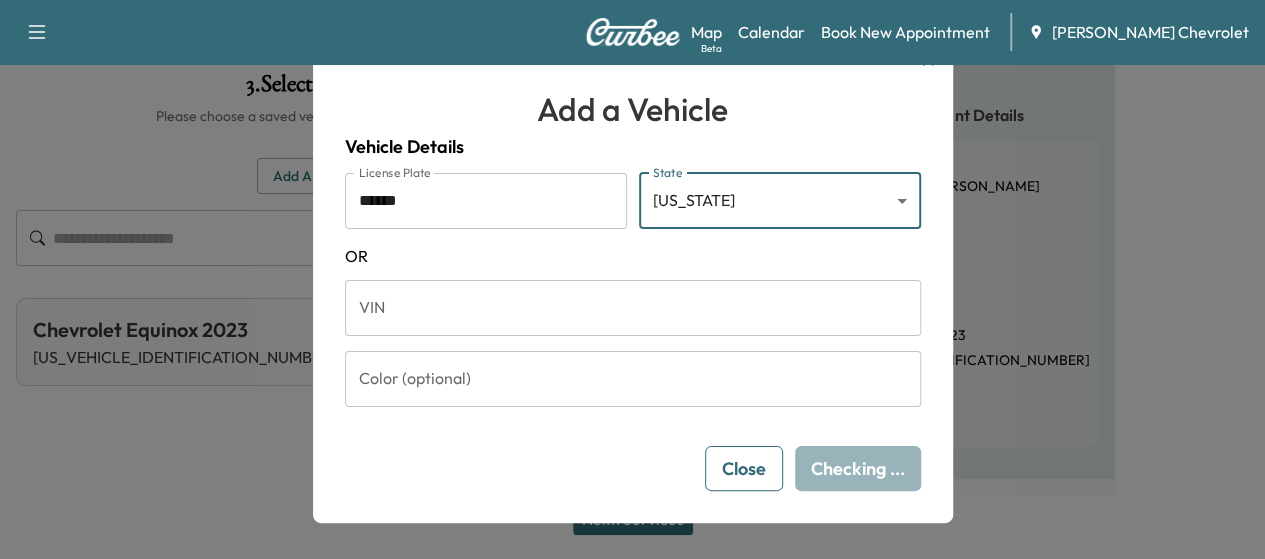 click on "Color (optional)" at bounding box center (633, 379) 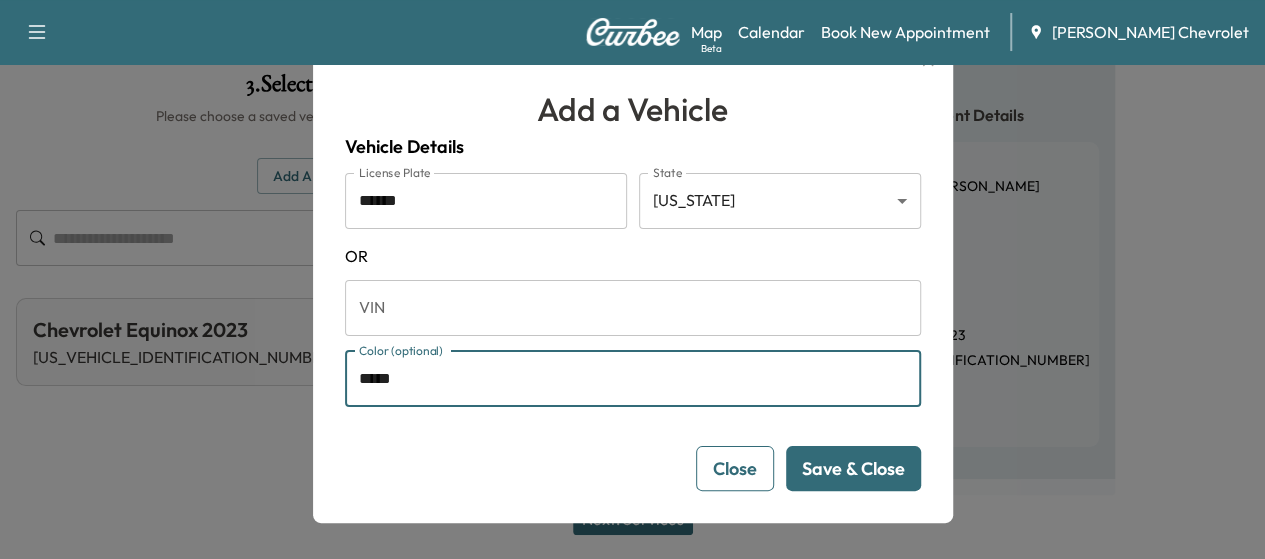 type on "*****" 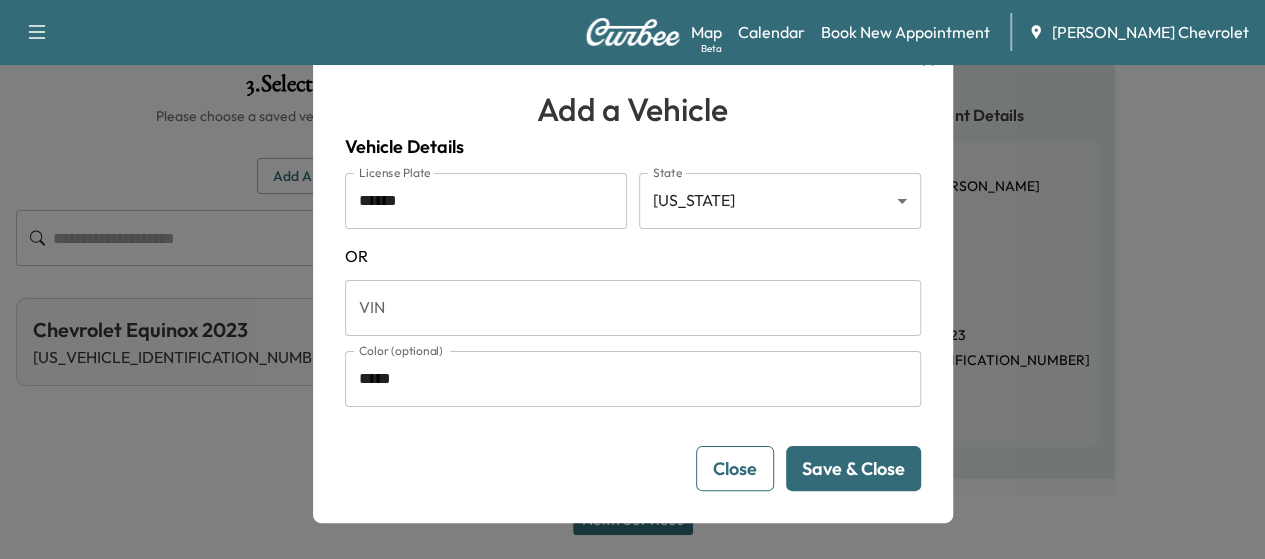 click on "Save & Close" at bounding box center (853, 468) 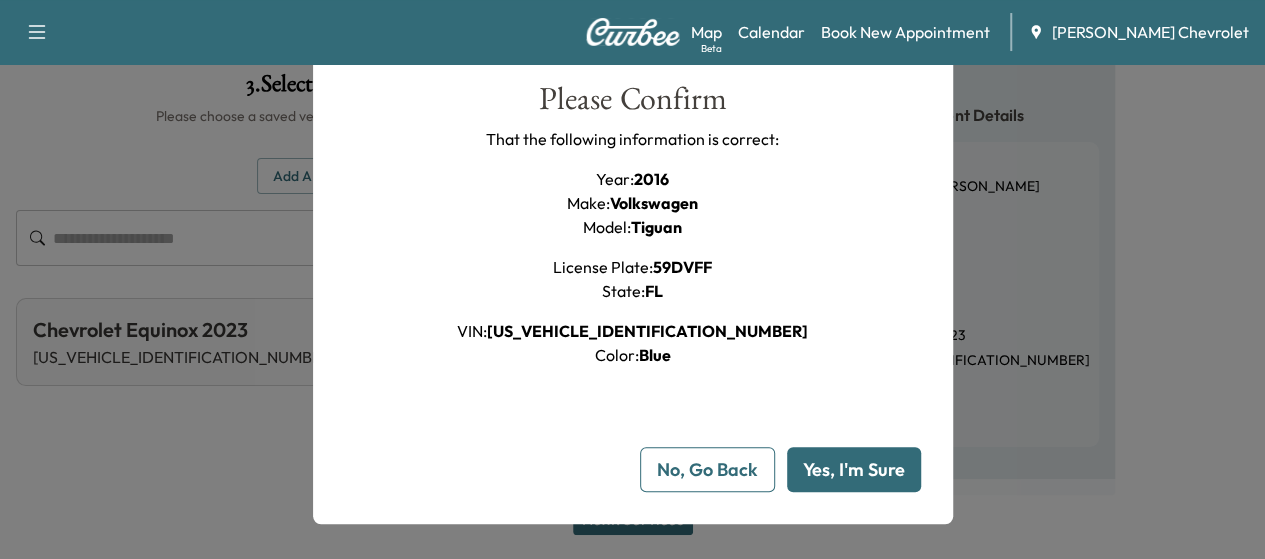 click on "Yes, I'm Sure" at bounding box center (854, 469) 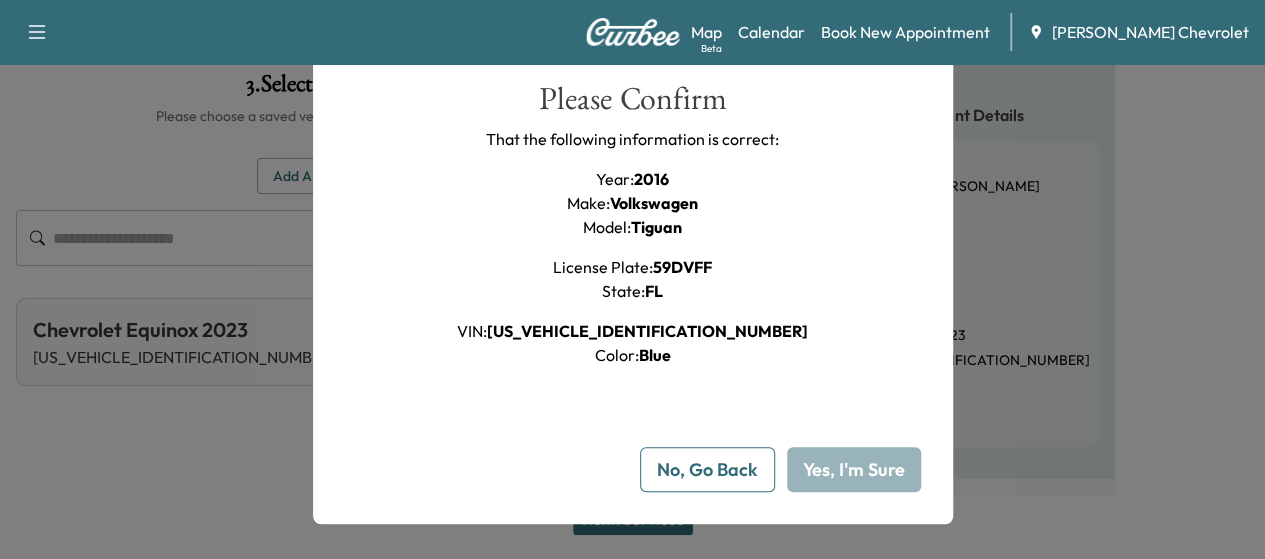 click on "No, Go Back" at bounding box center [707, 469] 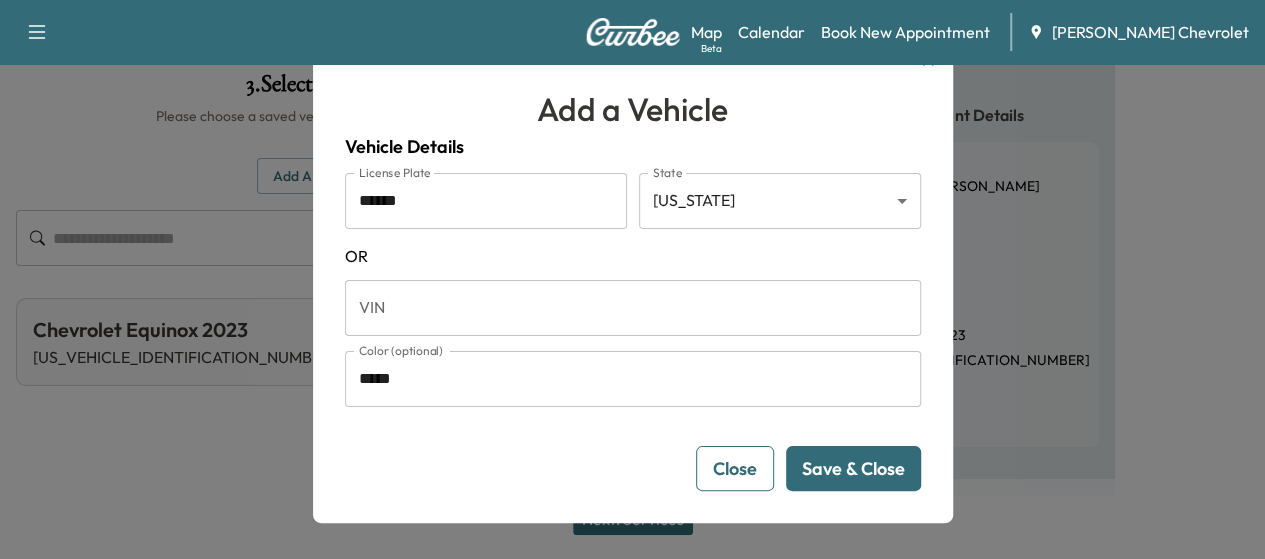 type 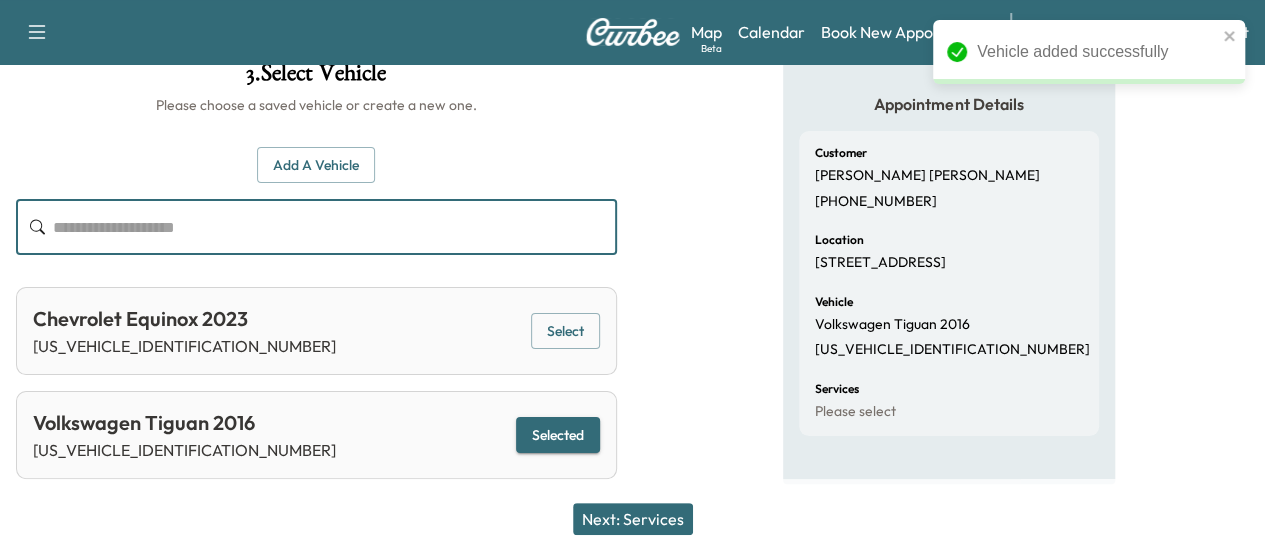 click at bounding box center [335, 227] 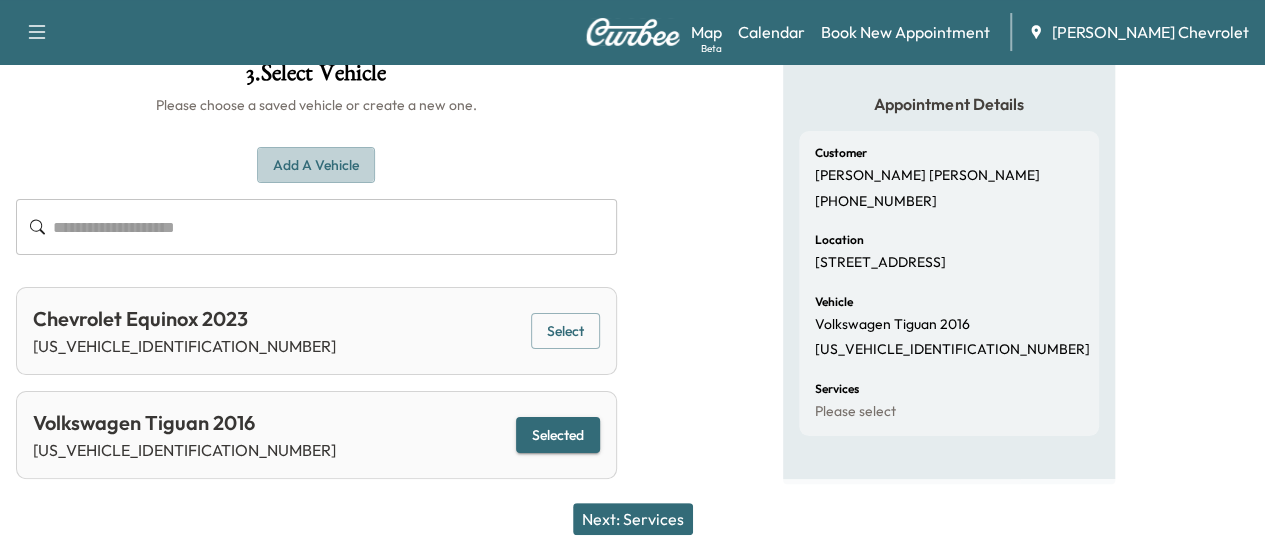 click on "Add a Vehicle" at bounding box center [316, 165] 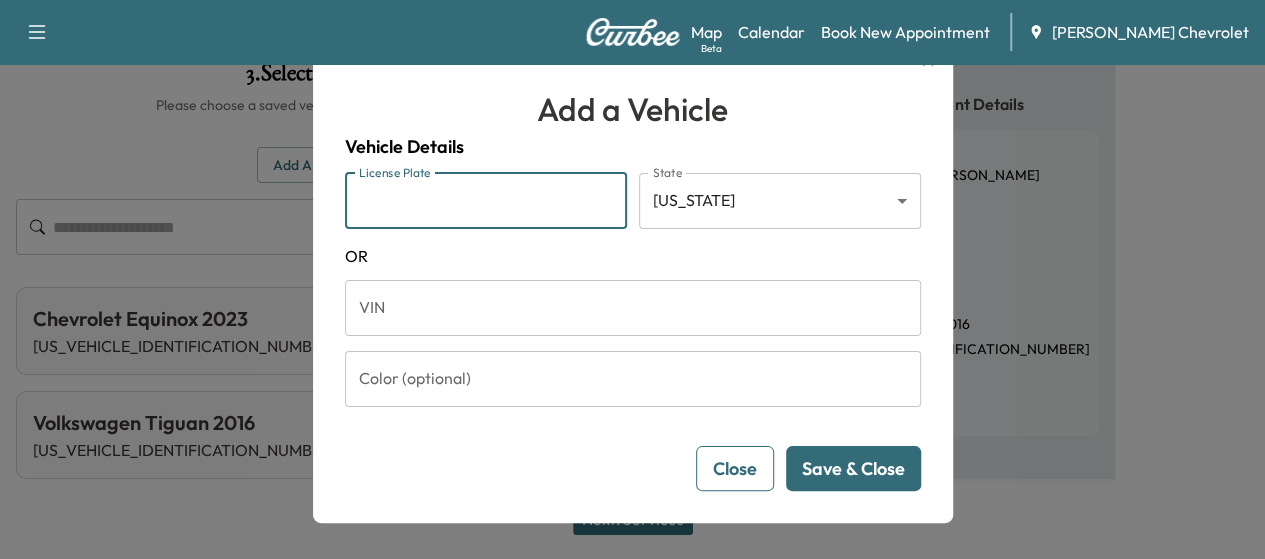 click on "License Plate" at bounding box center [486, 201] 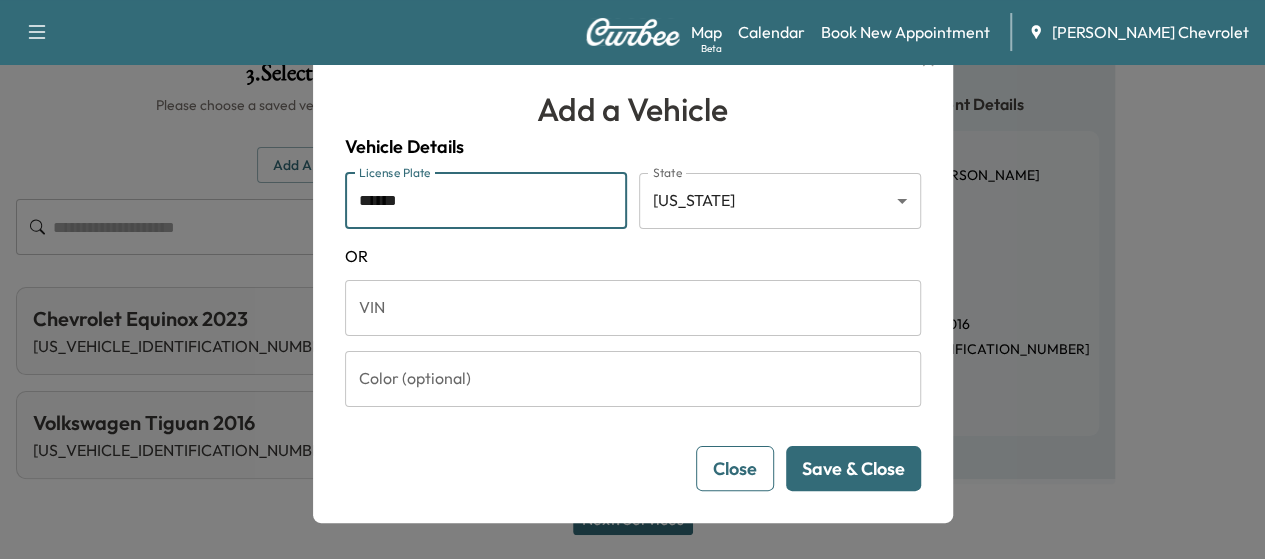 type on "******" 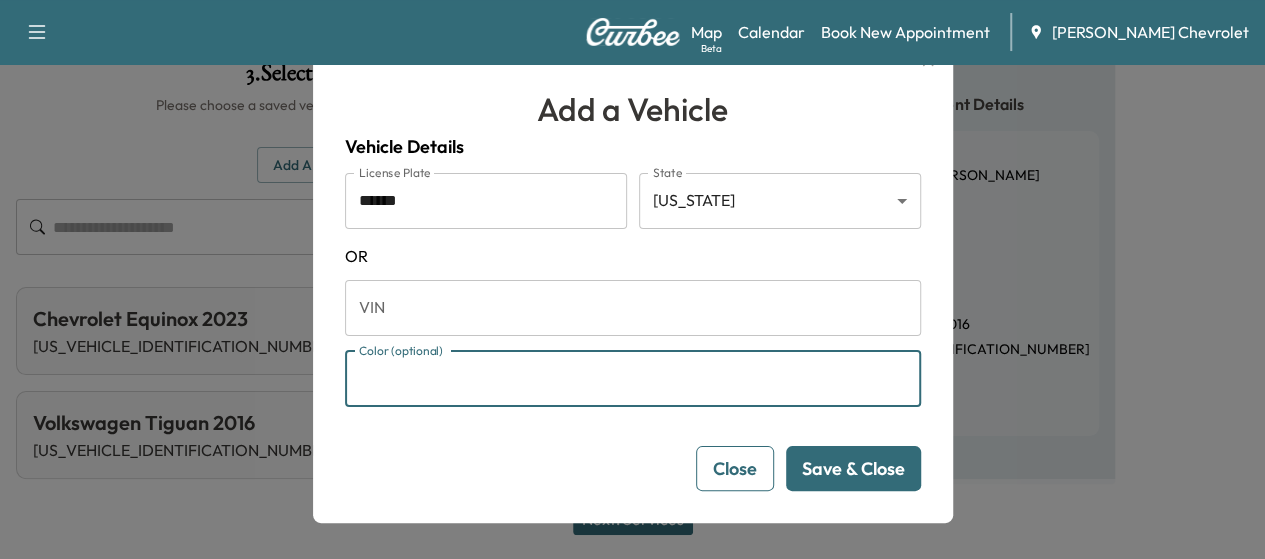 click on "Color (optional)" at bounding box center [633, 379] 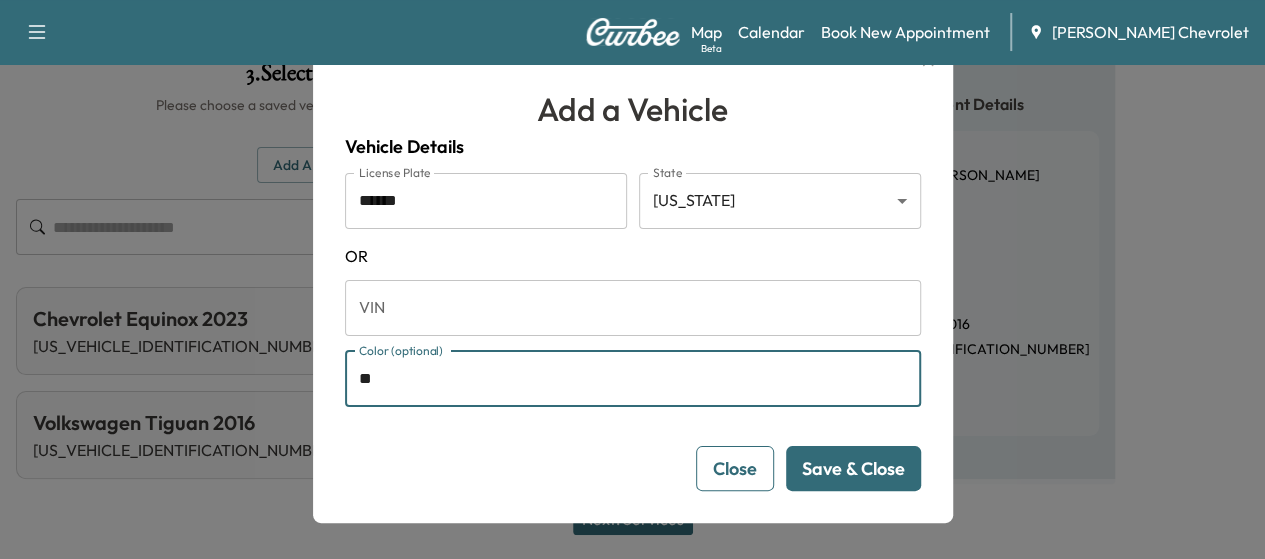 type on "*" 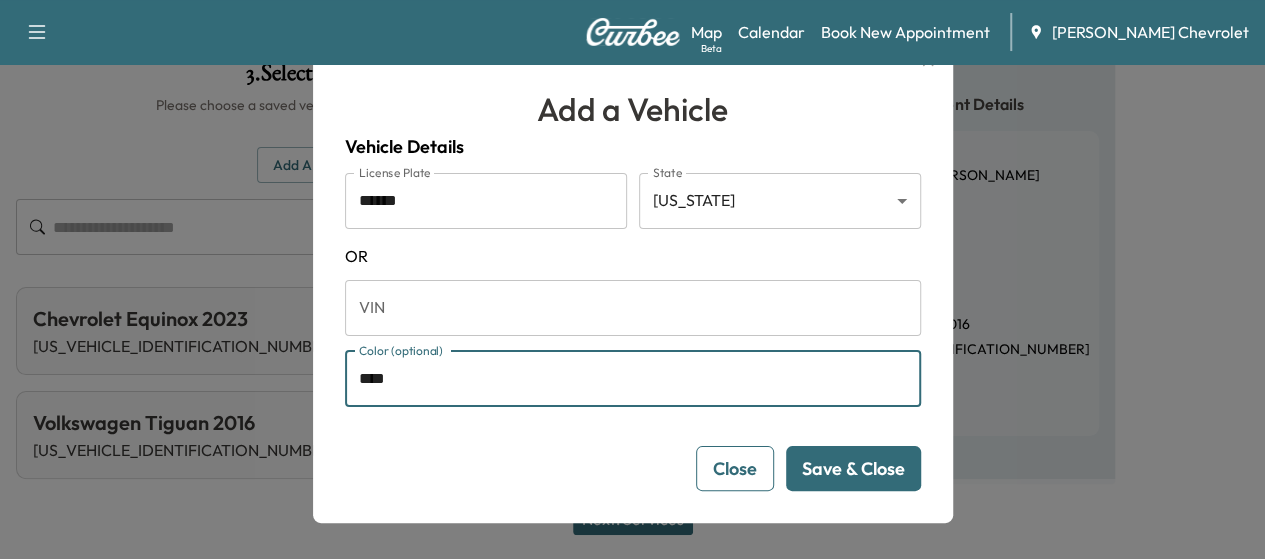 type on "****" 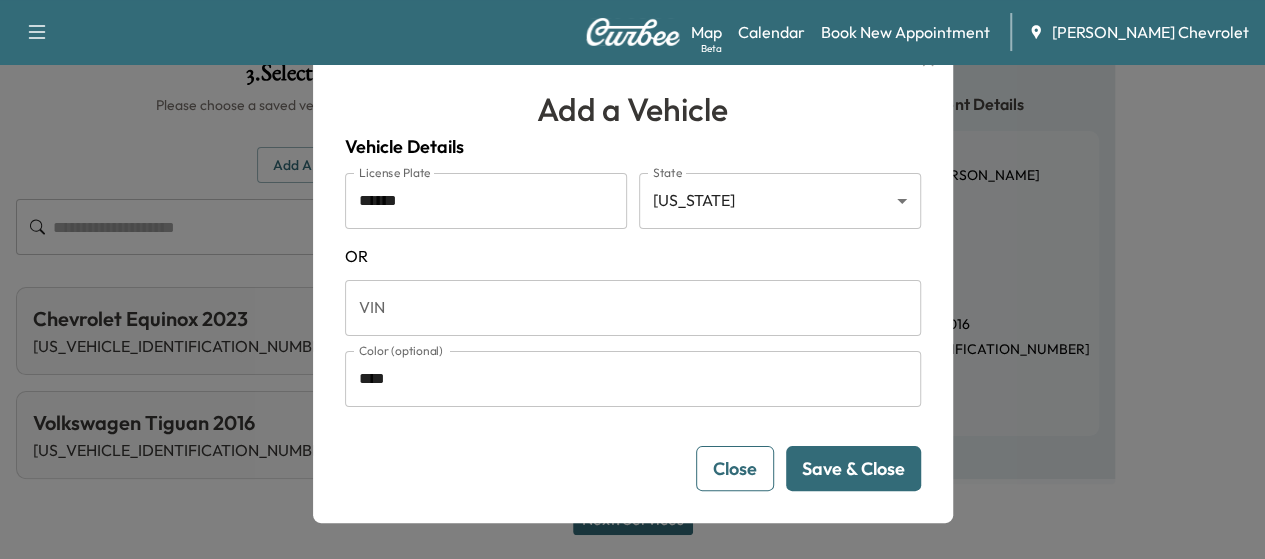 click on "Save & Close" at bounding box center [853, 468] 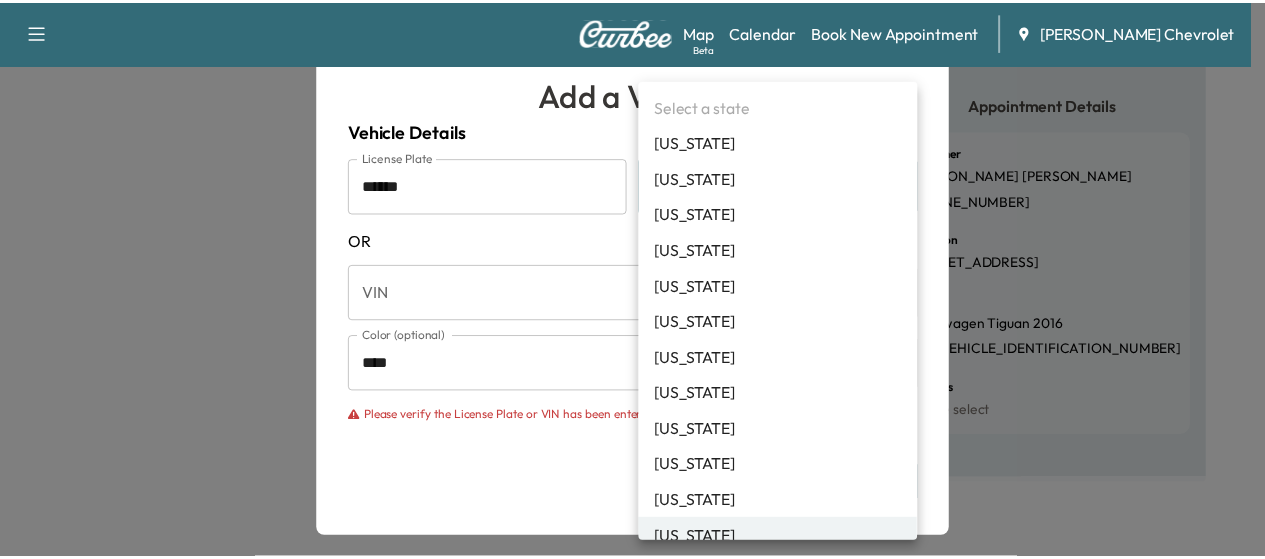 scroll, scrollTop: 12, scrollLeft: 0, axis: vertical 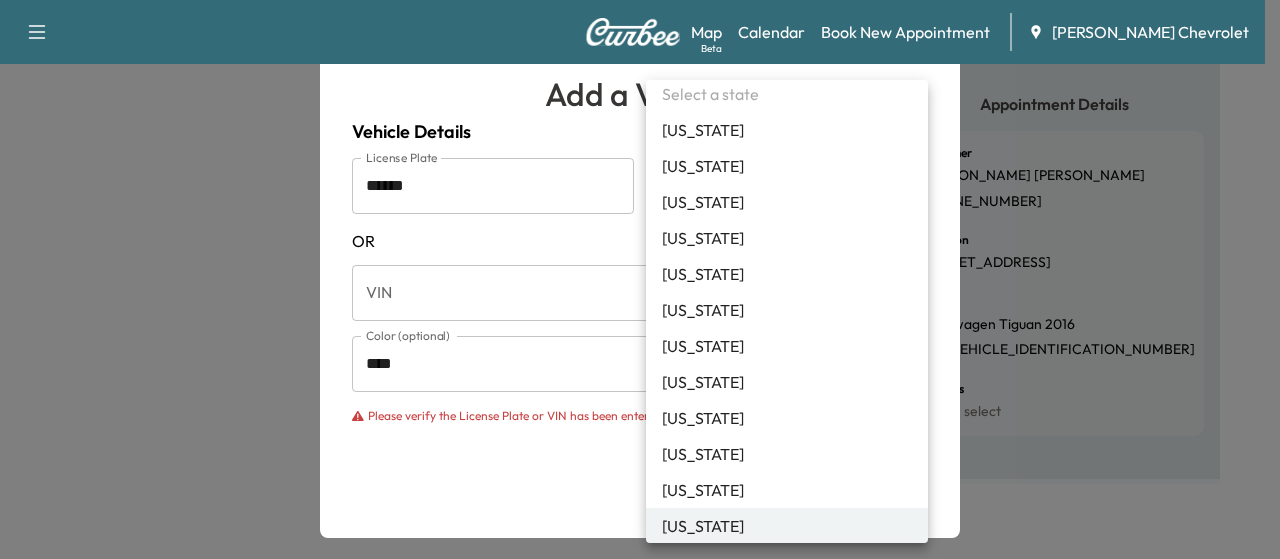 drag, startPoint x: 657, startPoint y: 188, endPoint x: 422, endPoint y: 183, distance: 235.05319 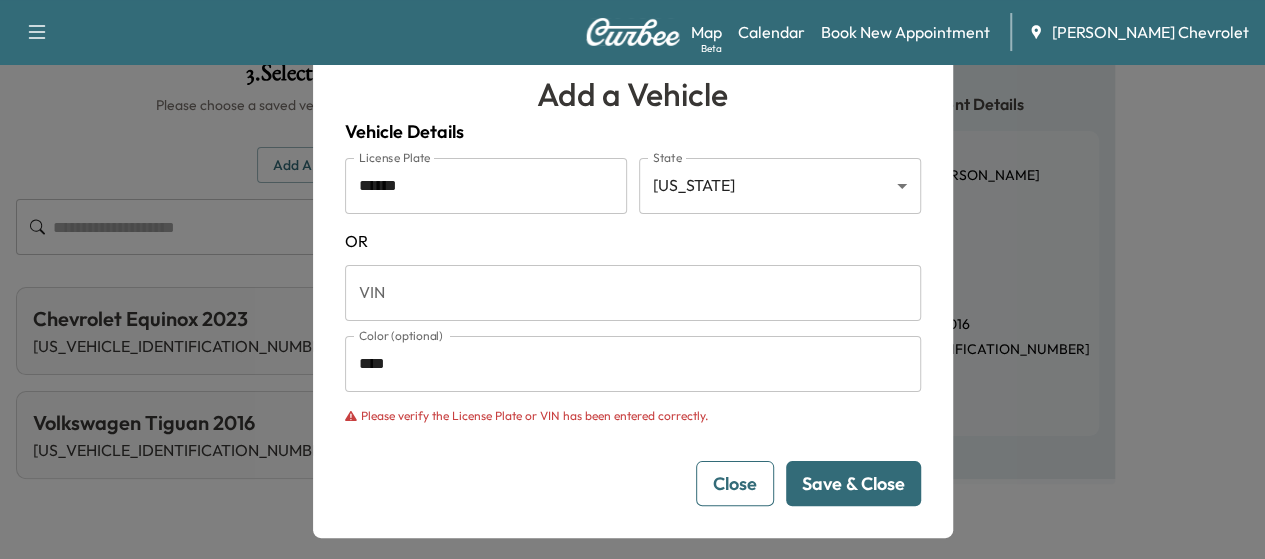 drag, startPoint x: 414, startPoint y: 184, endPoint x: 394, endPoint y: 191, distance: 21.189621 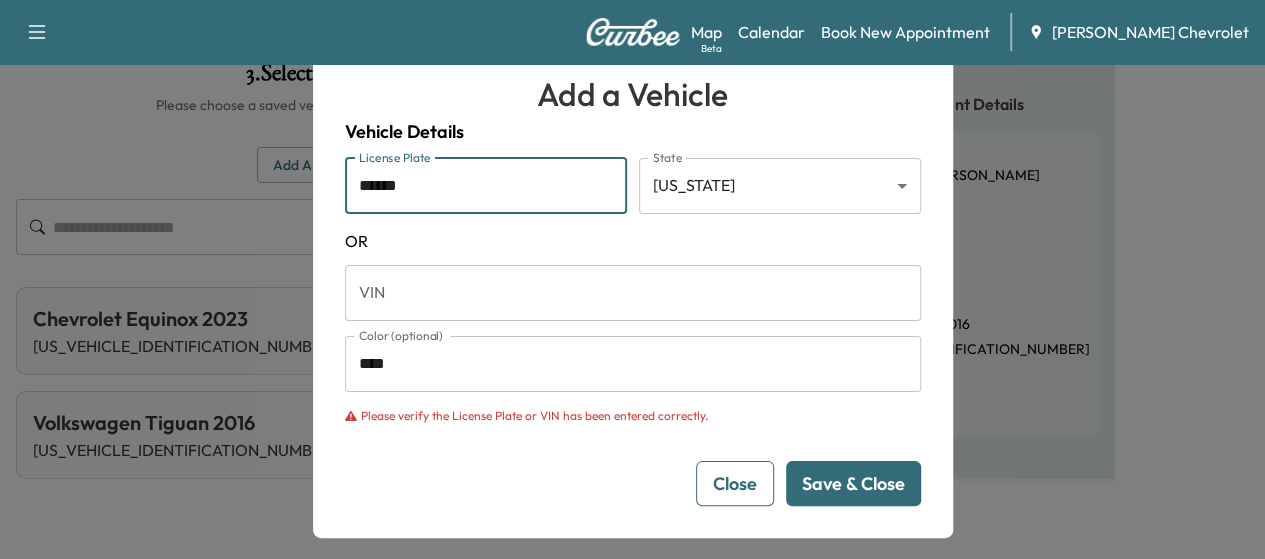 click on "******" at bounding box center [486, 186] 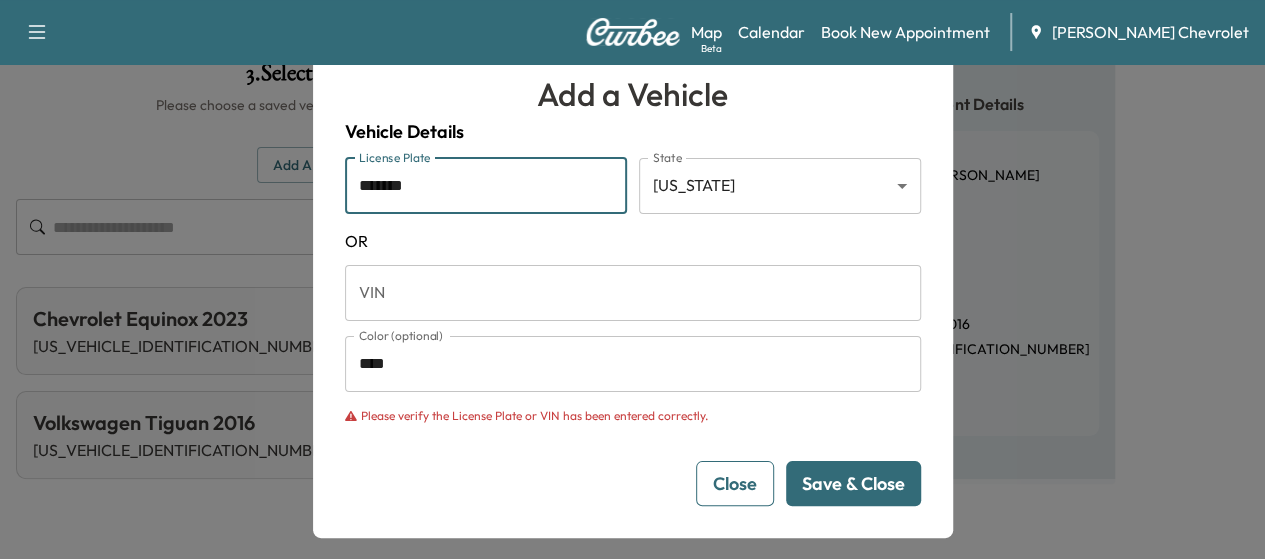 click on "*******" at bounding box center [486, 186] 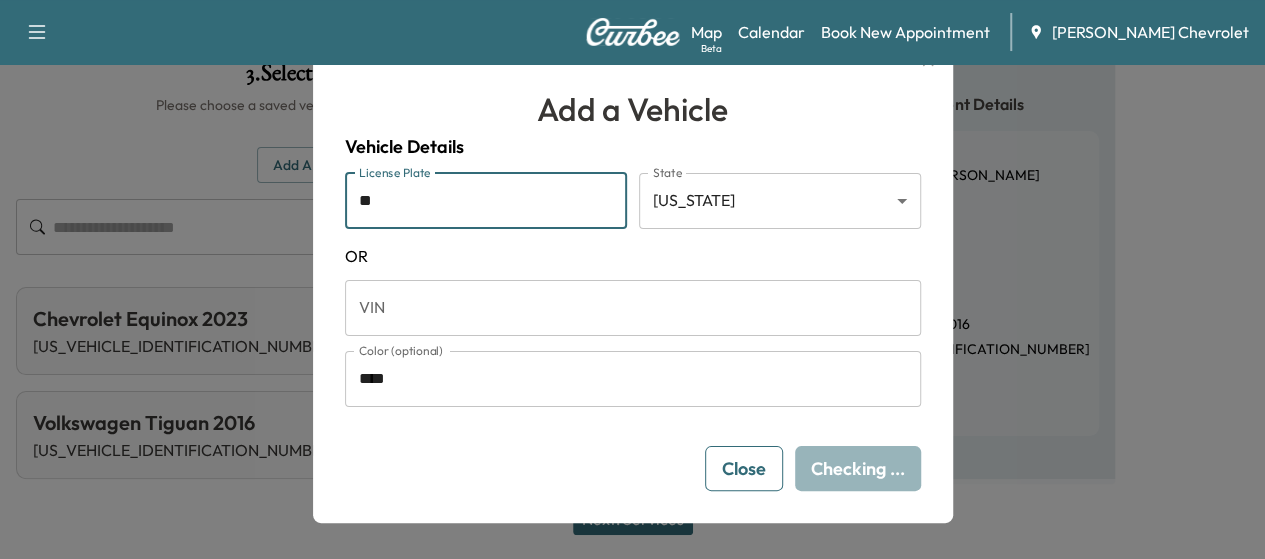type on "*" 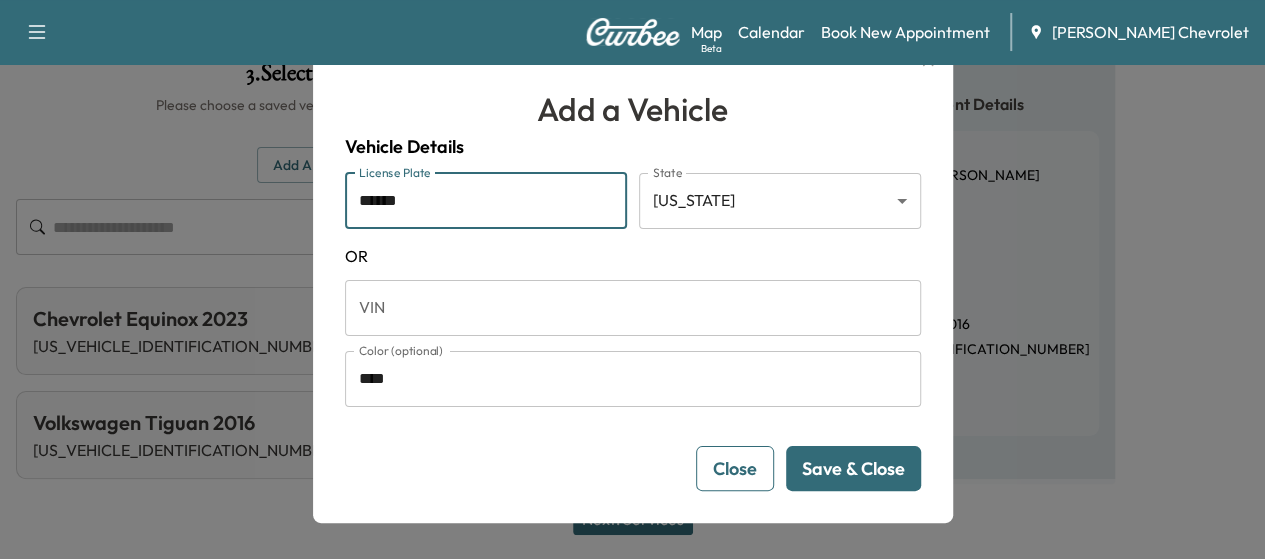 type on "******" 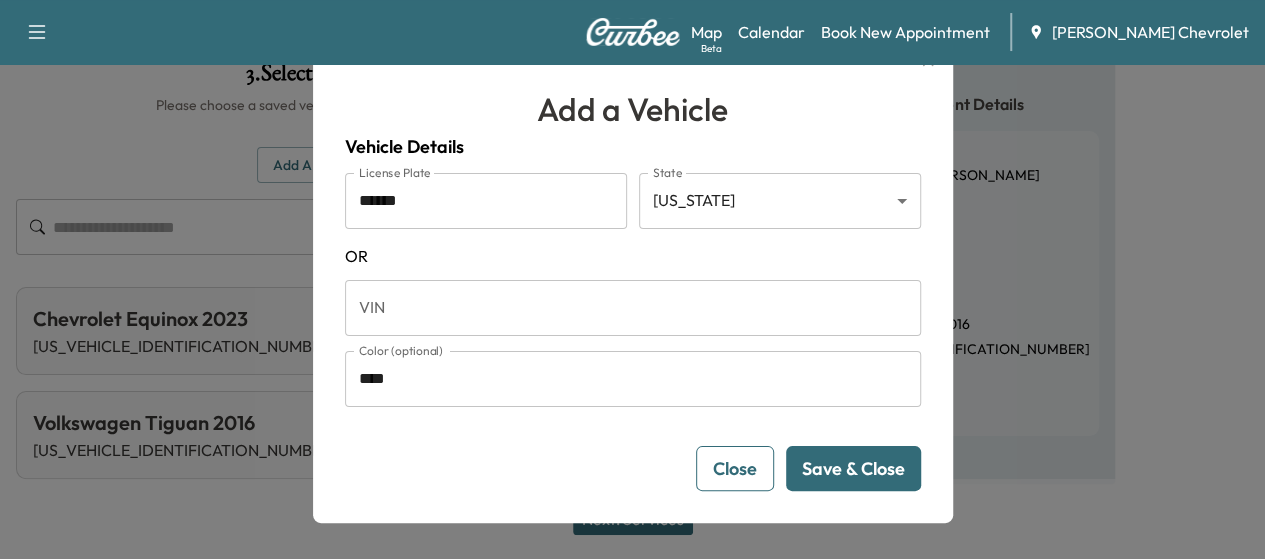click on "Save & Close" at bounding box center (853, 468) 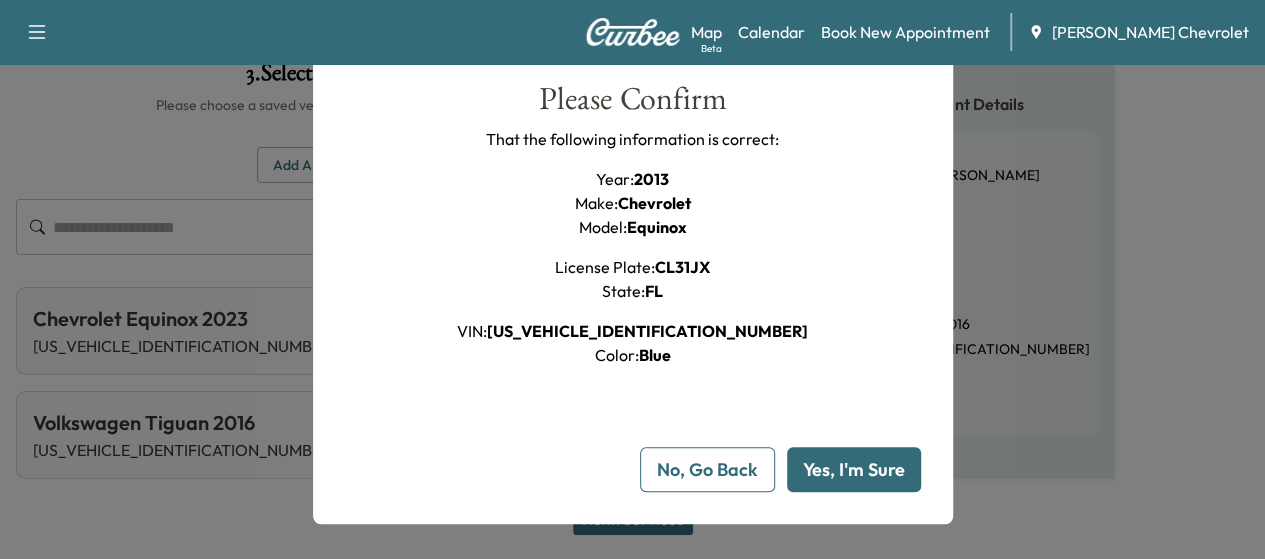 click on "Yes, I'm Sure" at bounding box center [854, 469] 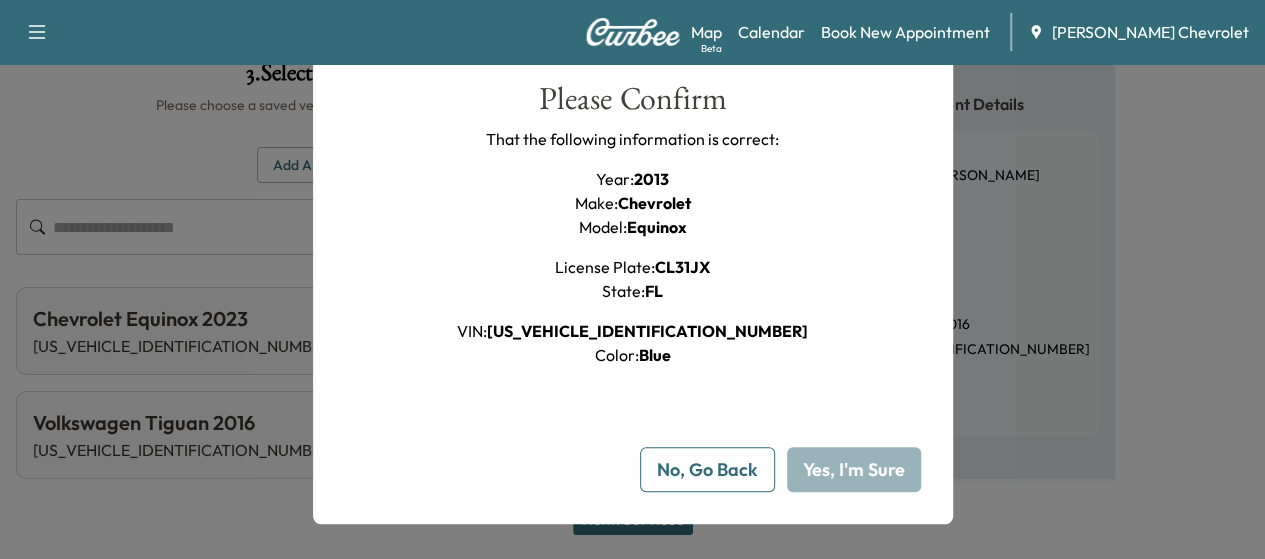 type 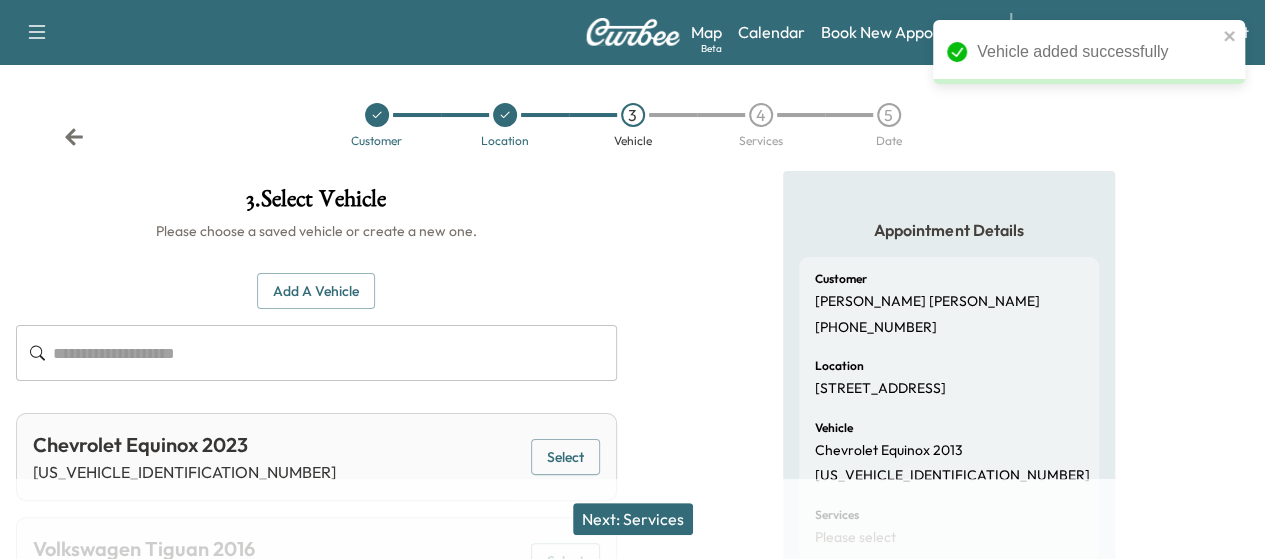 scroll, scrollTop: 228, scrollLeft: 0, axis: vertical 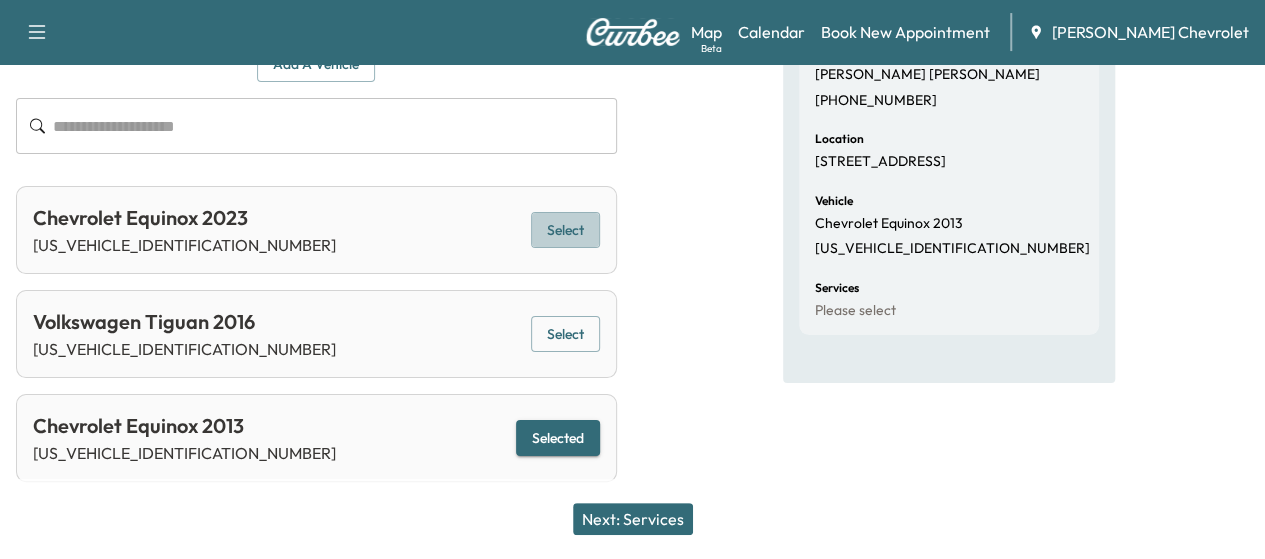 click on "Select" at bounding box center [565, 230] 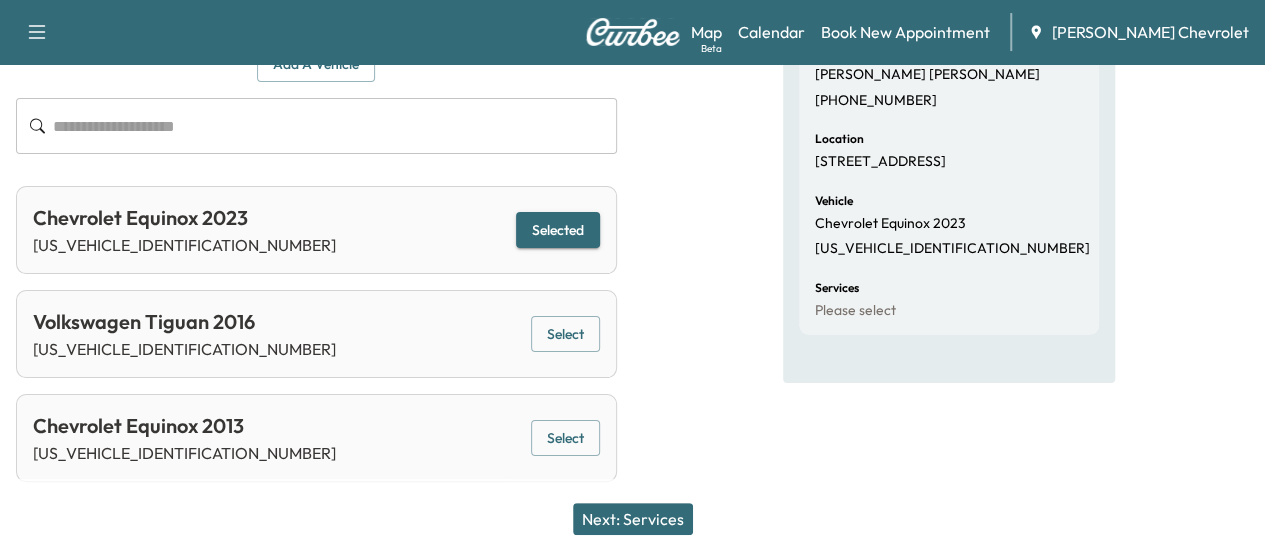 click on "Next: Services" at bounding box center (633, 519) 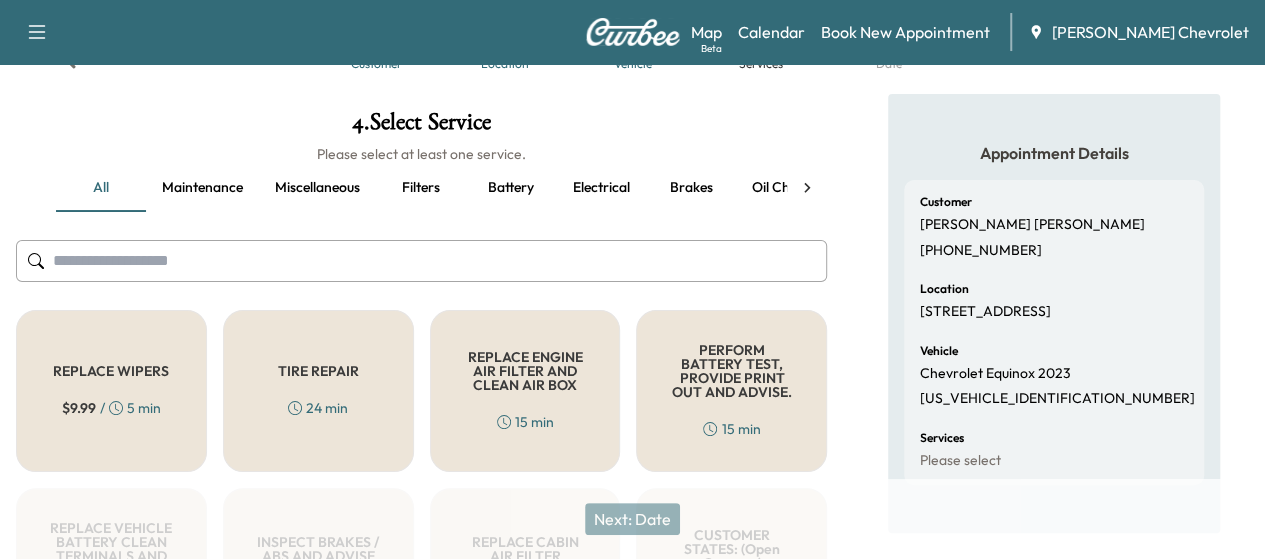 scroll, scrollTop: 76, scrollLeft: 0, axis: vertical 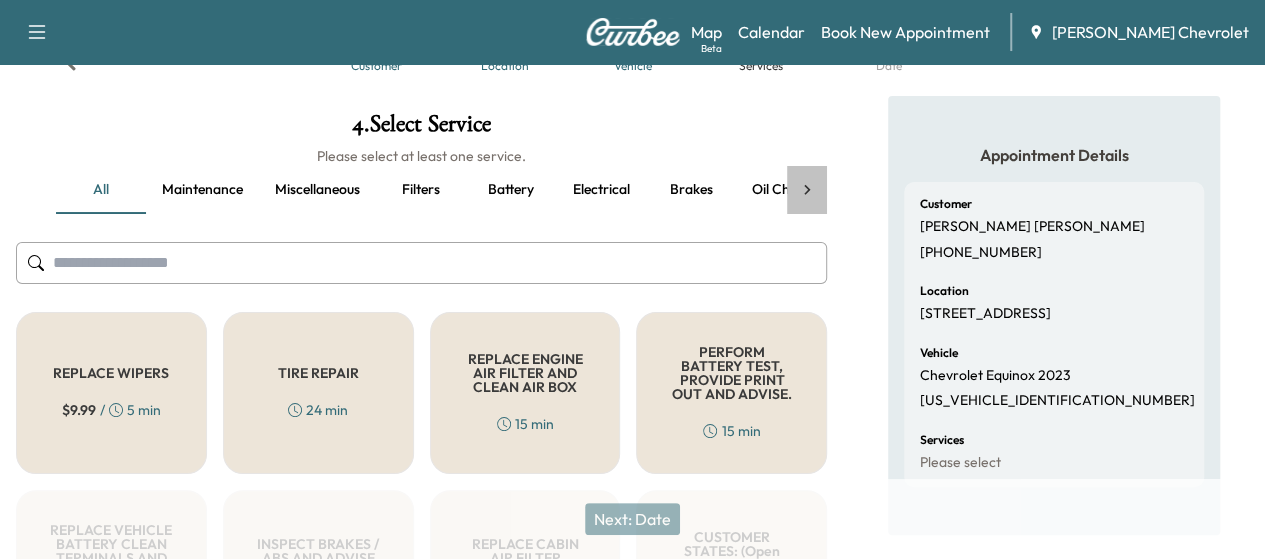 click 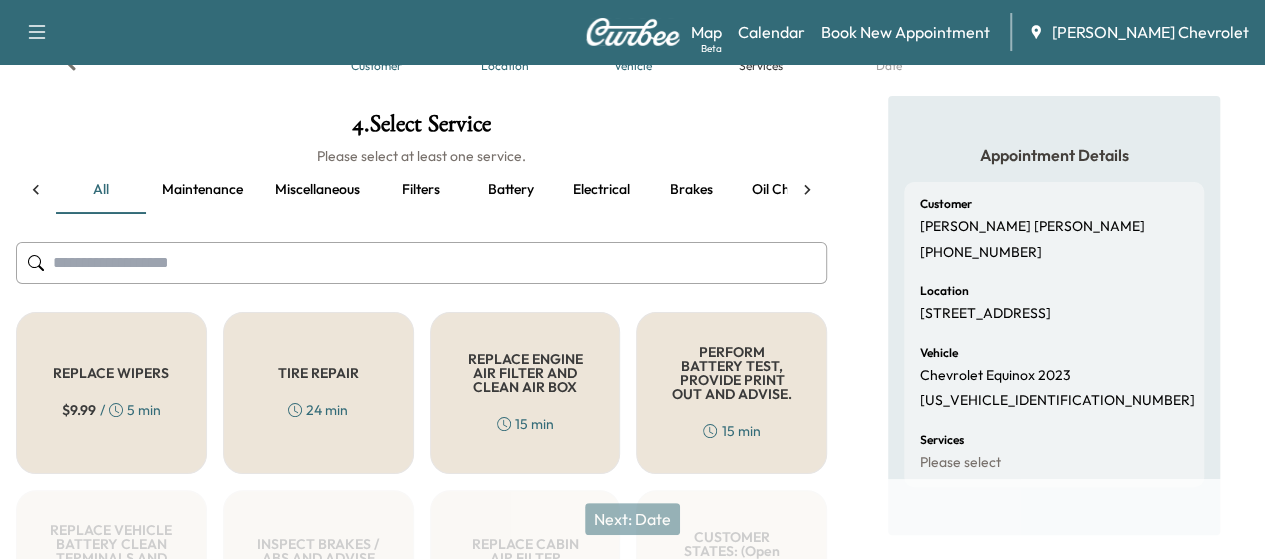 scroll, scrollTop: 0, scrollLeft: 141, axis: horizontal 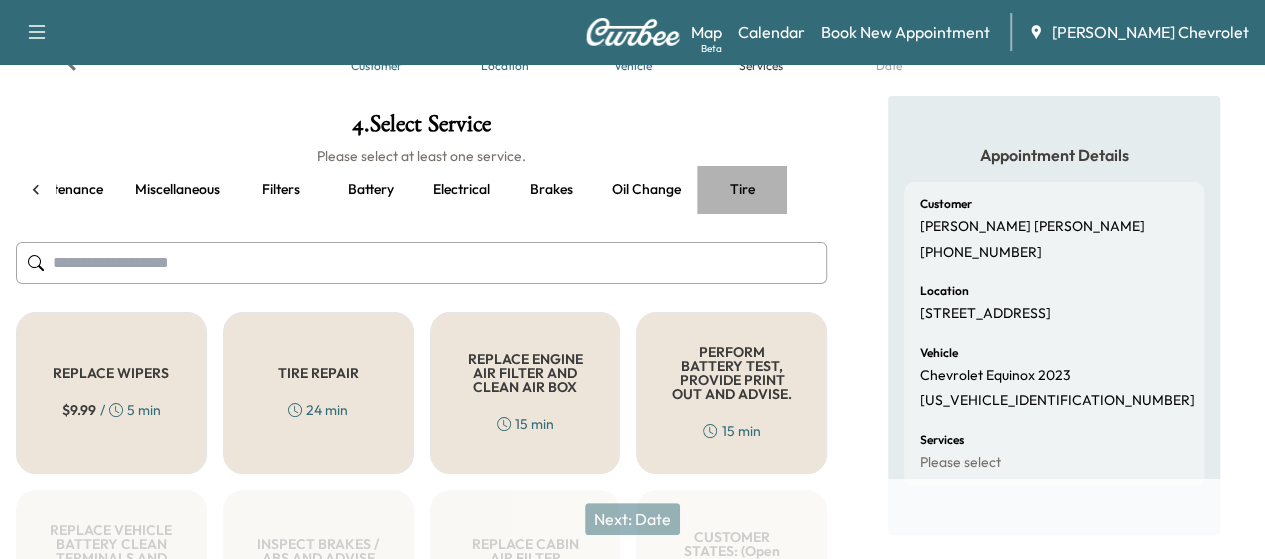 click on "Tire" at bounding box center (742, 190) 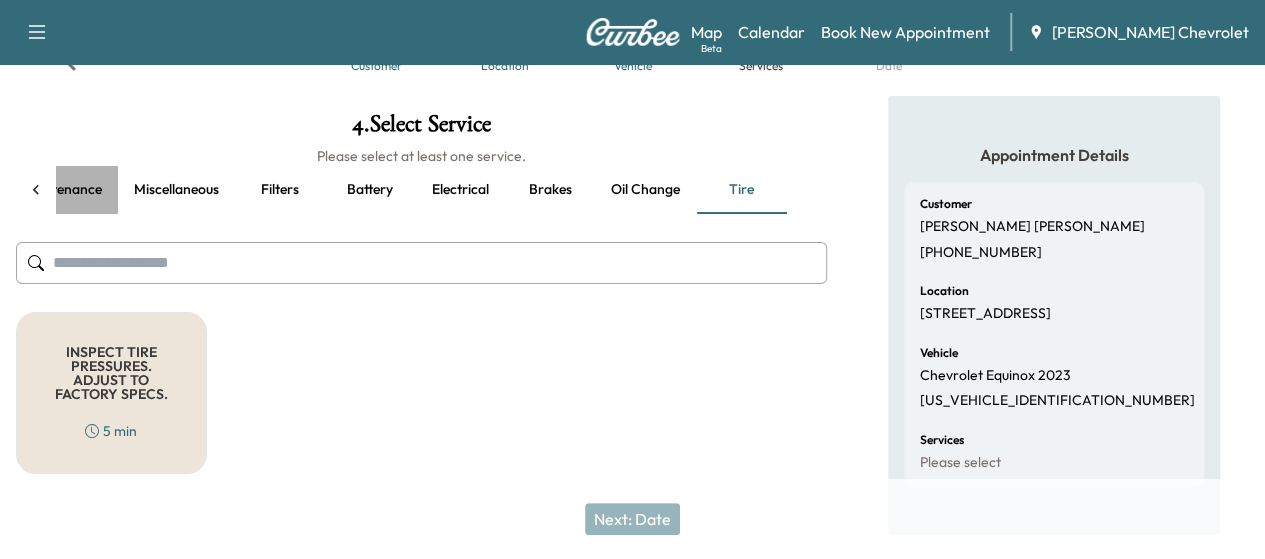 click on "Maintenance" at bounding box center [61, 190] 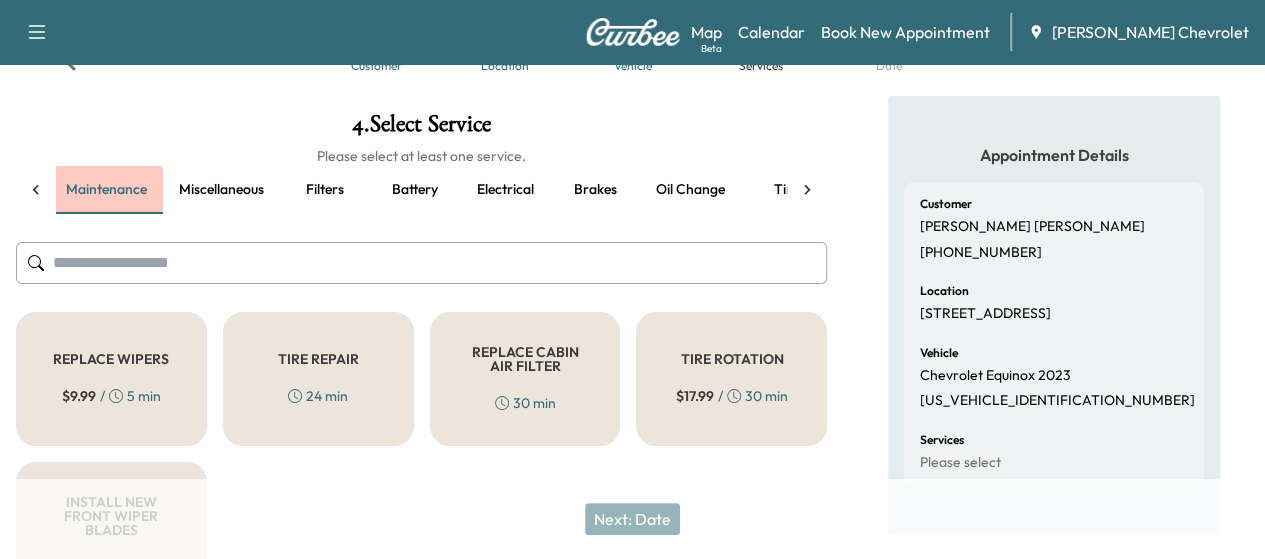 scroll, scrollTop: 0, scrollLeft: 90, axis: horizontal 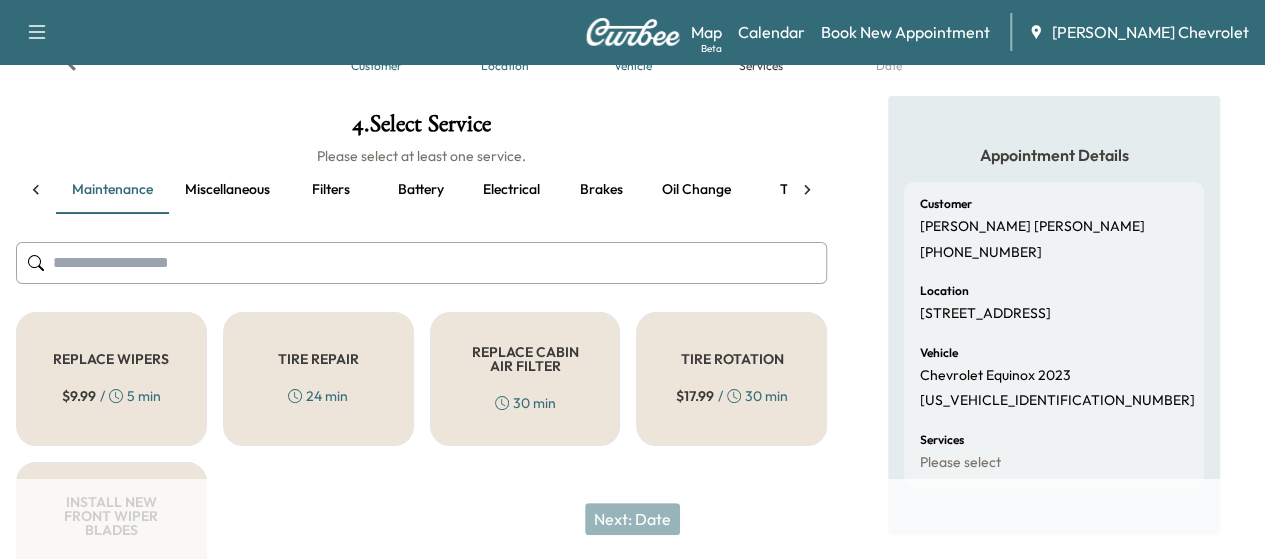 click on "REPLACE WIPERS" at bounding box center (111, 359) 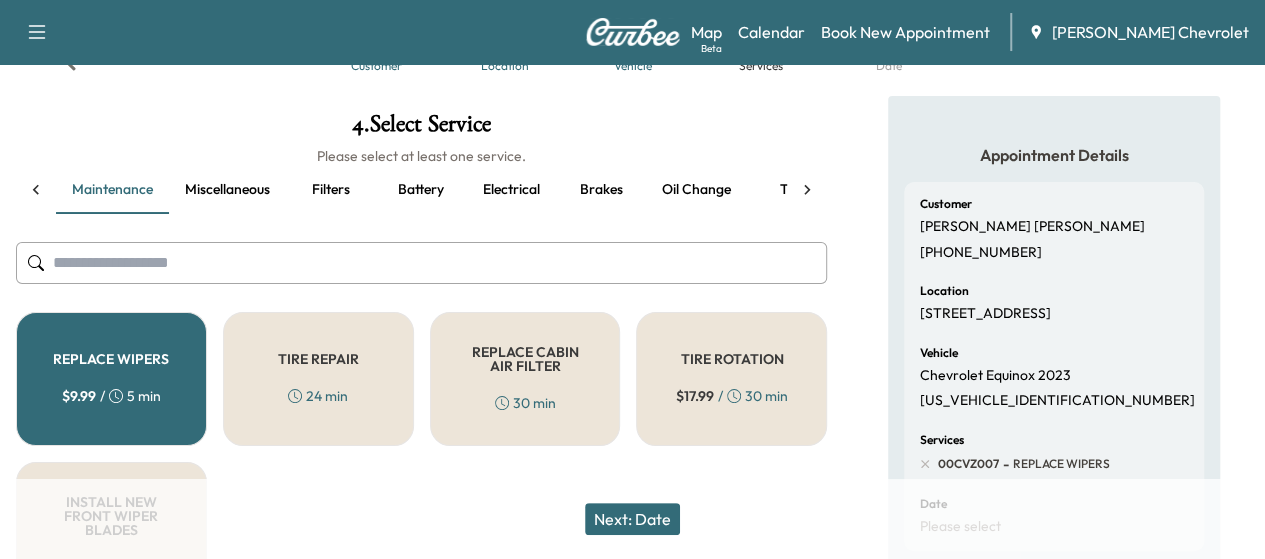 drag, startPoint x: 537, startPoint y: 364, endPoint x: 643, endPoint y: 523, distance: 191.09422 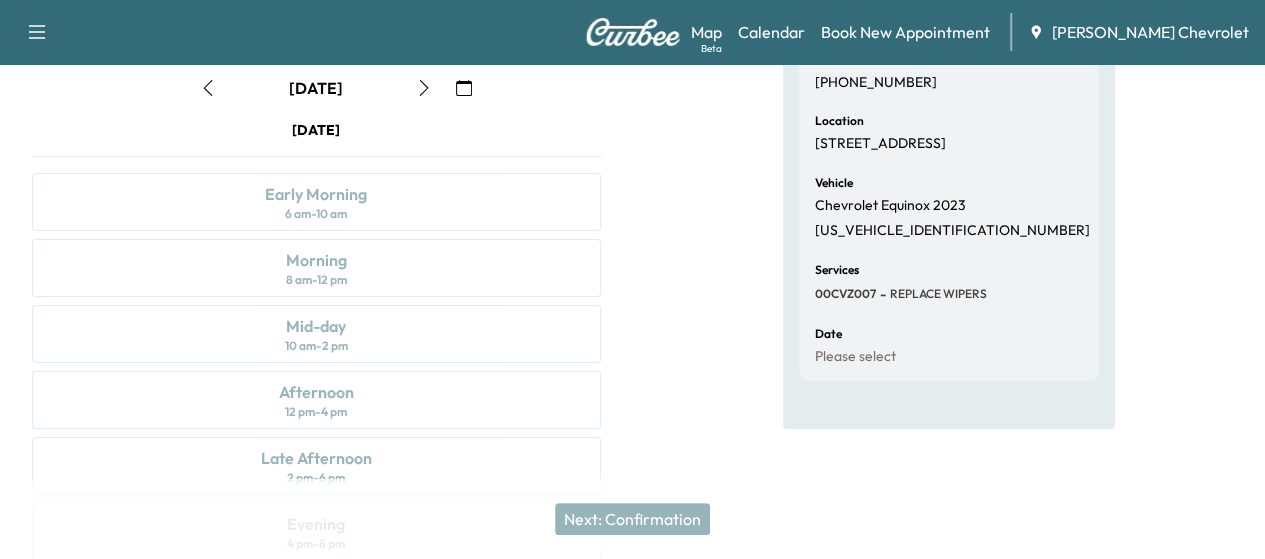 scroll, scrollTop: 248, scrollLeft: 0, axis: vertical 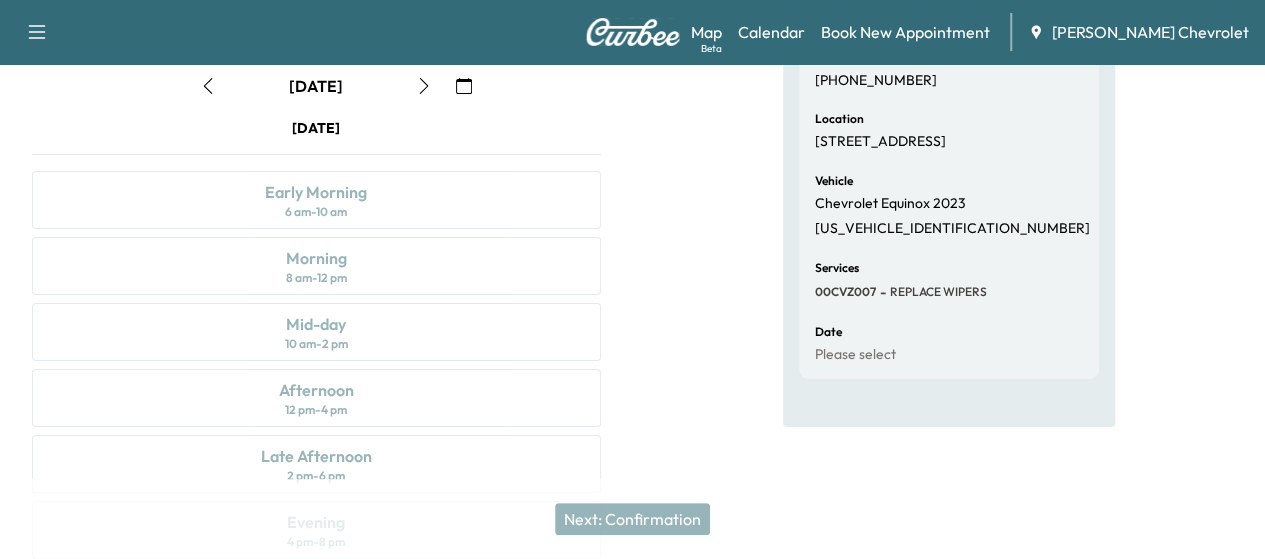 click at bounding box center (464, 86) 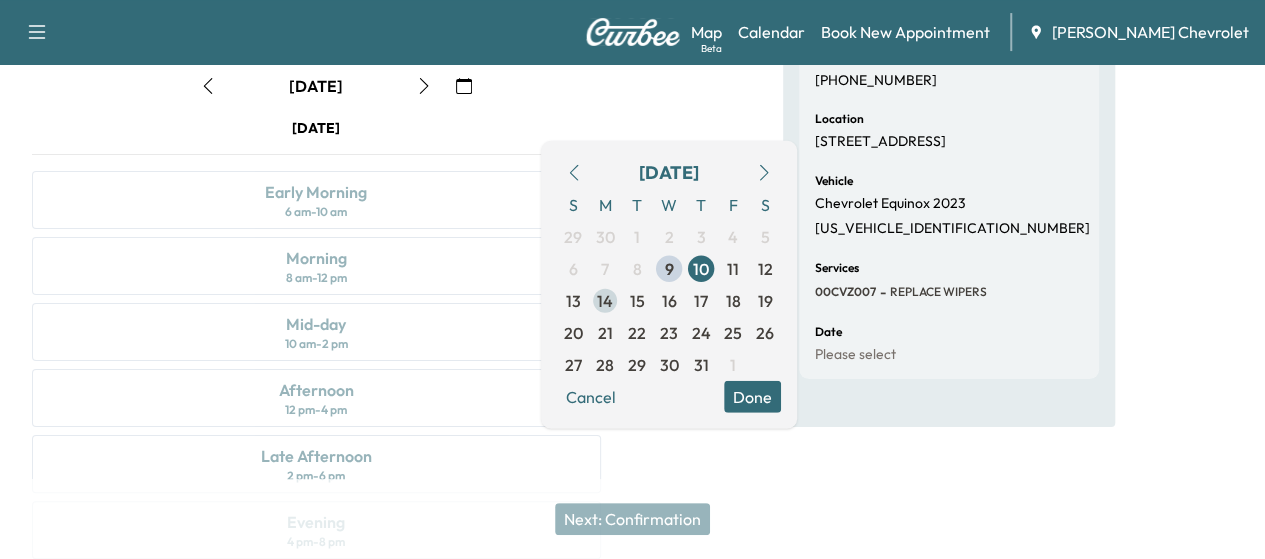 click on "14" at bounding box center [605, 301] 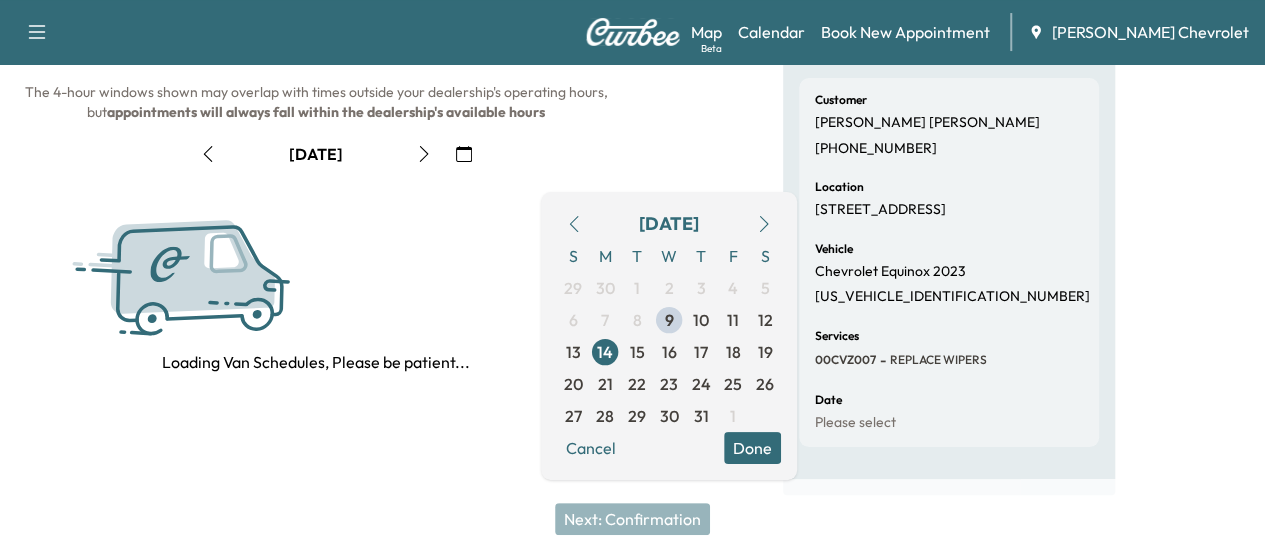 scroll, scrollTop: 248, scrollLeft: 0, axis: vertical 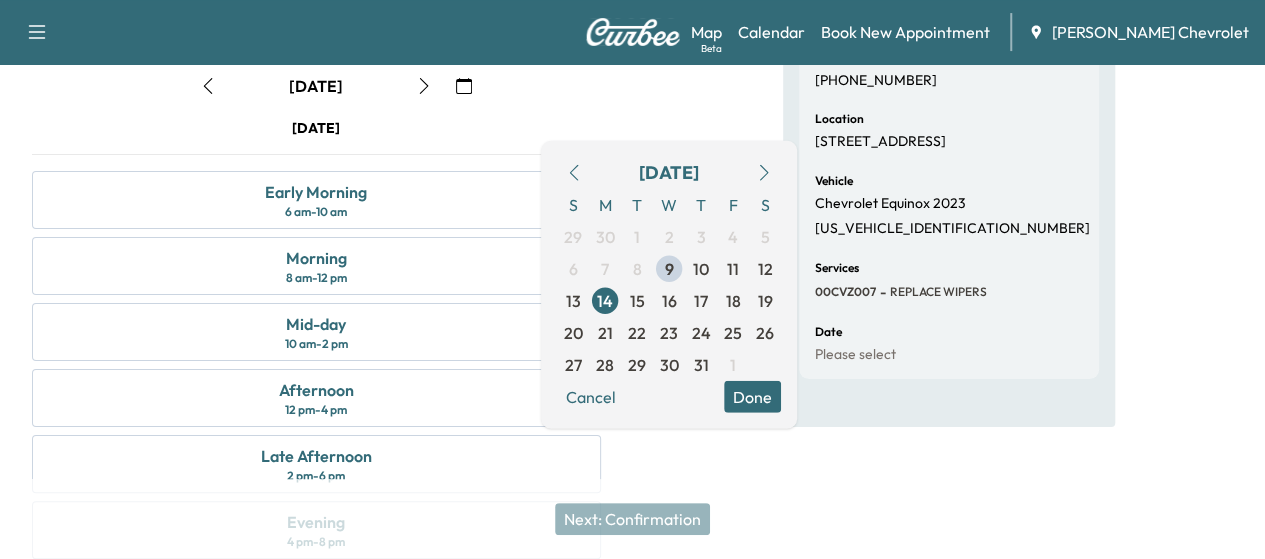 click at bounding box center (632, -76) 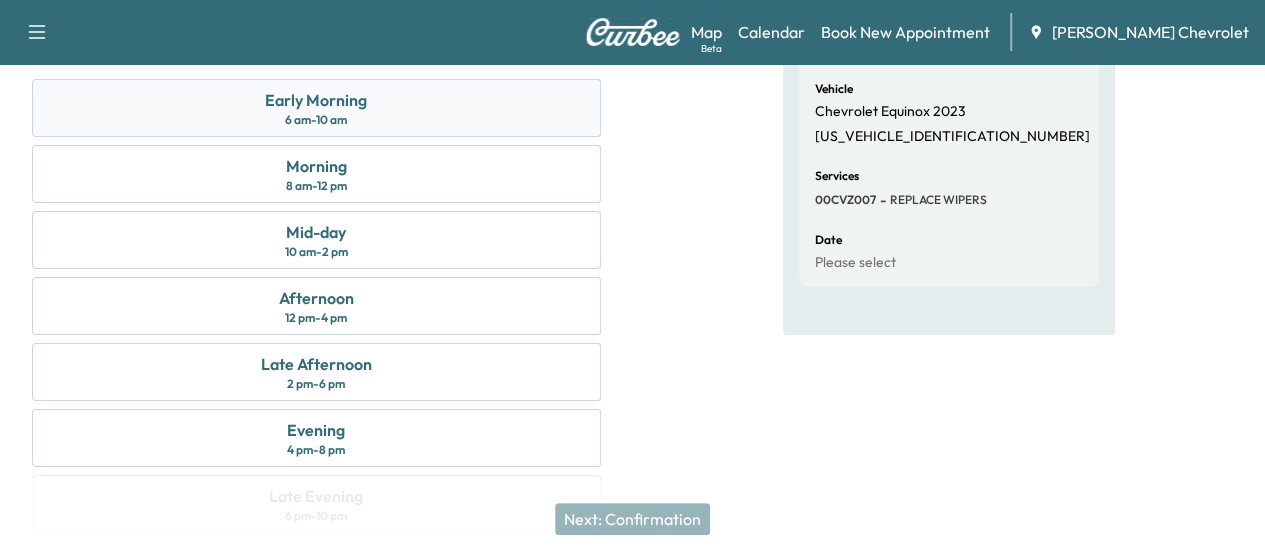 scroll, scrollTop: 198, scrollLeft: 0, axis: vertical 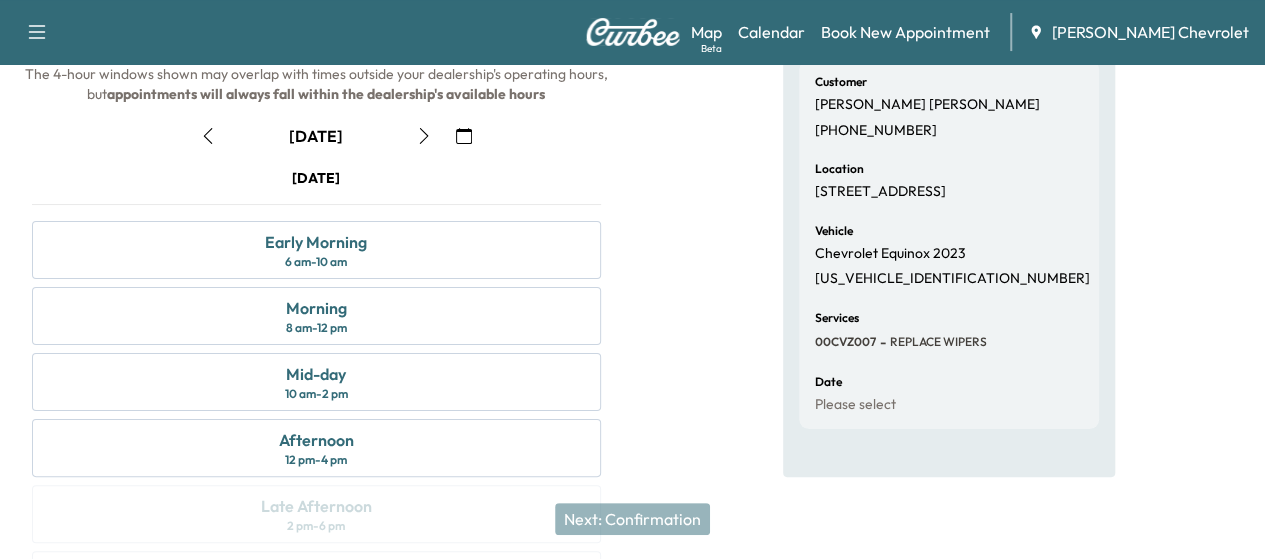 click 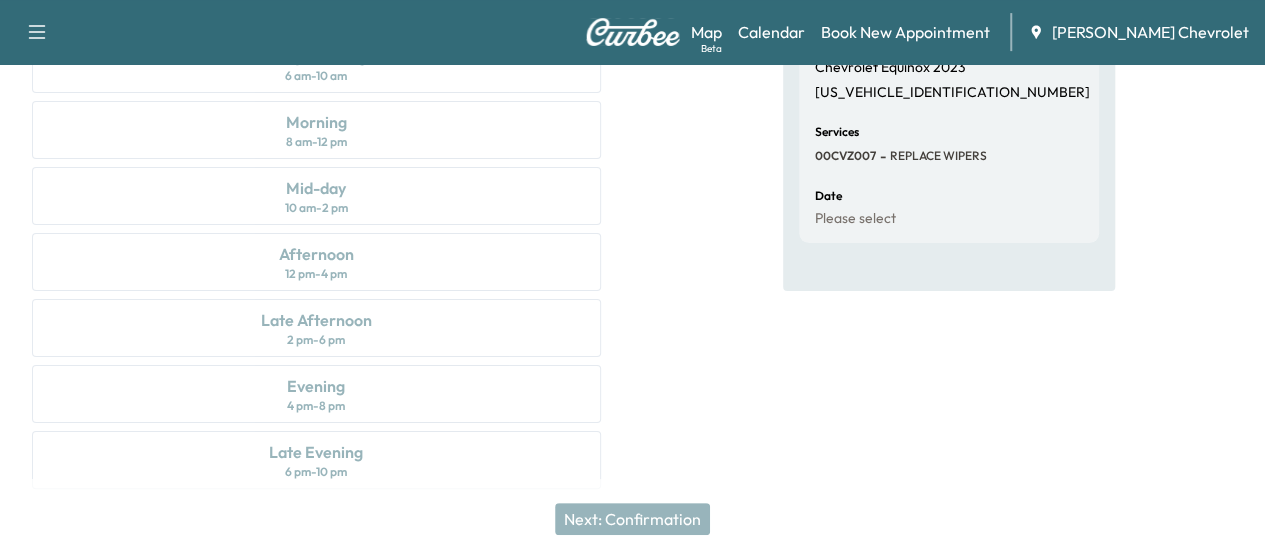 scroll, scrollTop: 172, scrollLeft: 0, axis: vertical 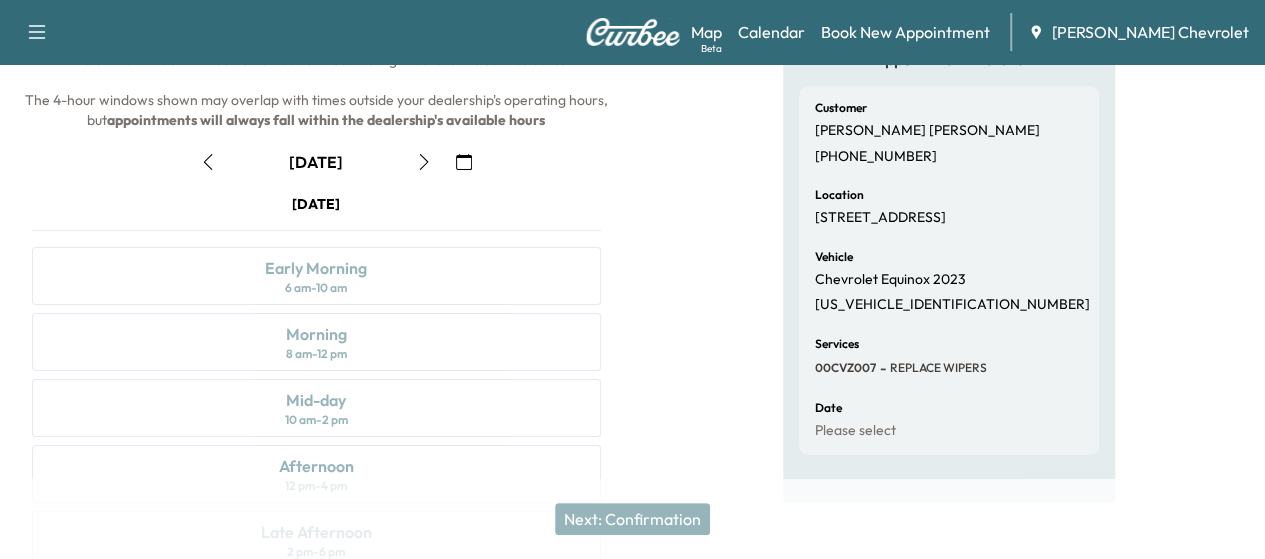 click at bounding box center [464, 162] 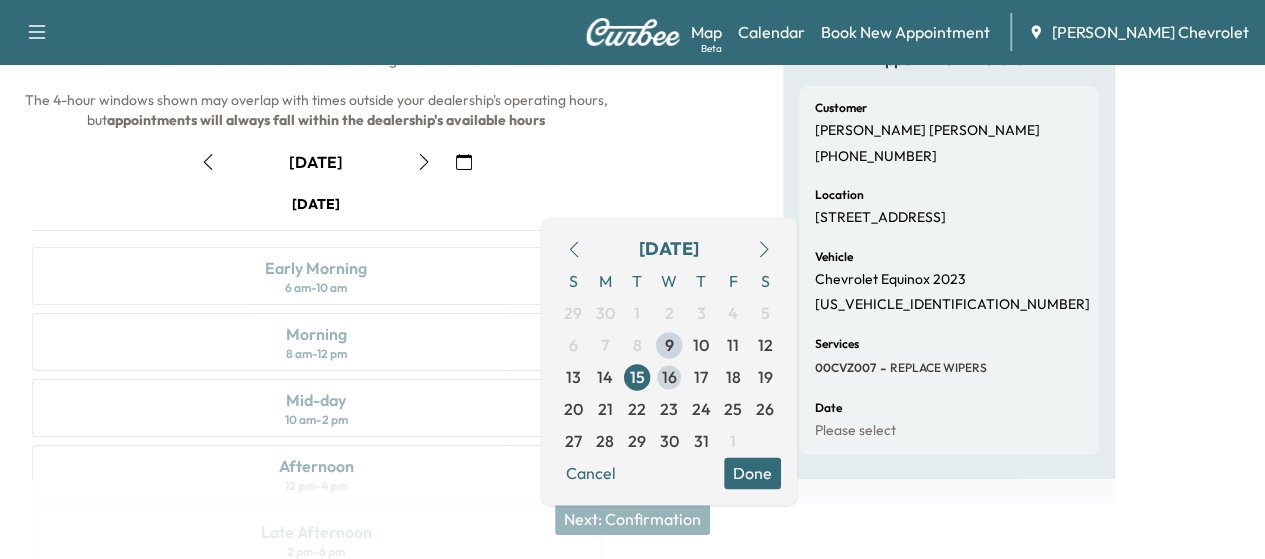 click on "16" at bounding box center [669, 377] 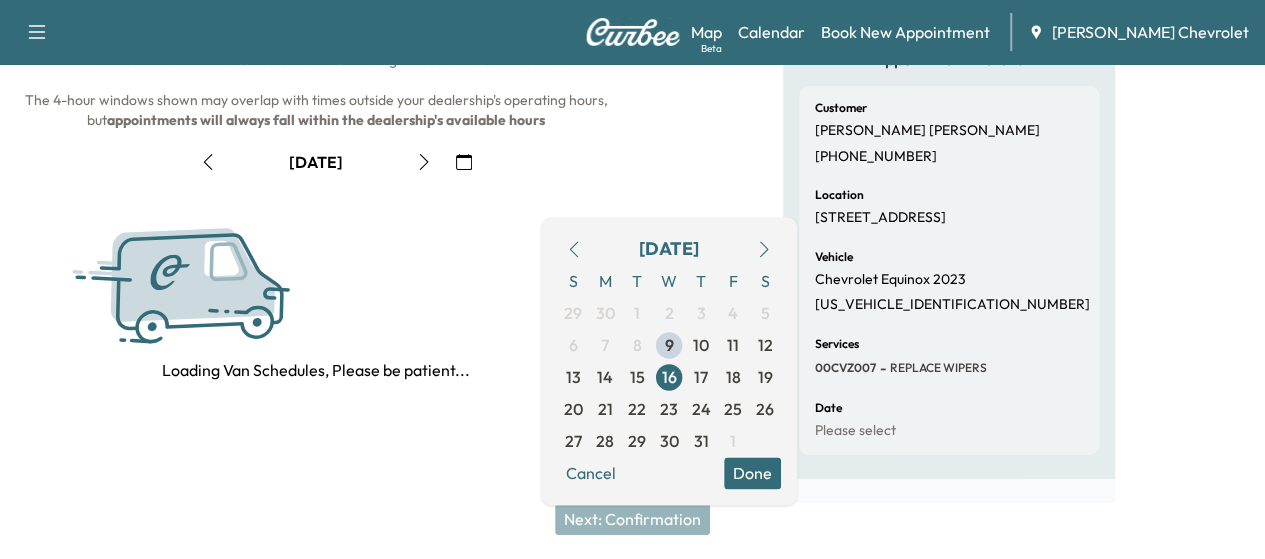 click at bounding box center [632, 0] 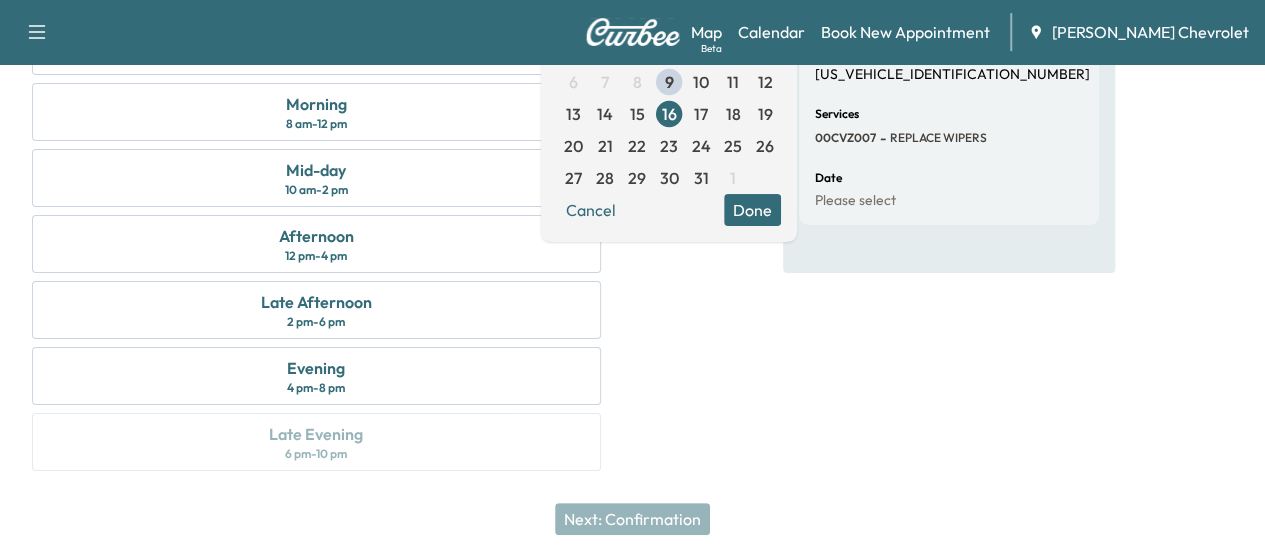 scroll, scrollTop: 434, scrollLeft: 0, axis: vertical 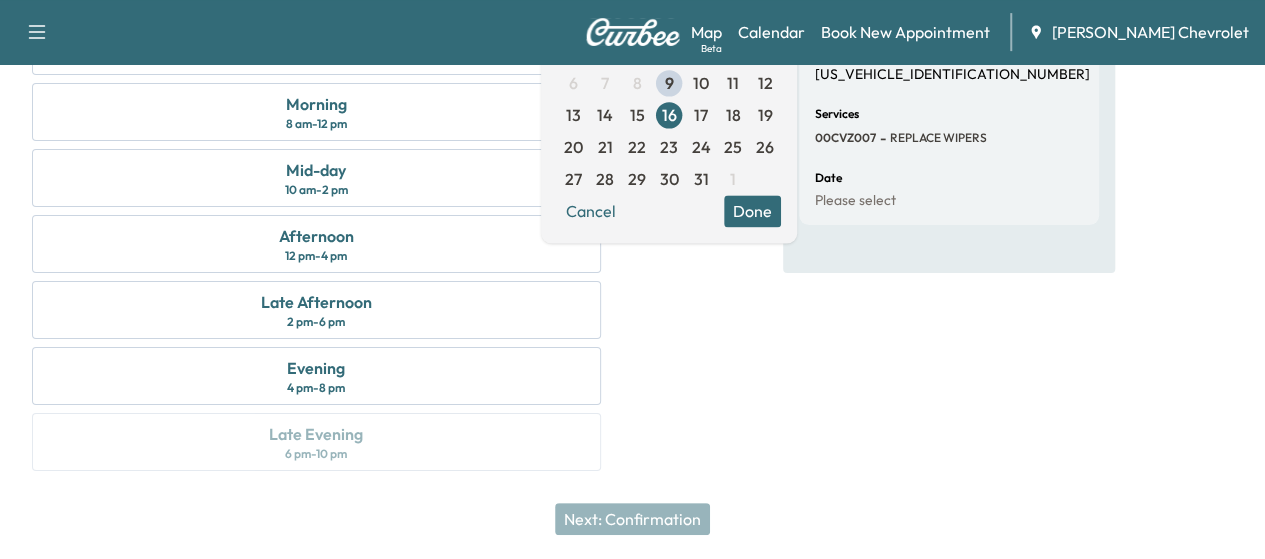 click at bounding box center [632, -230] 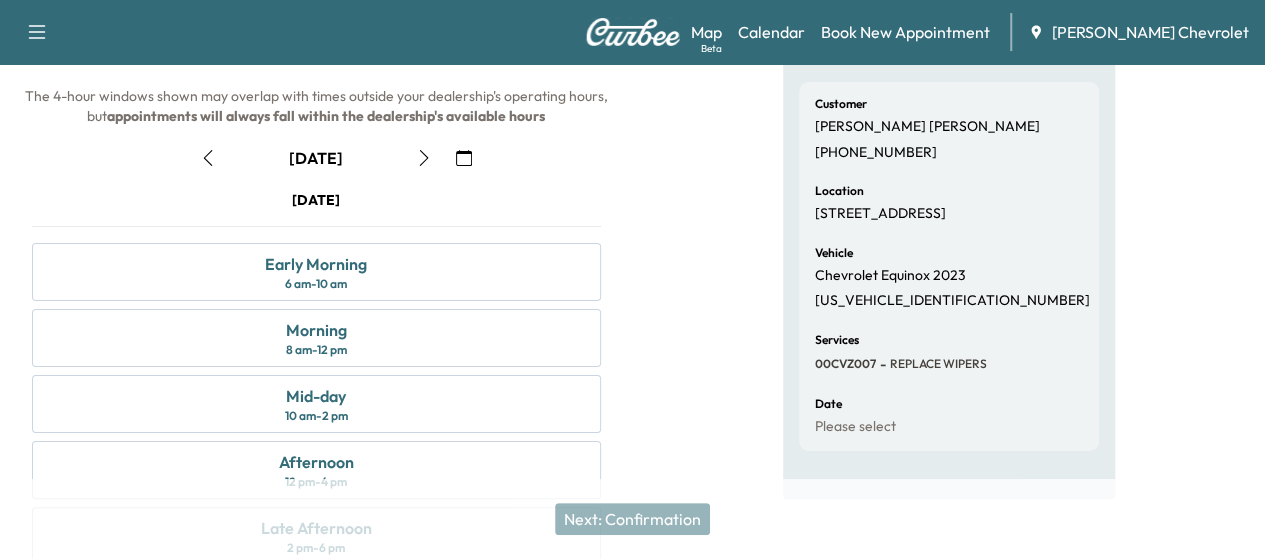 scroll, scrollTop: 168, scrollLeft: 0, axis: vertical 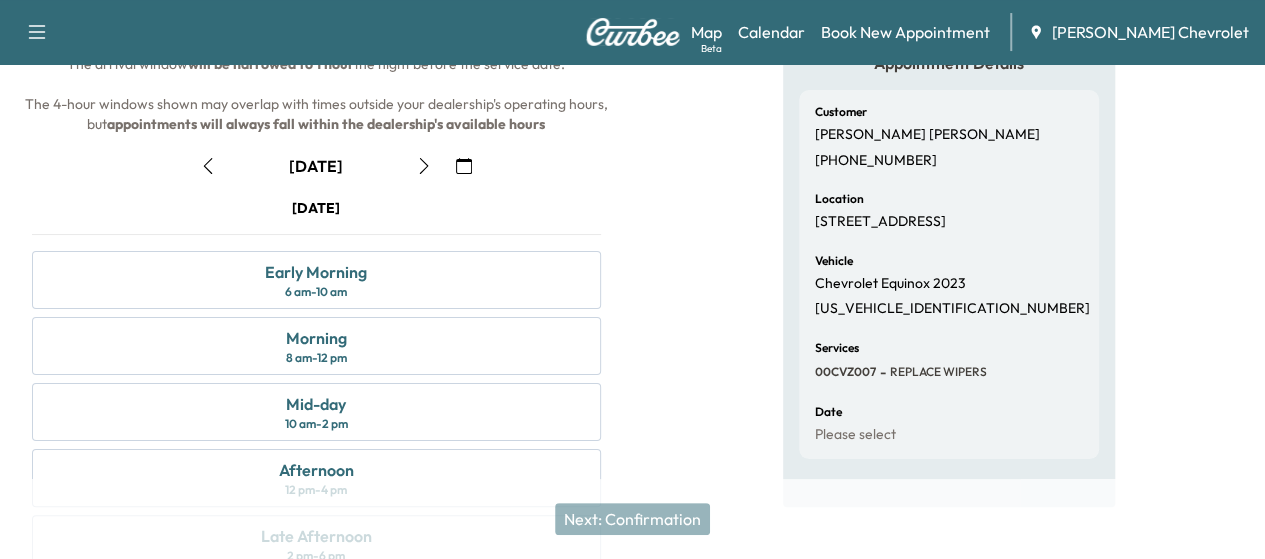 click at bounding box center (464, 166) 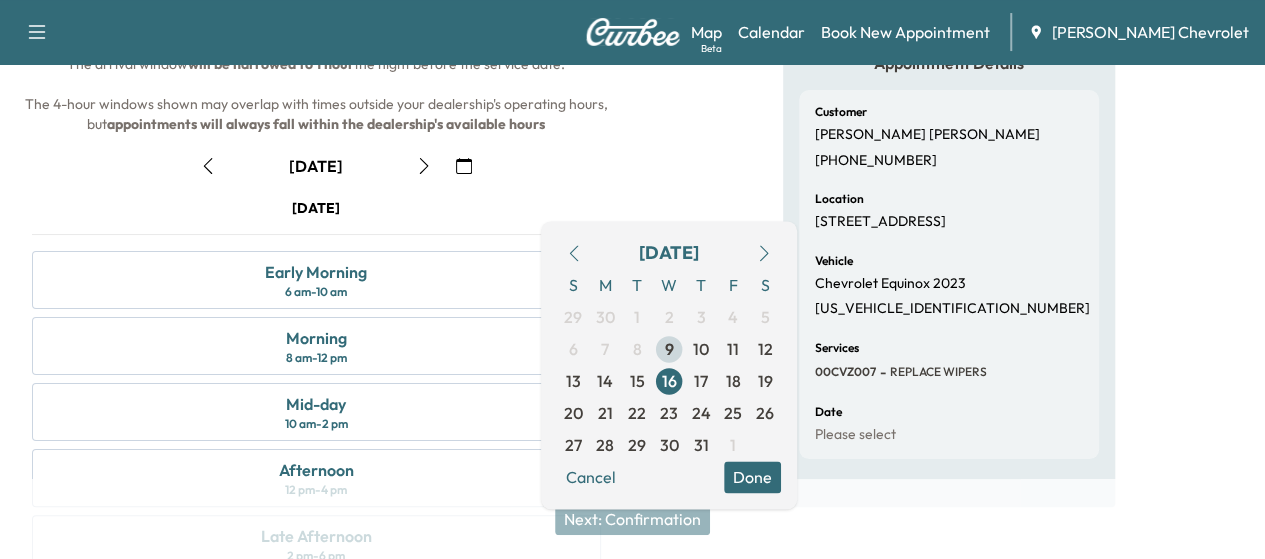 click on "9" at bounding box center [669, 349] 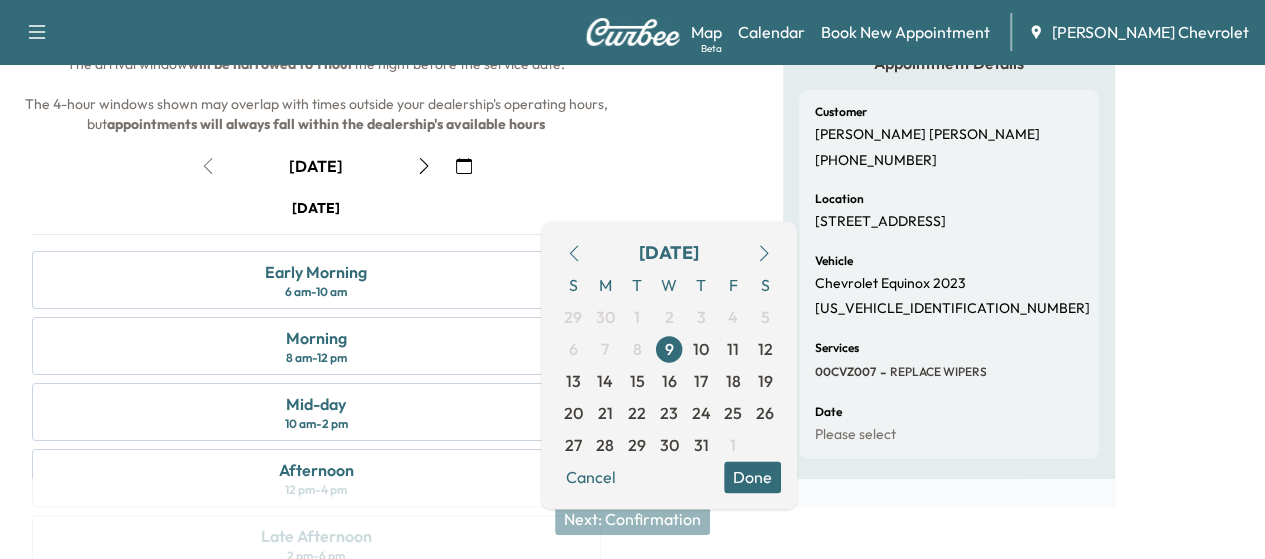 click on "Done" at bounding box center [752, 477] 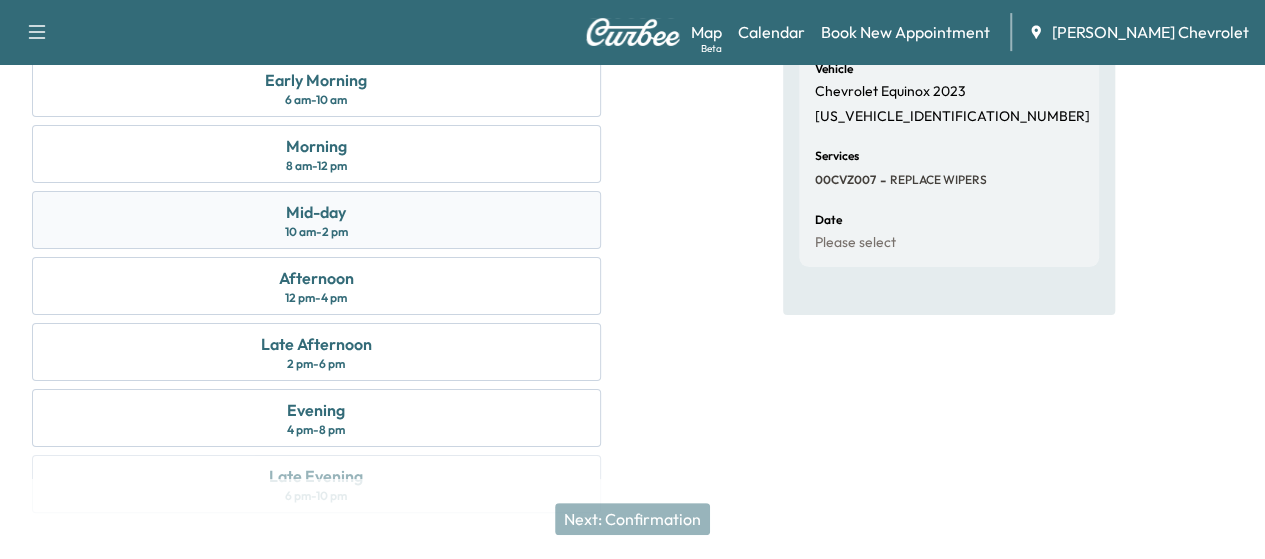 scroll, scrollTop: 359, scrollLeft: 0, axis: vertical 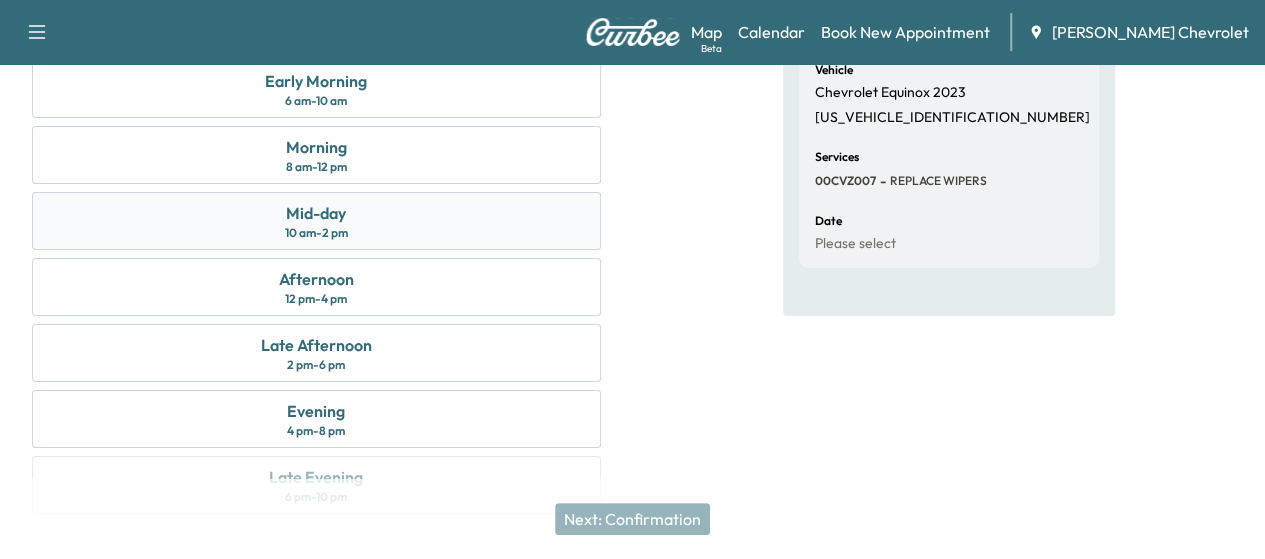 click on "Mid-day 10 am  -  2 pm" at bounding box center [316, 221] 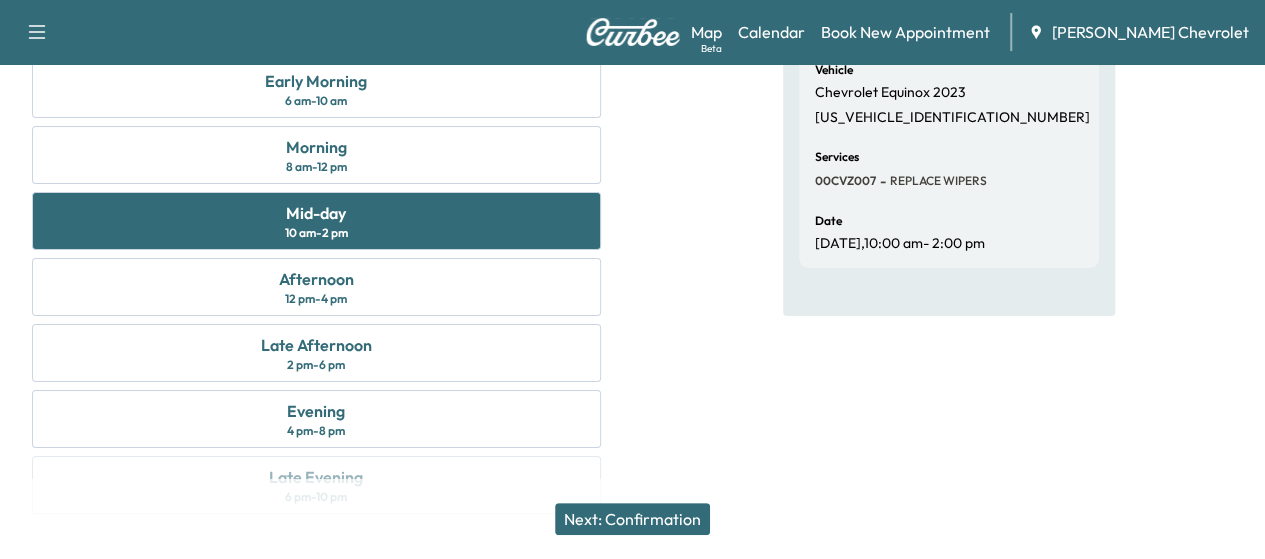 click on "Next: Confirmation" at bounding box center (632, 519) 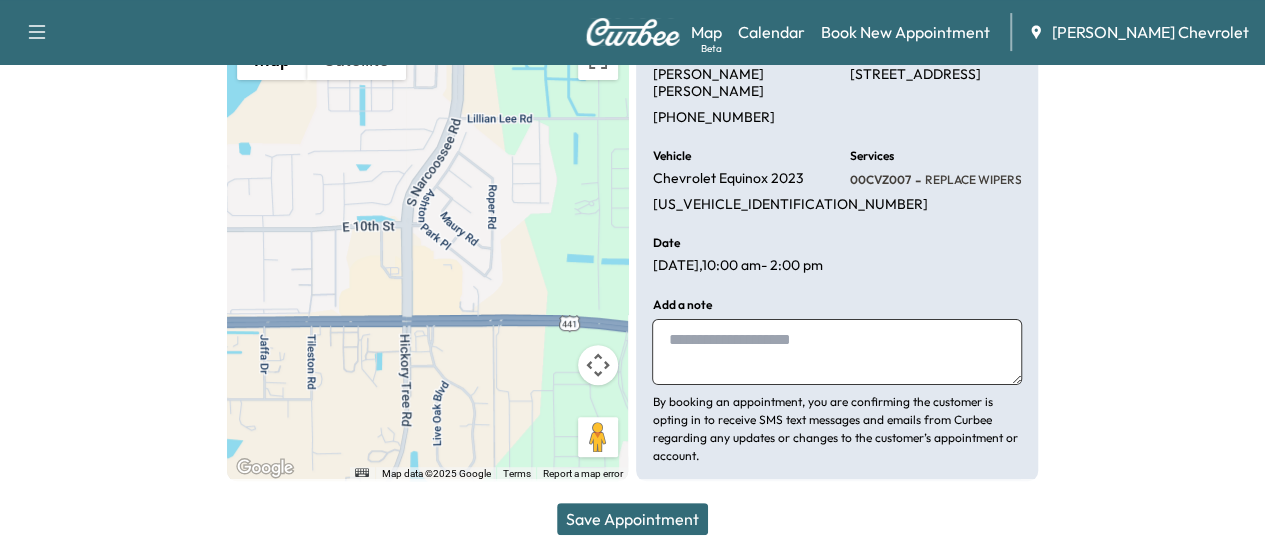 scroll, scrollTop: 134, scrollLeft: 0, axis: vertical 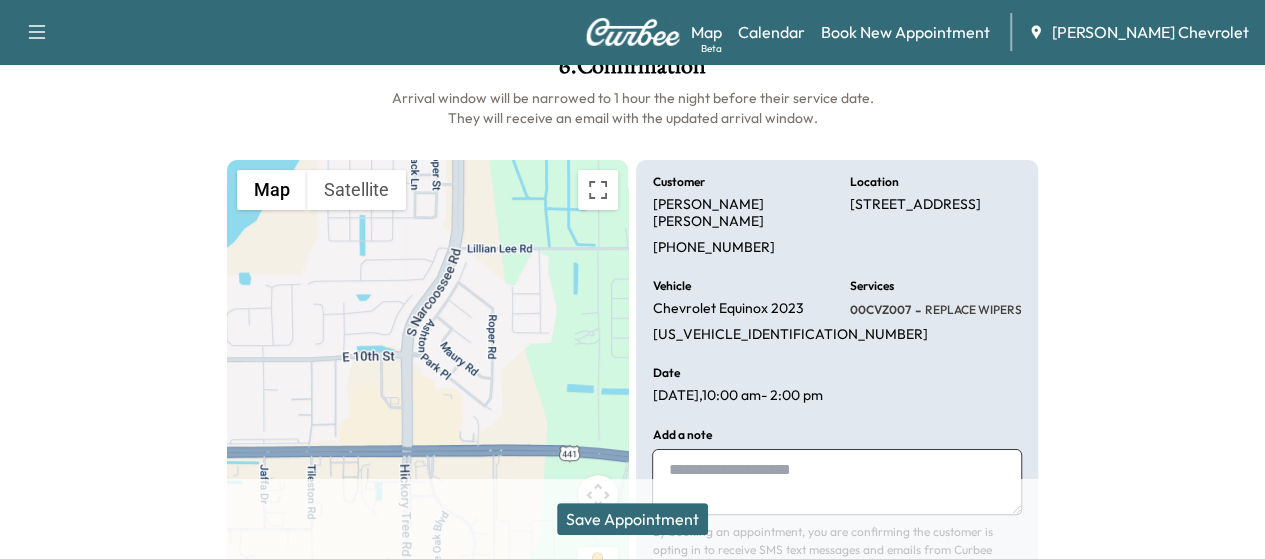 click at bounding box center (837, 482) 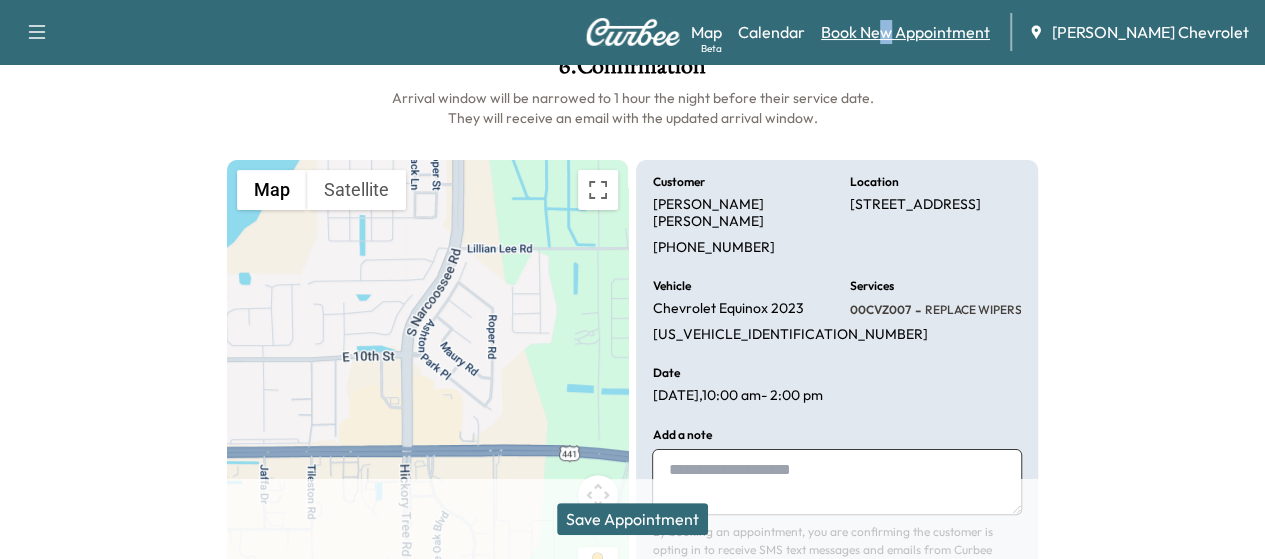 drag, startPoint x: 922, startPoint y: 44, endPoint x: 912, endPoint y: 36, distance: 12.806249 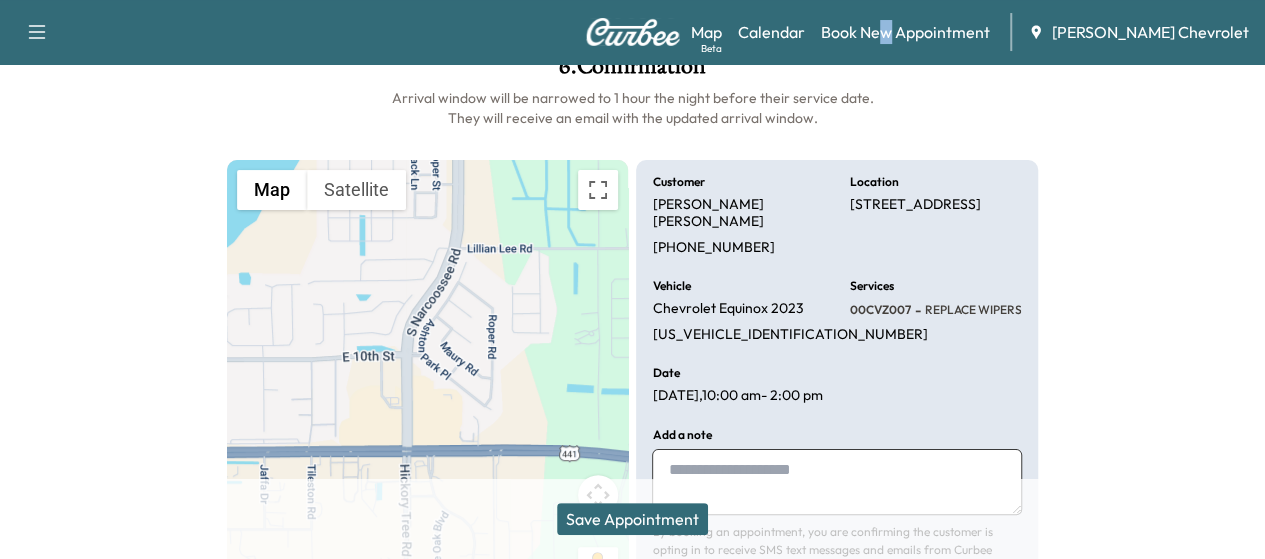 click at bounding box center (633, 32) 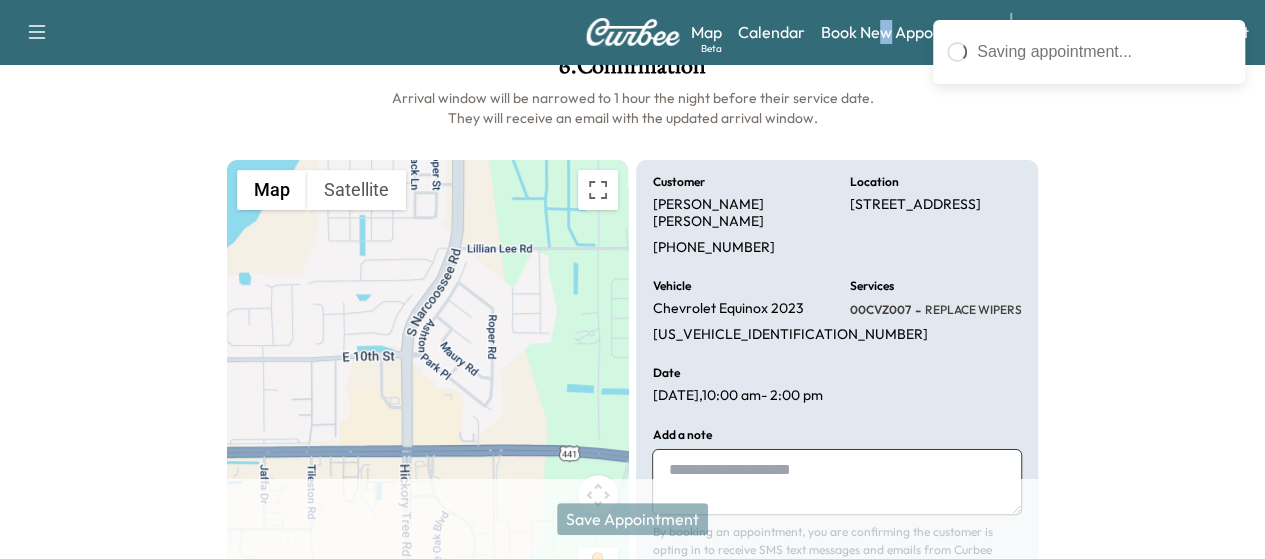 click on "Save Appointment" at bounding box center [632, 519] 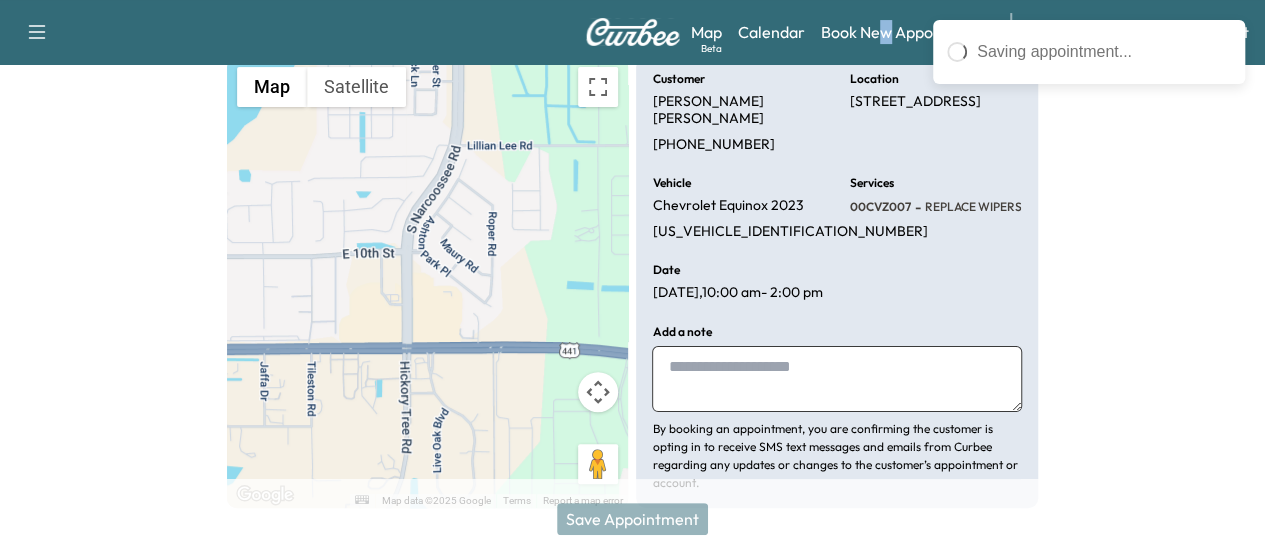 scroll, scrollTop: 236, scrollLeft: 0, axis: vertical 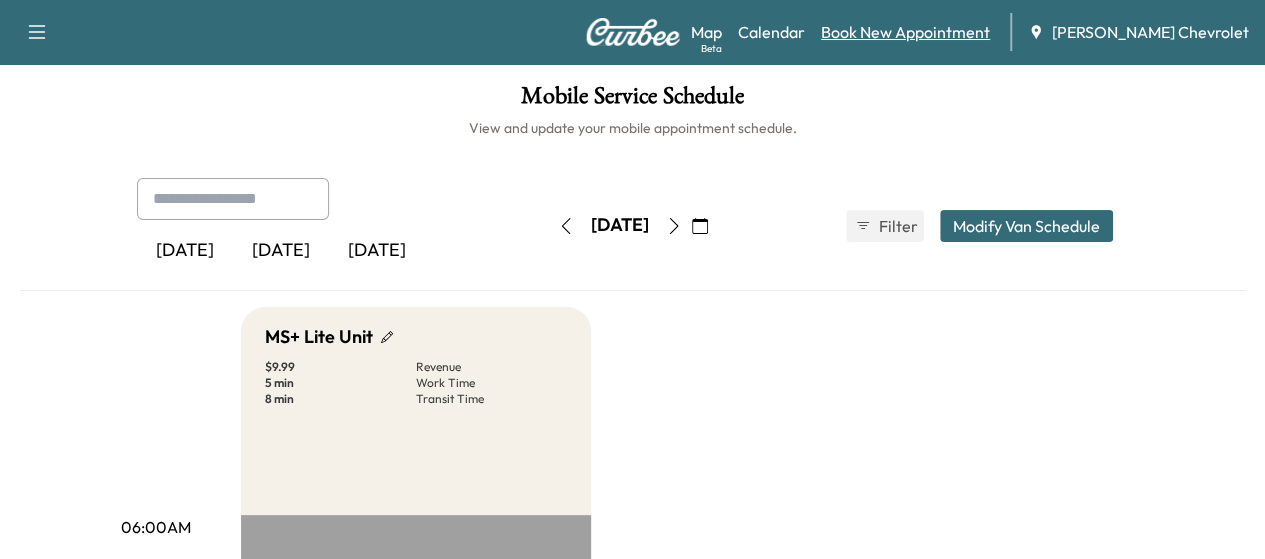 click on "Book New Appointment" at bounding box center (905, 32) 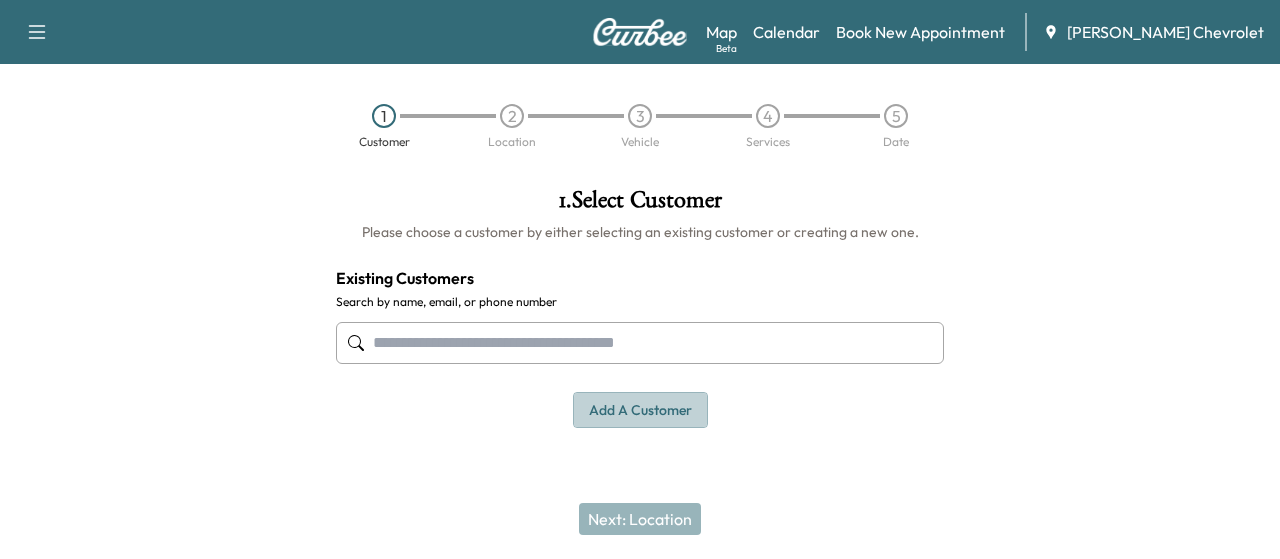 click on "Add a customer" at bounding box center (640, 410) 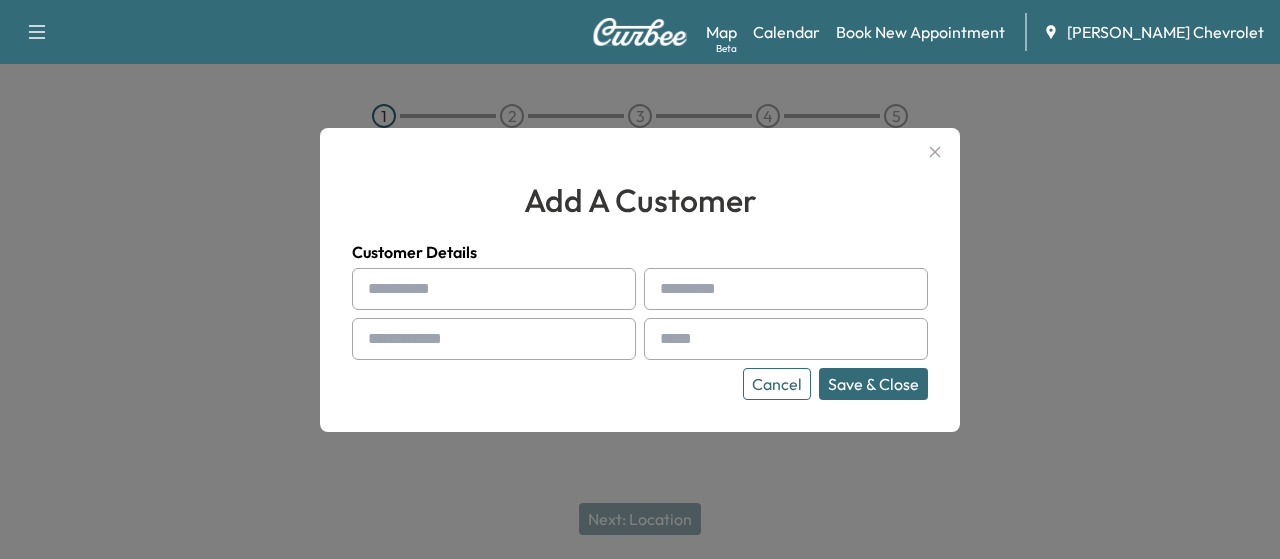 click at bounding box center (494, 289) 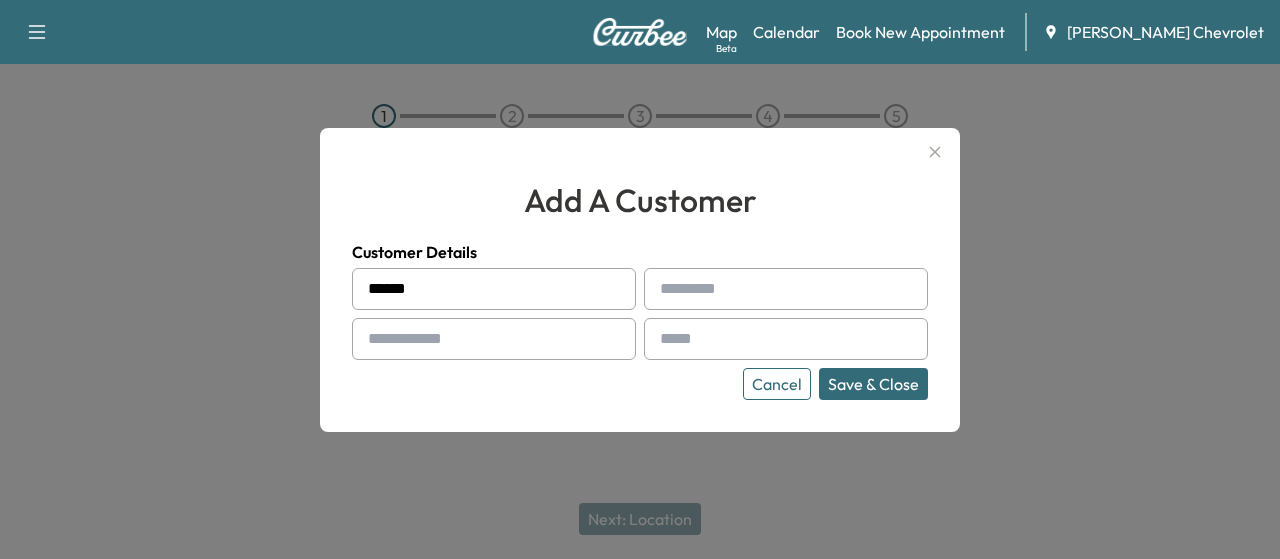 type on "******" 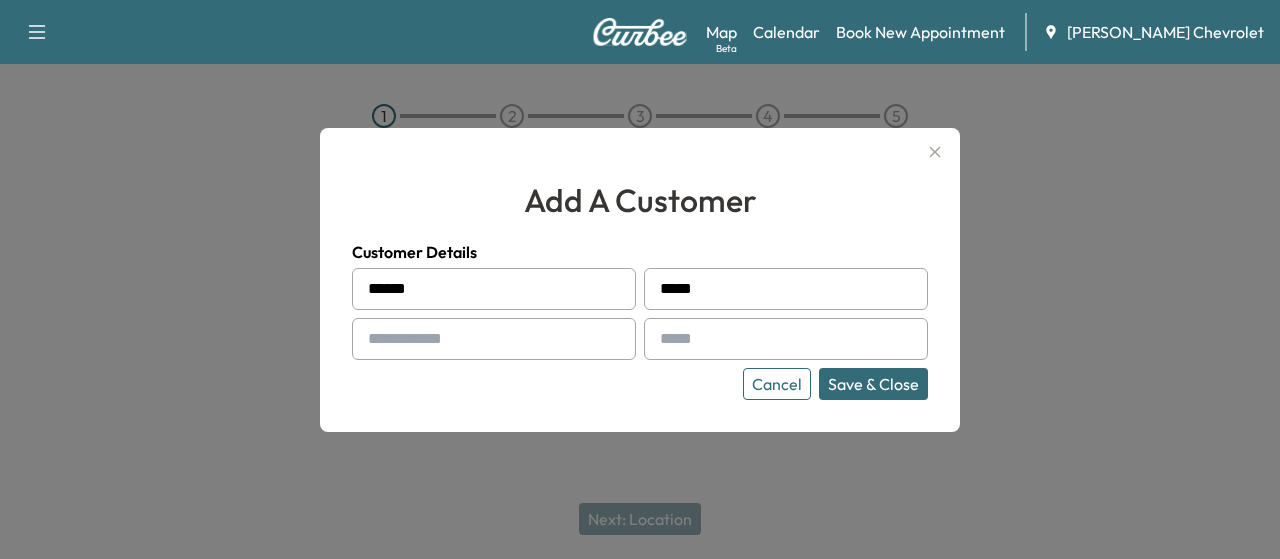 type on "*****" 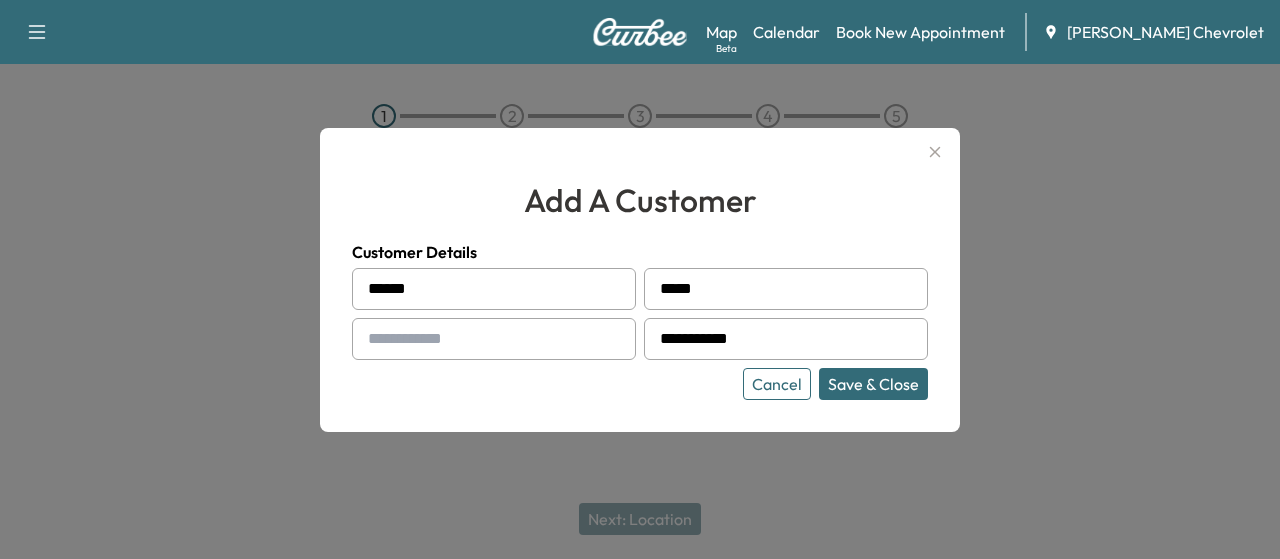 type on "**********" 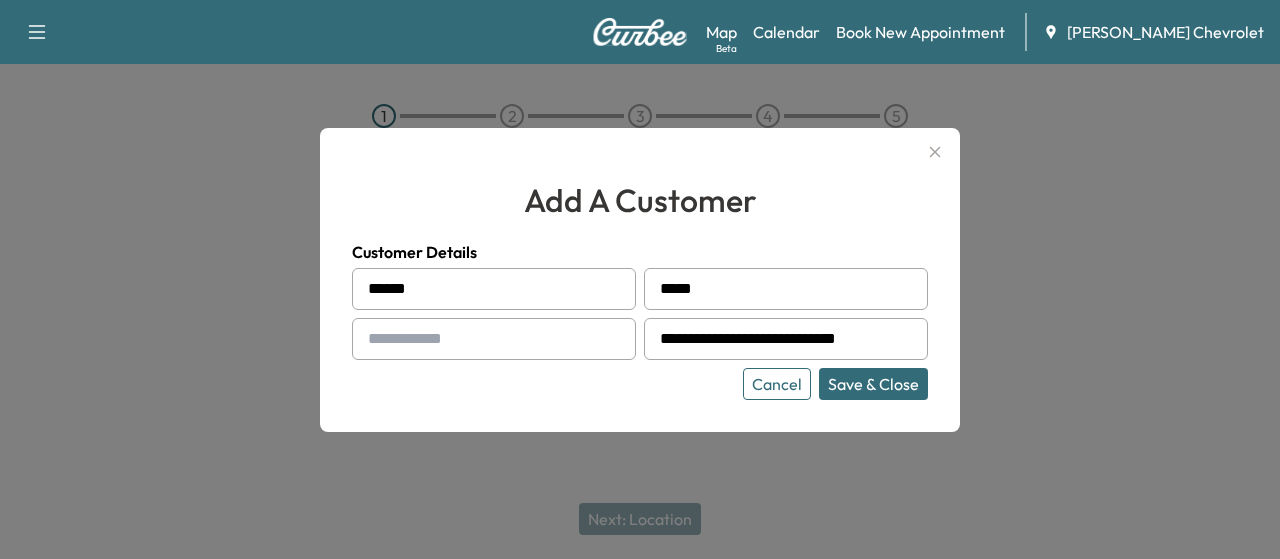 click at bounding box center (494, 339) 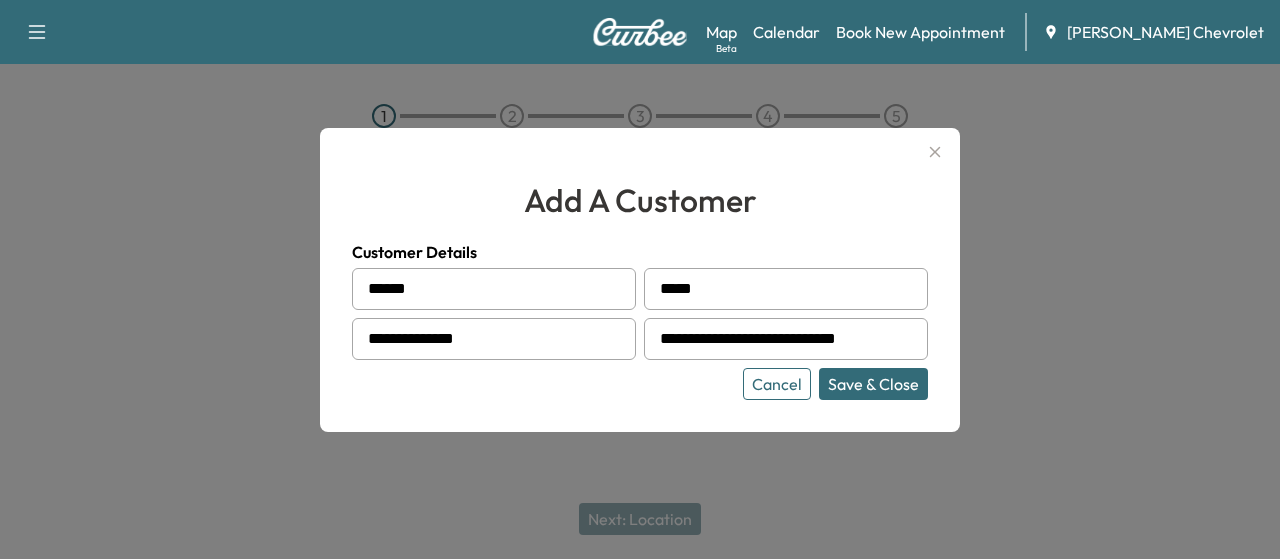 type on "**********" 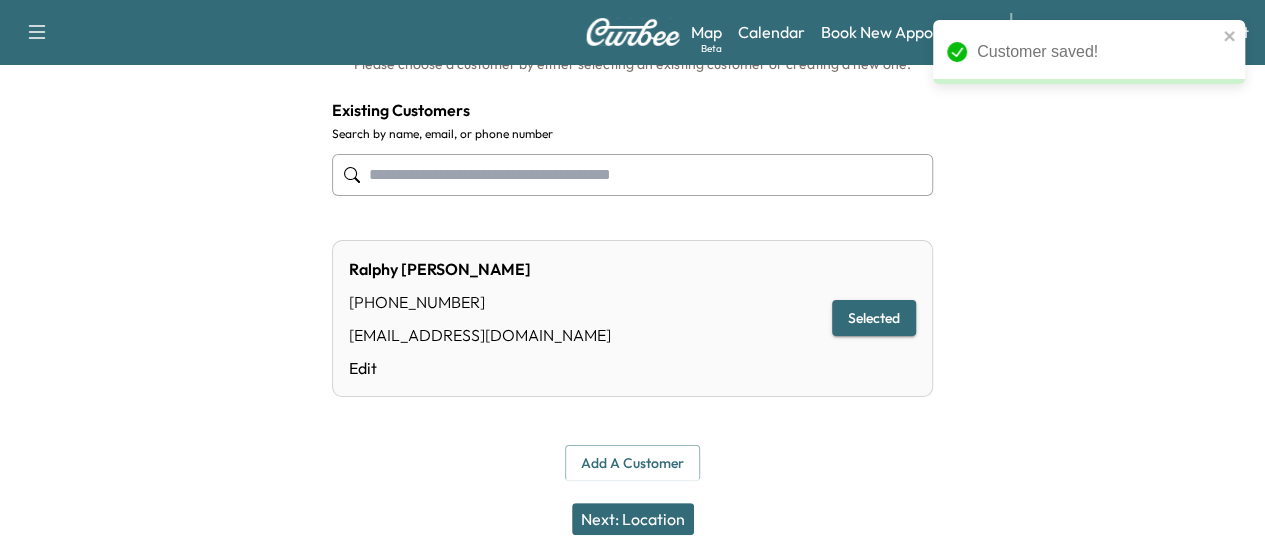 scroll, scrollTop: 166, scrollLeft: 0, axis: vertical 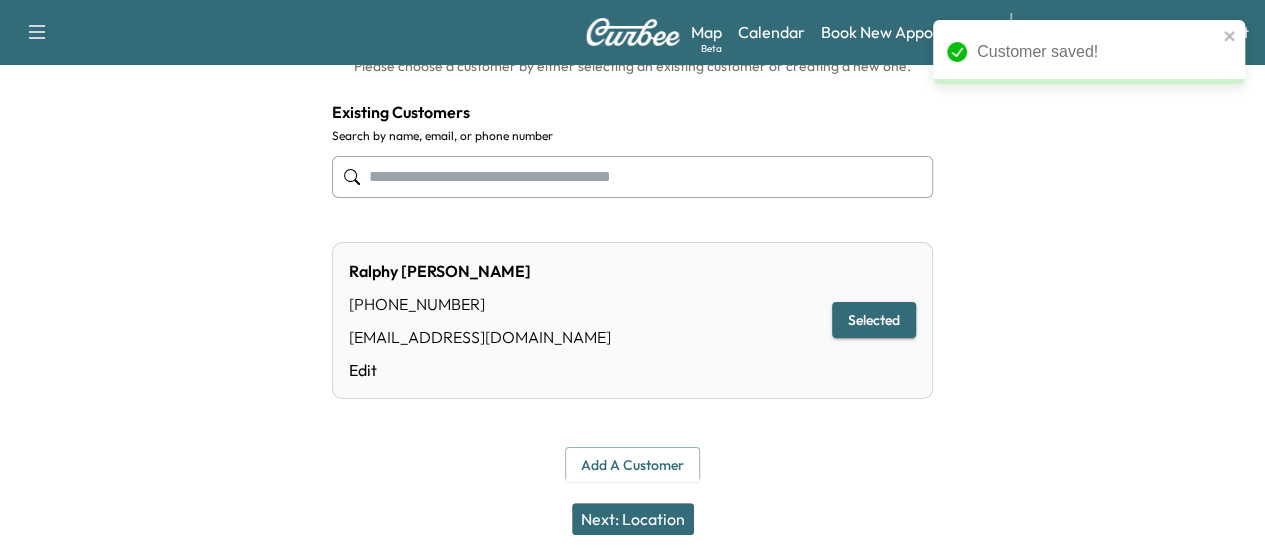 click on "Next: Location" at bounding box center (633, 519) 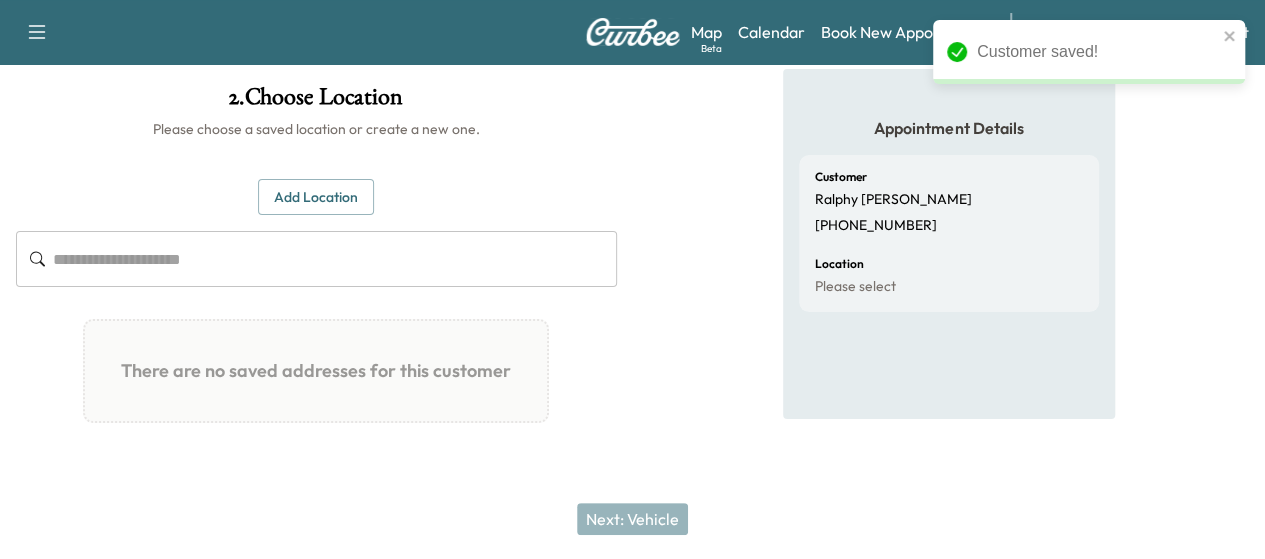 scroll, scrollTop: 130, scrollLeft: 0, axis: vertical 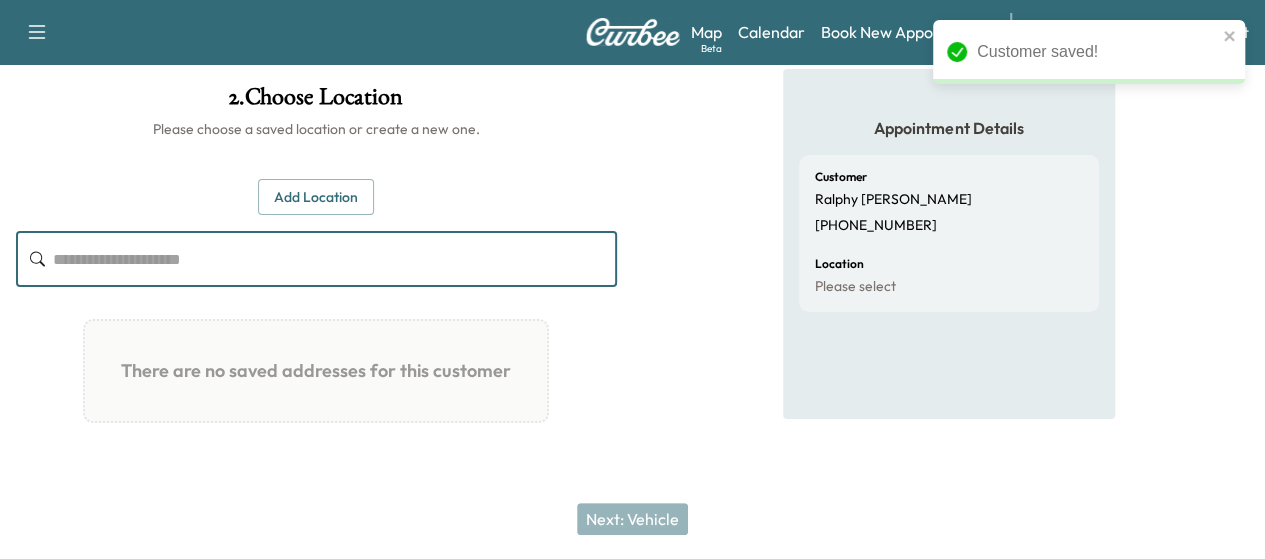 click at bounding box center [335, 259] 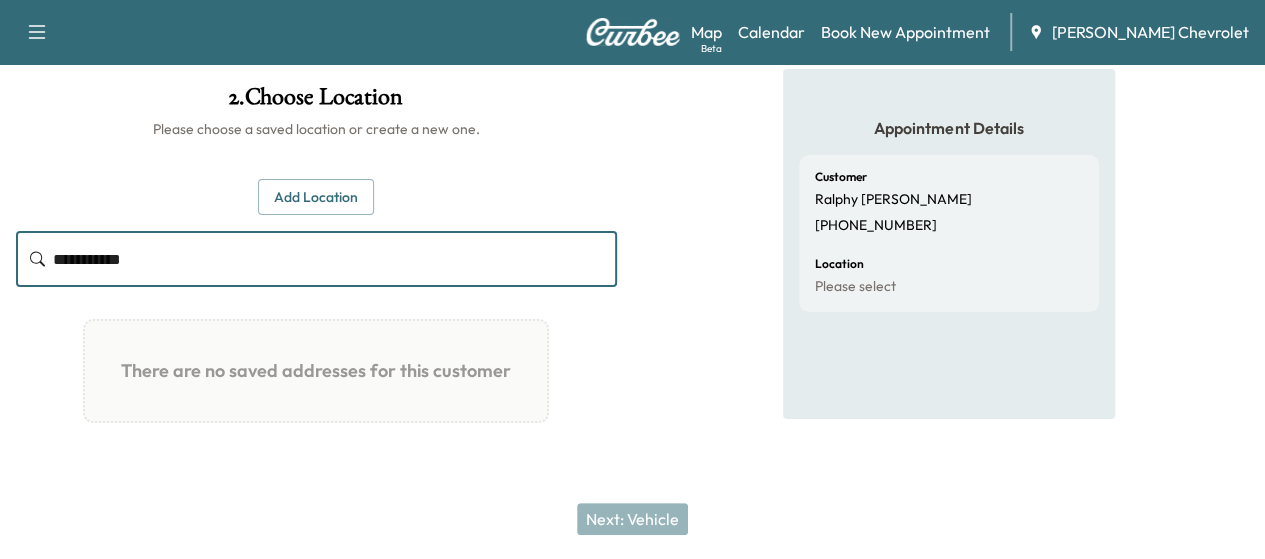 type on "**********" 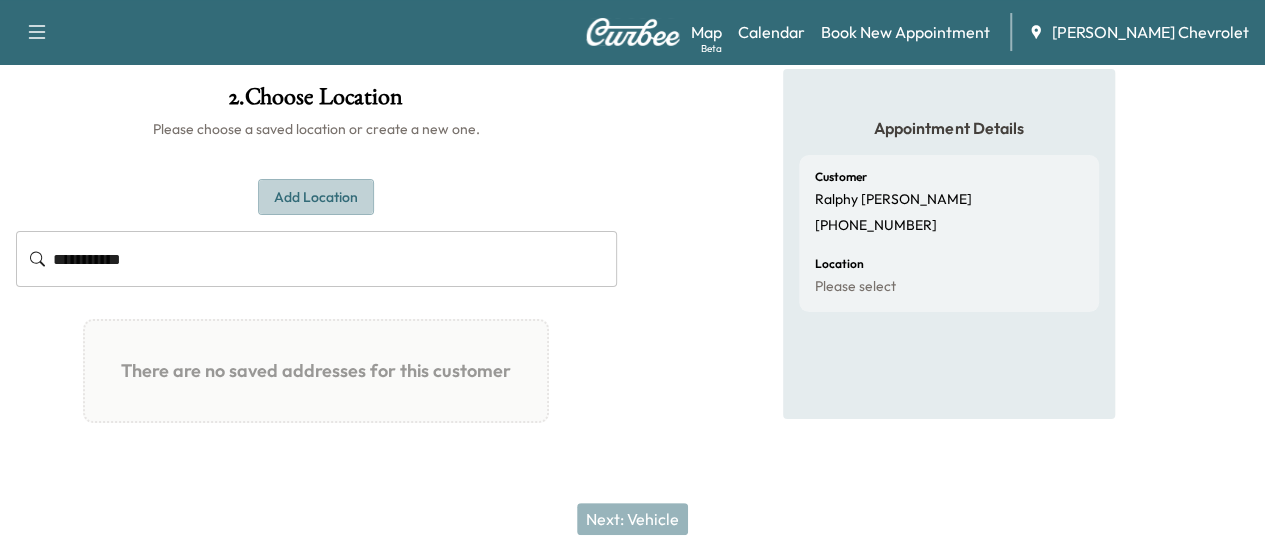 click on "Add Location" at bounding box center [316, 197] 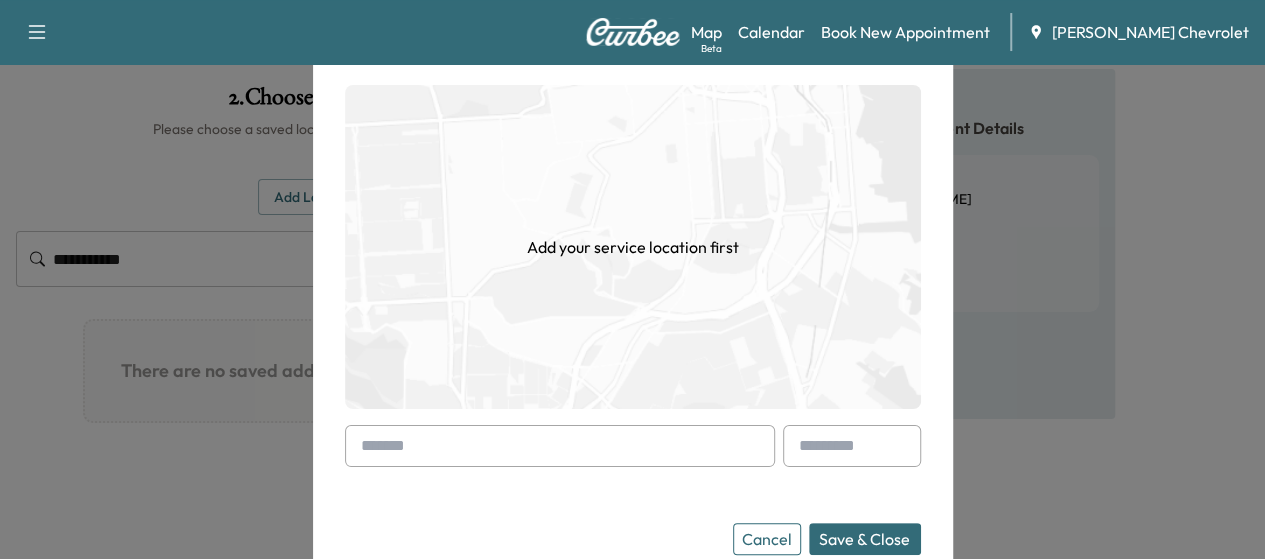 click at bounding box center (560, 446) 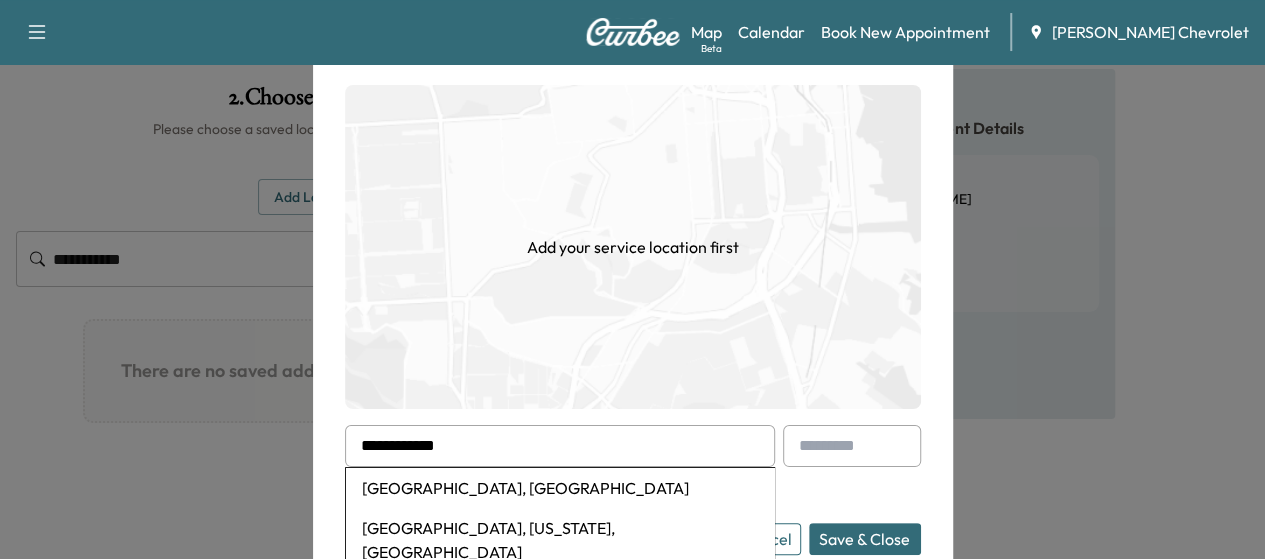 click on "[GEOGRAPHIC_DATA], [GEOGRAPHIC_DATA]" at bounding box center (560, 488) 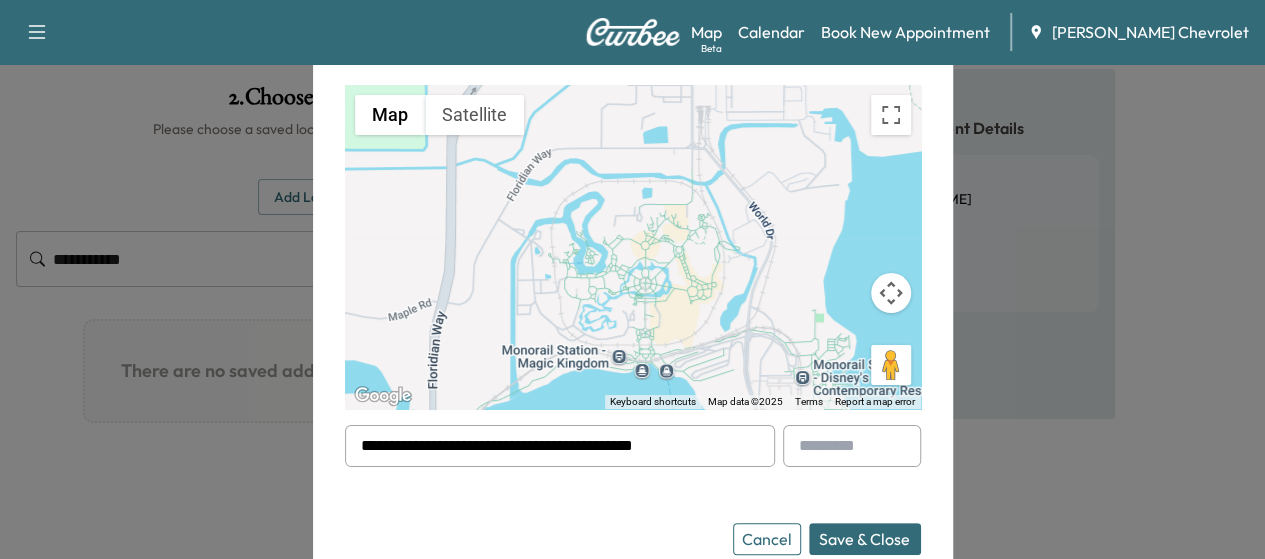 click on "Save & Close" at bounding box center [865, 539] 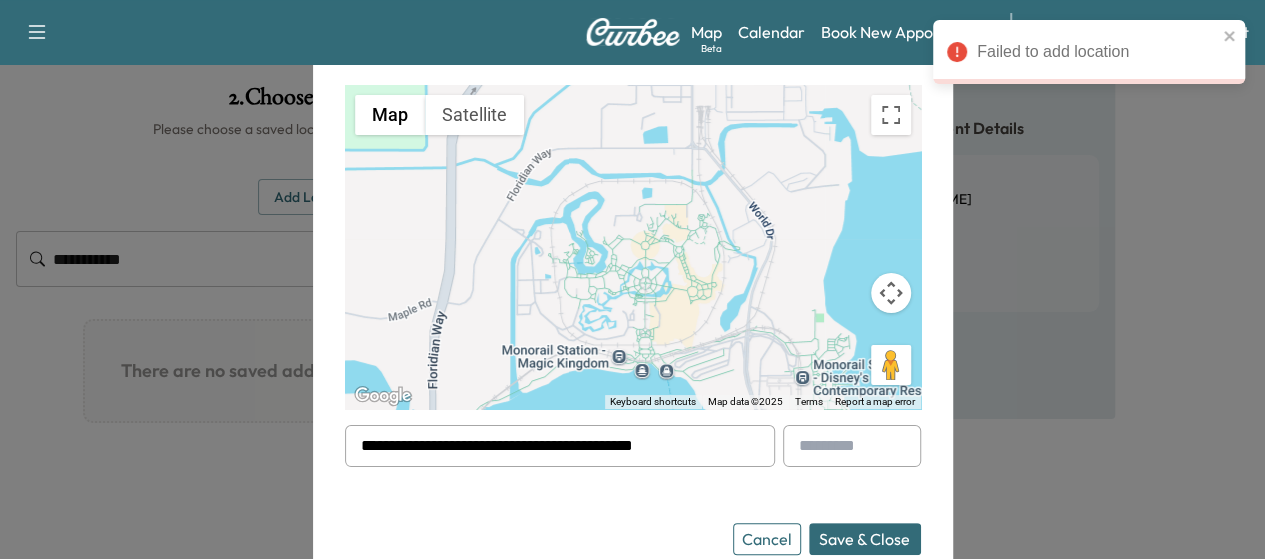 click on "**********" at bounding box center (560, 446) 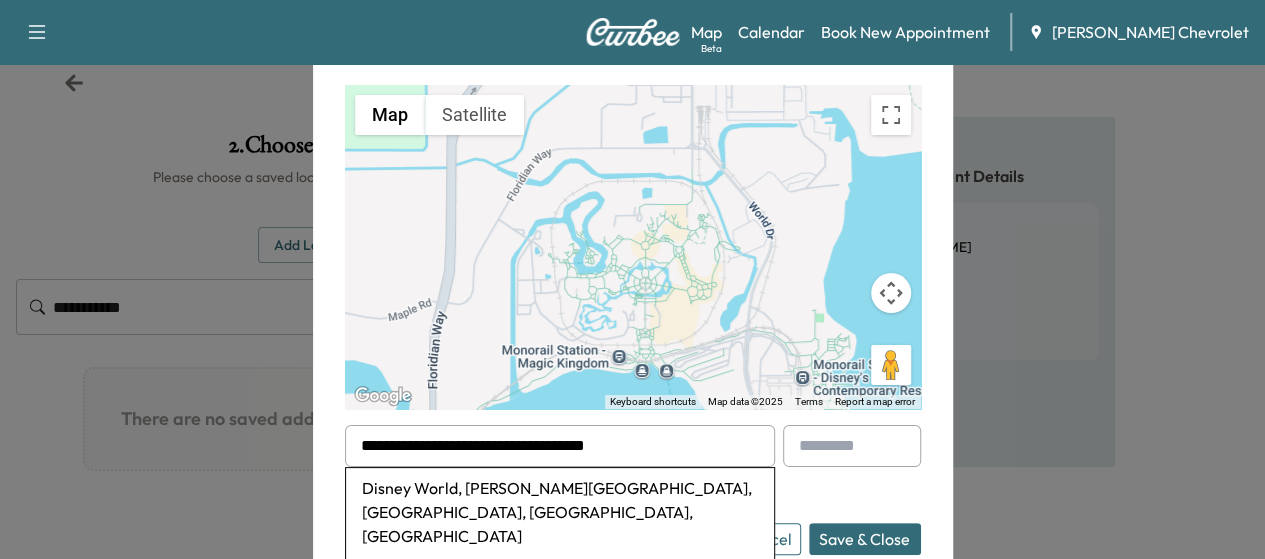 scroll, scrollTop: 44, scrollLeft: 0, axis: vertical 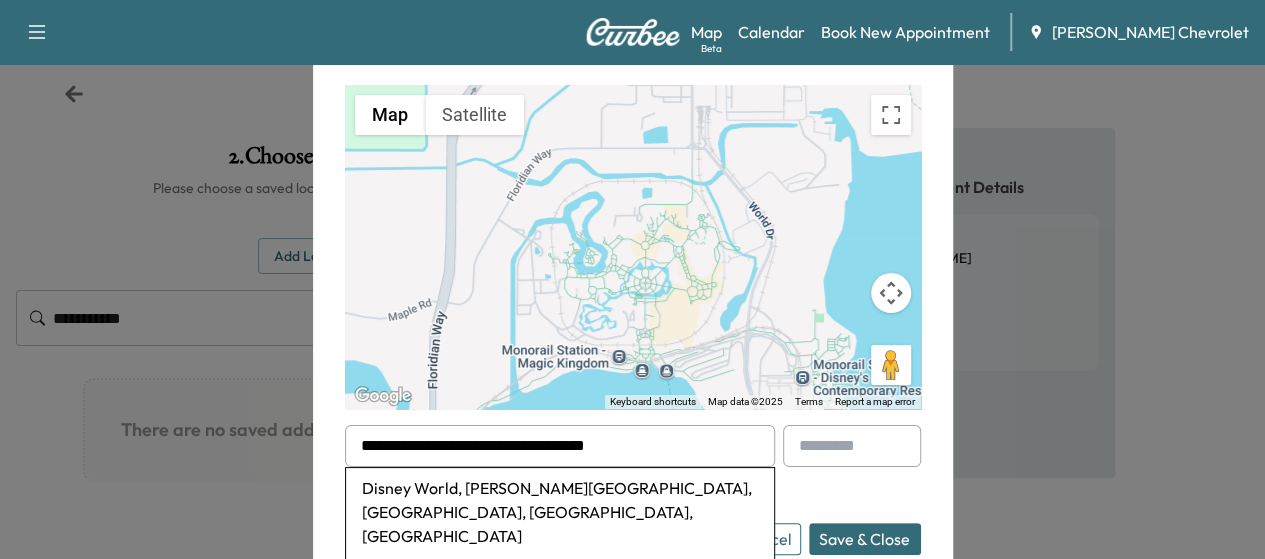 click on "**********" at bounding box center (560, 446) 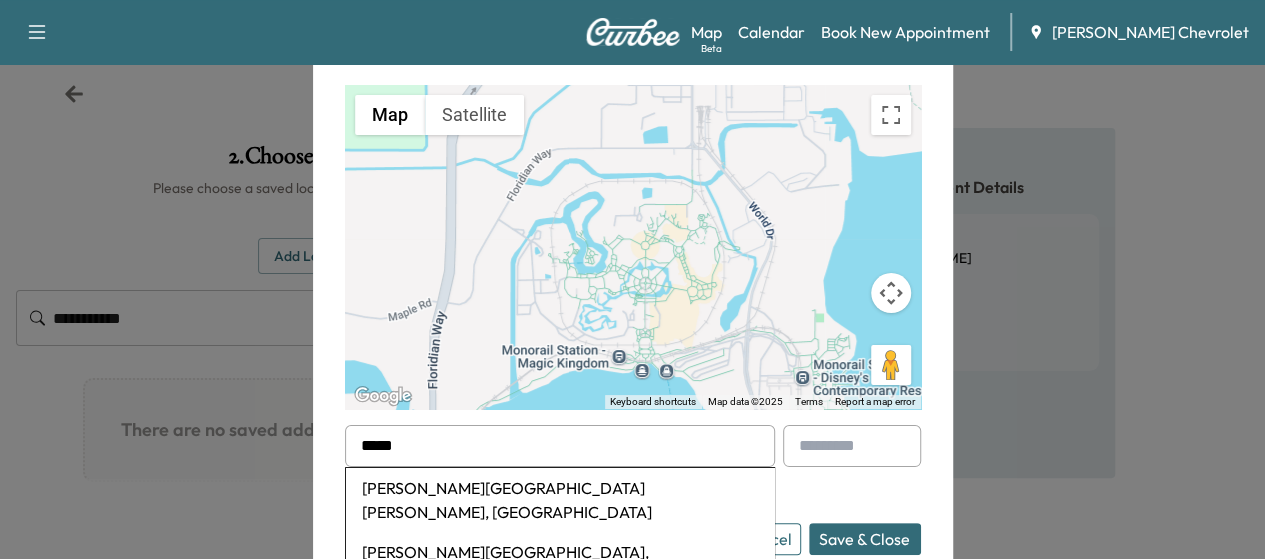 click on "[PERSON_NAME][GEOGRAPHIC_DATA][PERSON_NAME], [GEOGRAPHIC_DATA]" at bounding box center [560, 500] 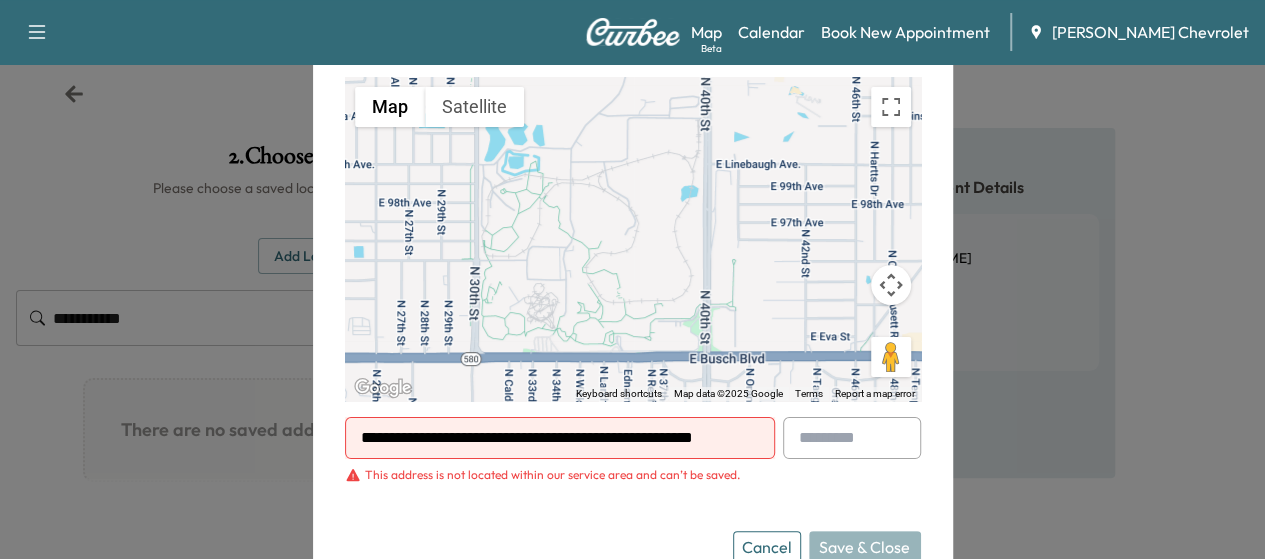 click on "**********" at bounding box center [560, 438] 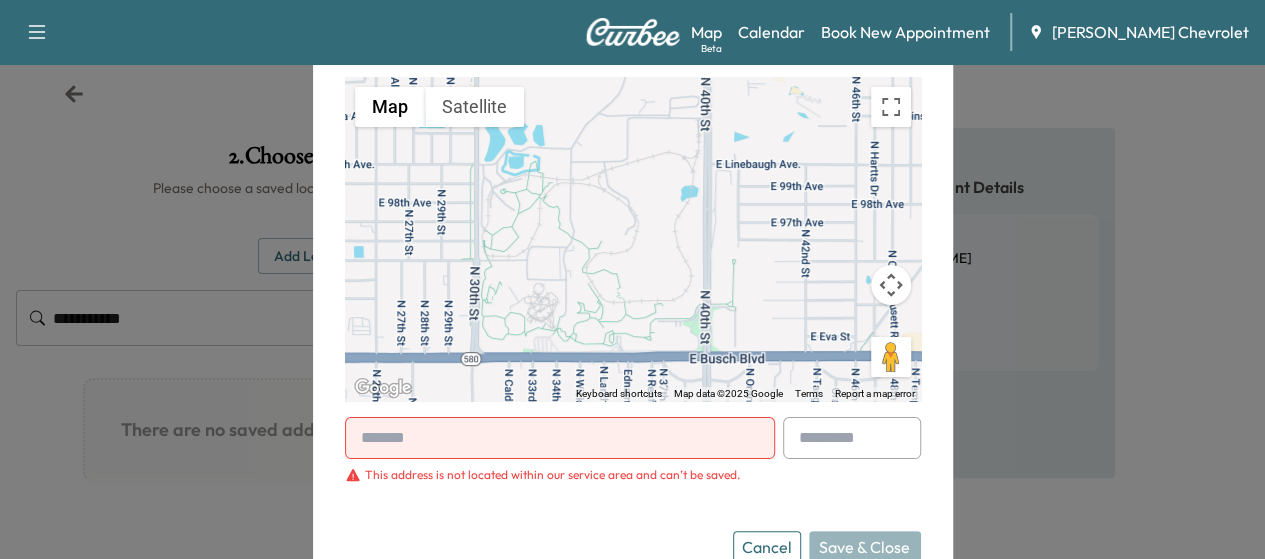 click at bounding box center [560, 438] 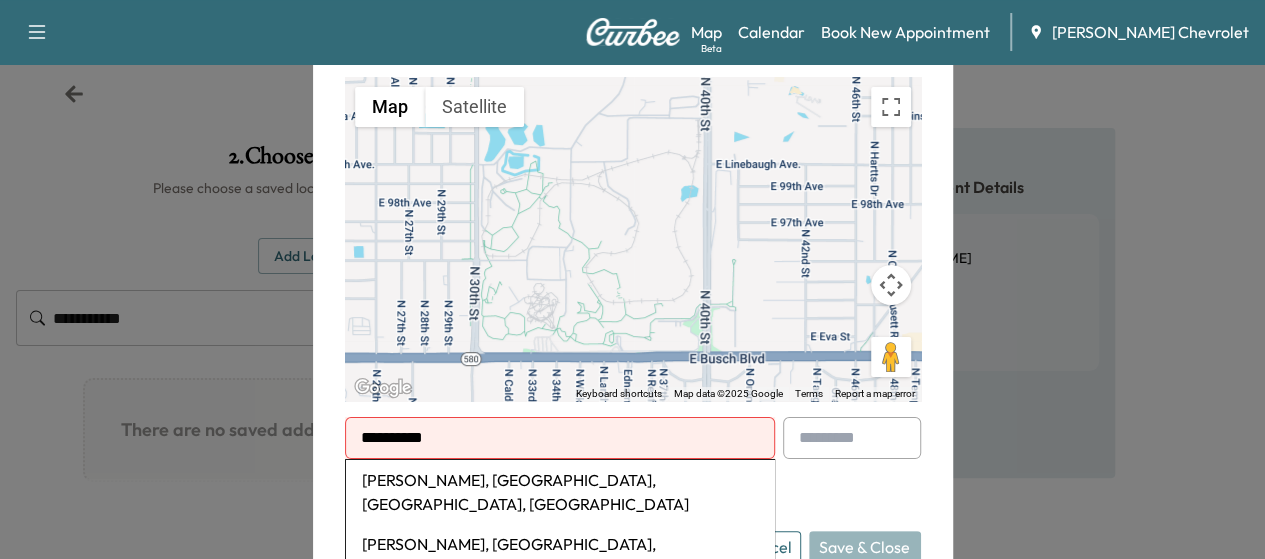 click on "[PERSON_NAME], [GEOGRAPHIC_DATA], [GEOGRAPHIC_DATA], [GEOGRAPHIC_DATA]" at bounding box center [560, 492] 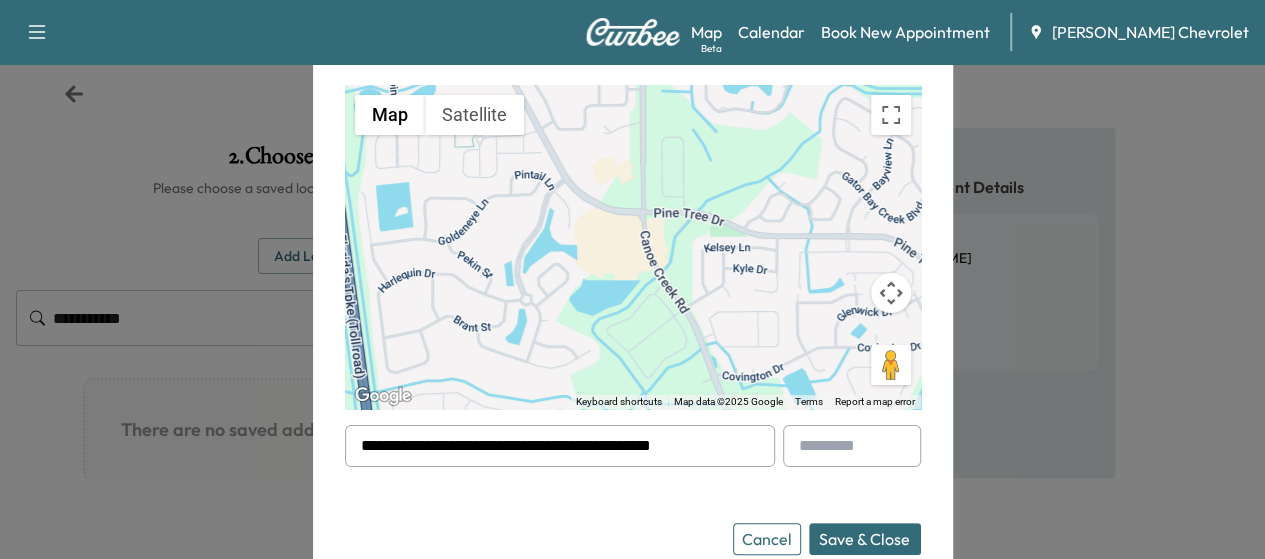 click on "Save & Close" at bounding box center (865, 539) 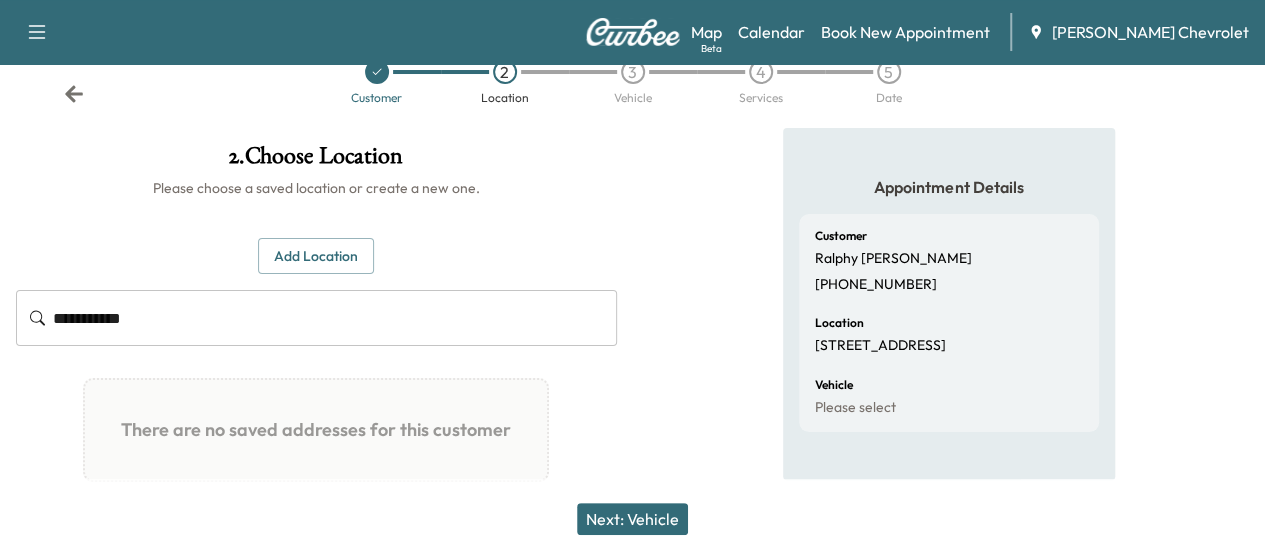 scroll, scrollTop: 130, scrollLeft: 0, axis: vertical 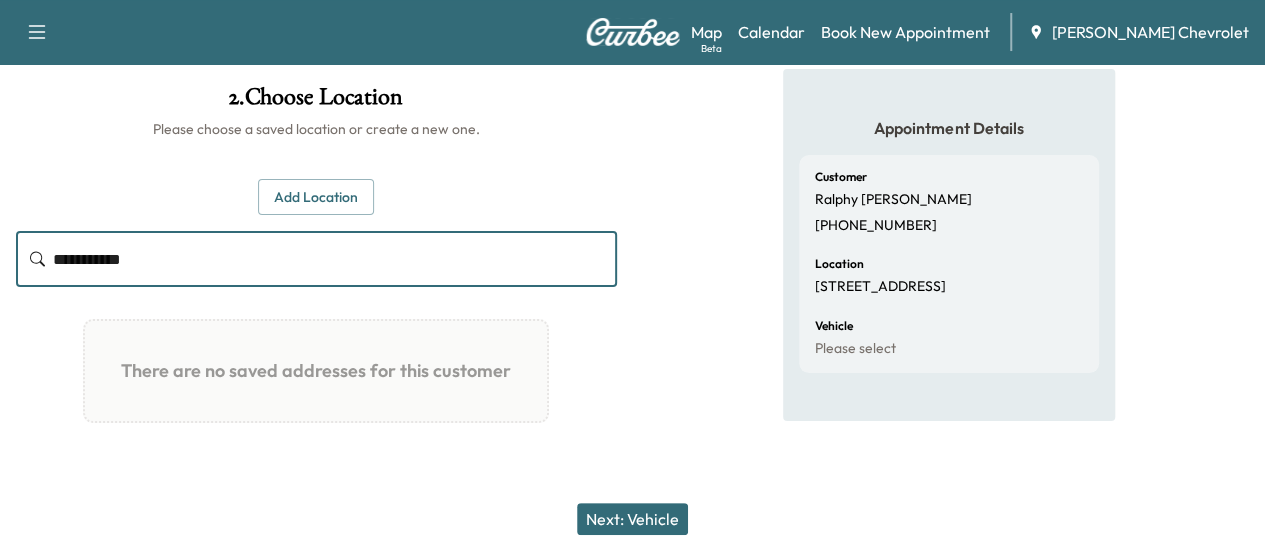 click on "**********" at bounding box center (335, 259) 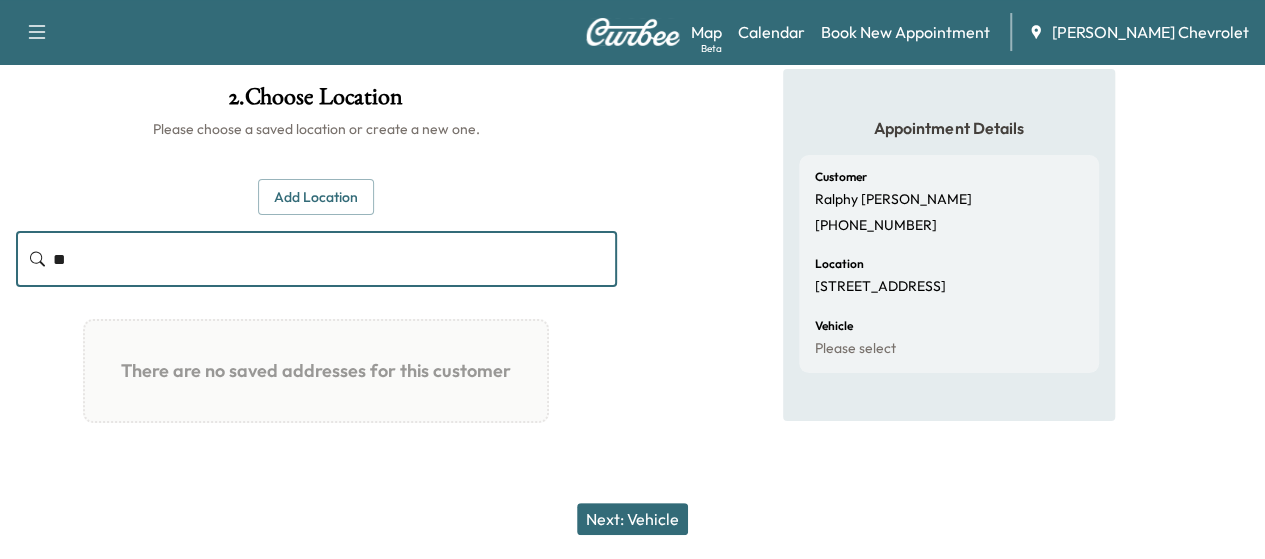 type on "*" 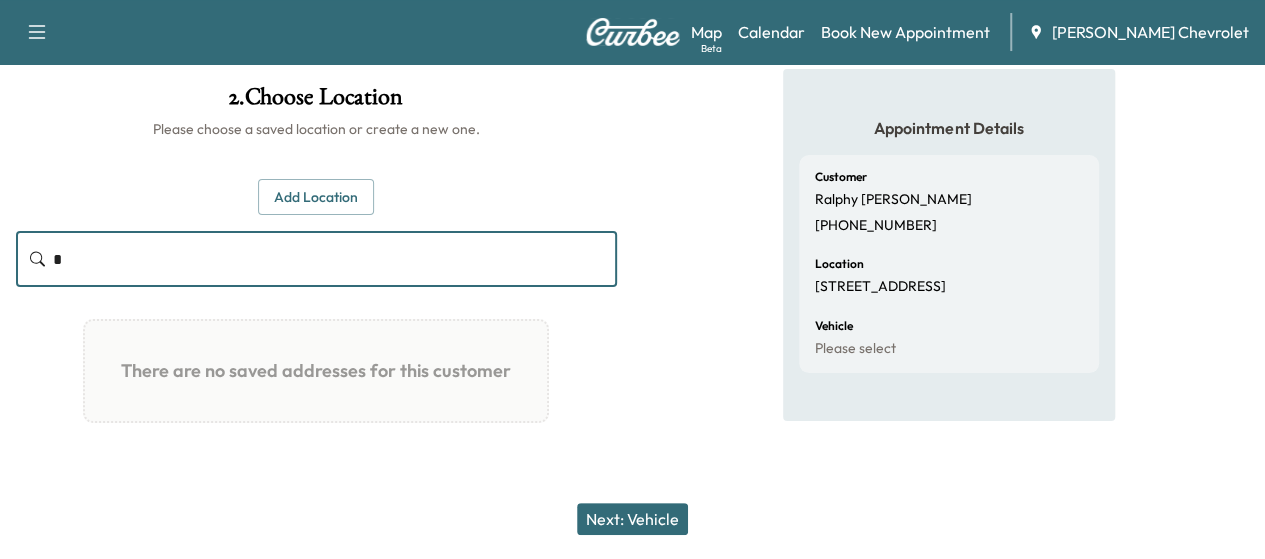 scroll, scrollTop: 88, scrollLeft: 0, axis: vertical 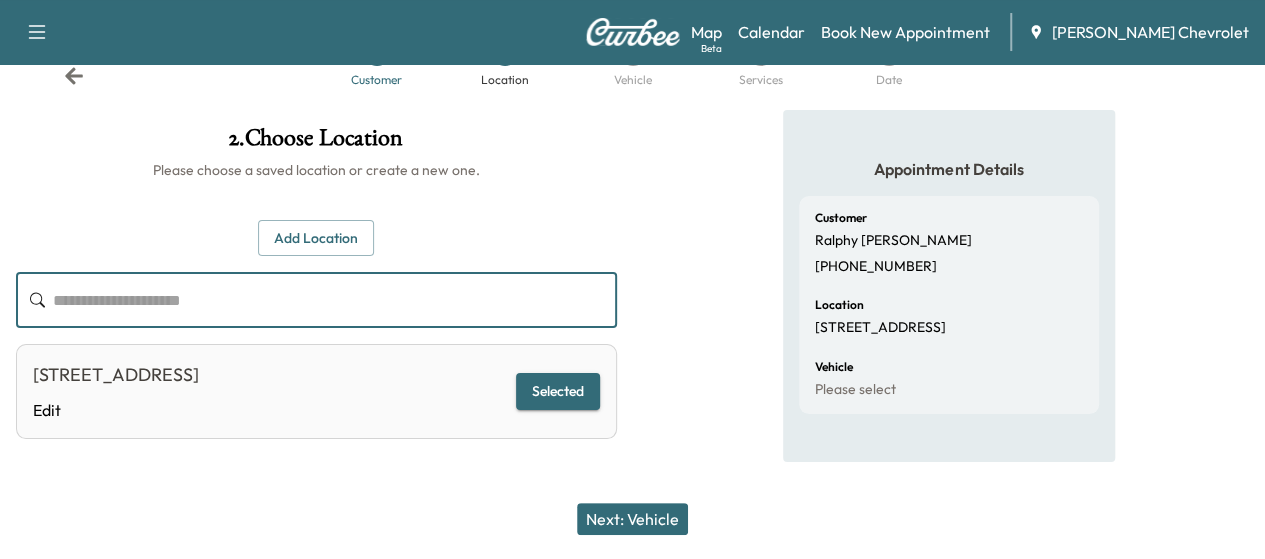 type 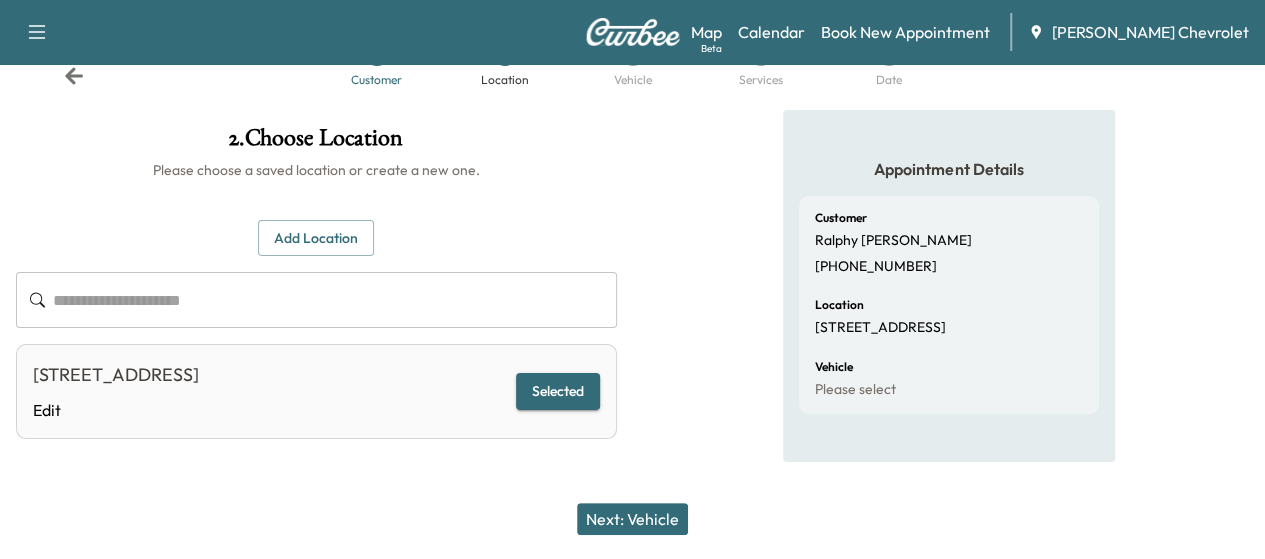 click on "Next: Vehicle" at bounding box center [632, 519] 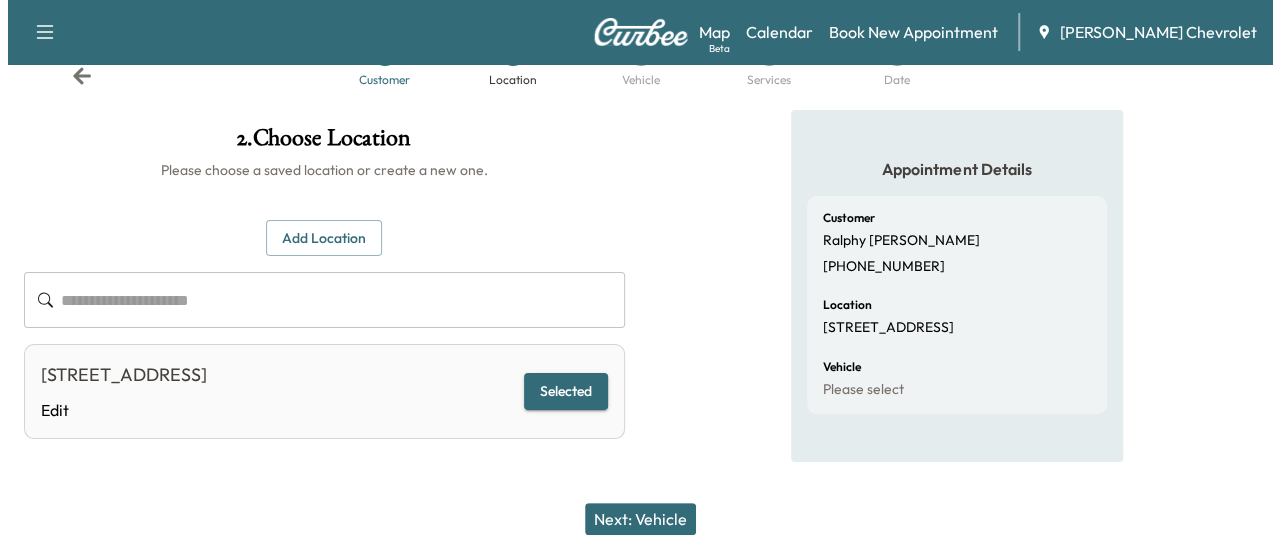 scroll, scrollTop: 74, scrollLeft: 0, axis: vertical 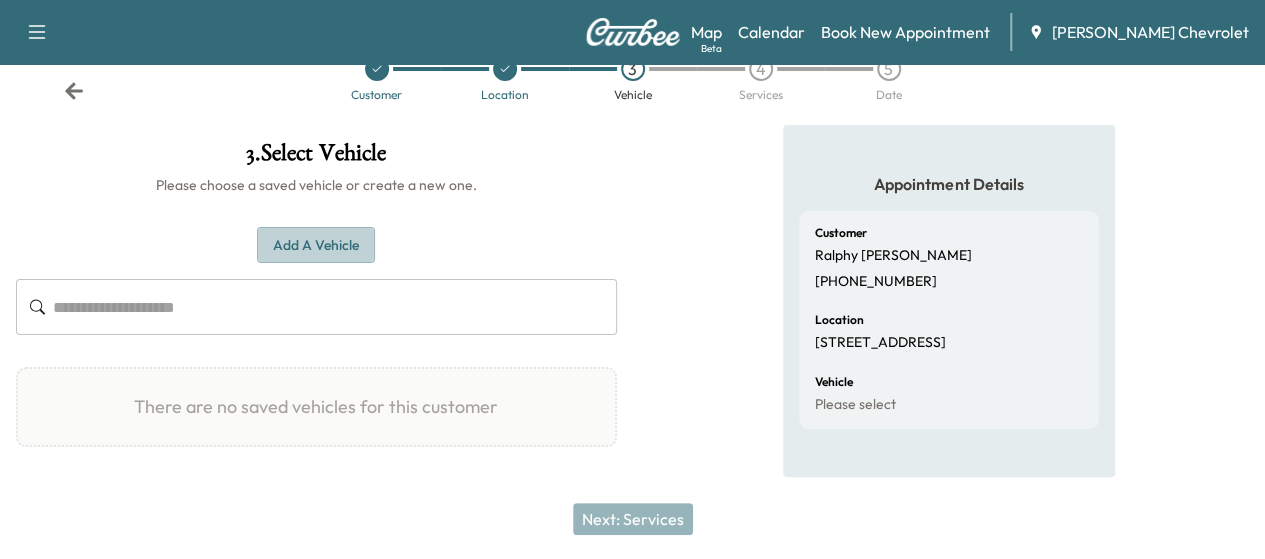 click on "Add a Vehicle" at bounding box center (316, 245) 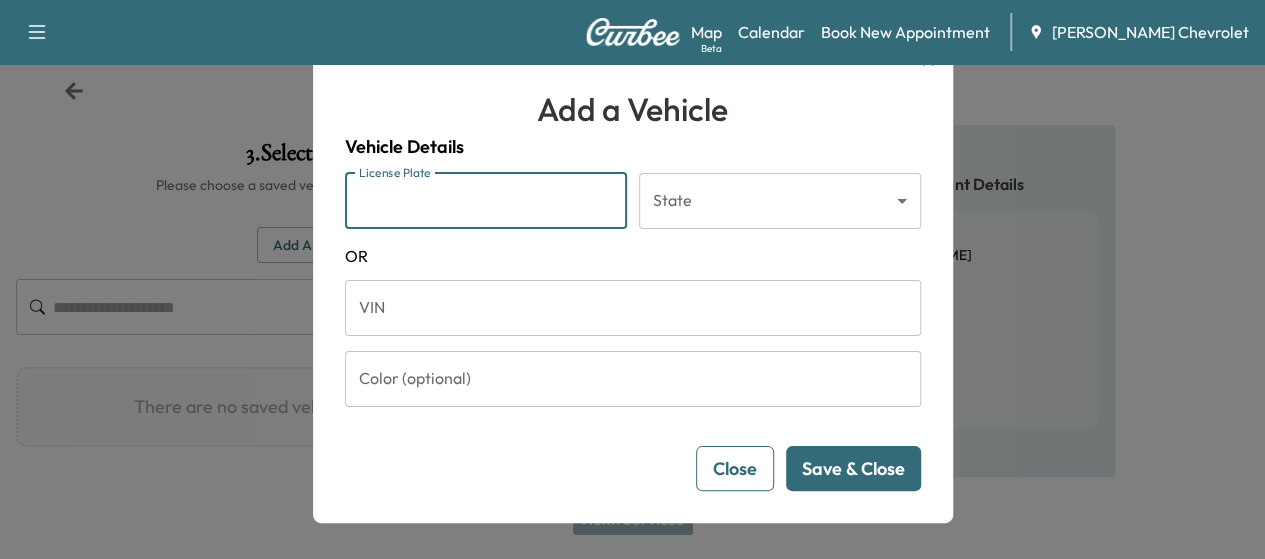 click on "License Plate" at bounding box center (486, 201) 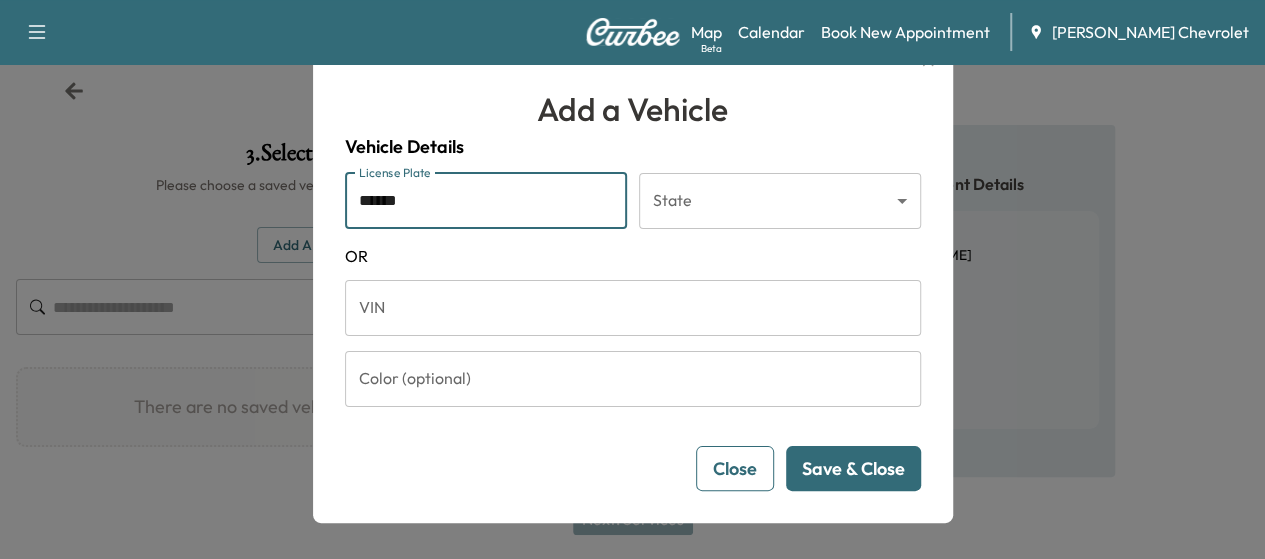 type on "******" 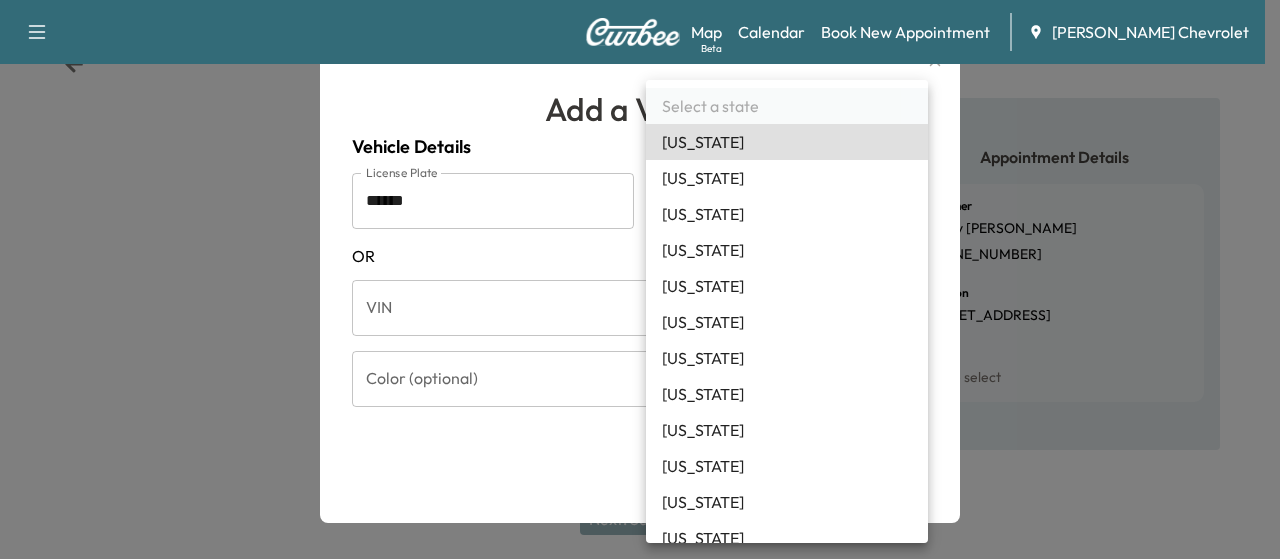 click on "Support Log Out Map Beta Calendar Book New Appointment [PERSON_NAME] Chevrolet Customer Location 3 Vehicle 4 Services 5 Date 3 .  Select Vehicle Please choose a saved vehicle or create a new one. Add a Vehicle ​ There are no saved vehicles for this customer Add a Vehicle Vehicle Details License Plate ****** License Plate State ​ State [US_STATE] VIN VIN Color (optional) Color (optional) Close Save & Close No, Go Back Yes, I'm Sure Add a Vehicle Vehicle Details License Plate License Plate State ​ State [US_STATE] VIN VIN Color (optional) Color (optional) Delete Vehicle Close Save & Close Please Confirm That the following information is correct: Year :  Make :  Model :  License Plate :  State :  VIN :  Color :  No, Go Back Yes, I'm Sure Are you sure? That you want to delete this Vehicle? This action cannot be undone. No, Go Back Yes, I'm Sure Next: Services Appointment Details Customer [PERSON_NAME] [PHONE_NUMBER] Location [STREET_ADDRESS] Vehicle Please select
Select a state [US_STATE]" at bounding box center [640, 205] 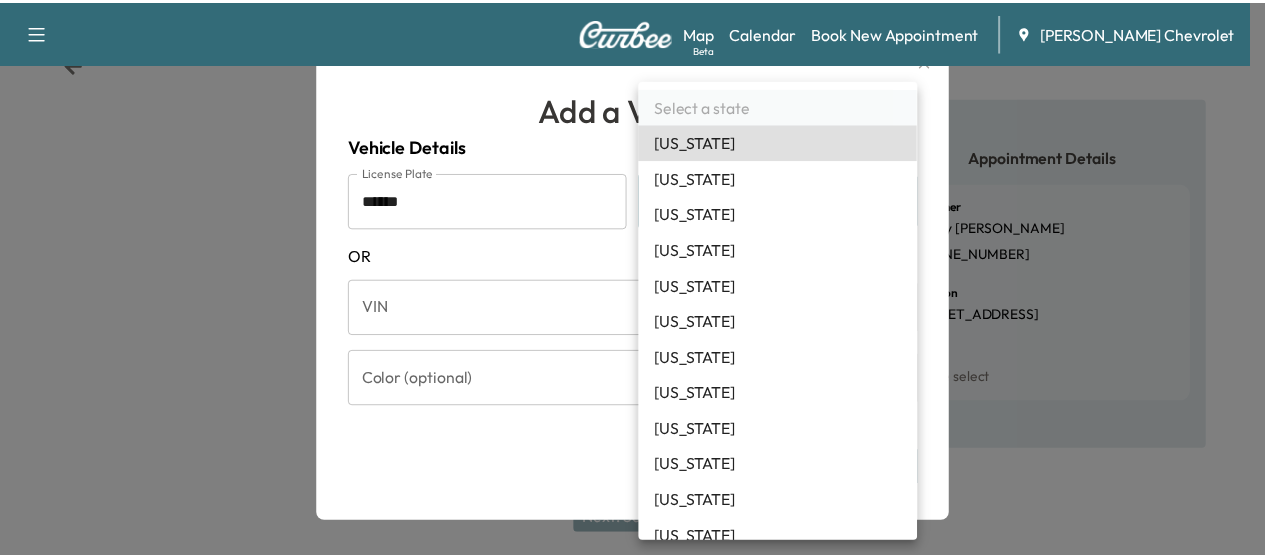 scroll, scrollTop: 96, scrollLeft: 0, axis: vertical 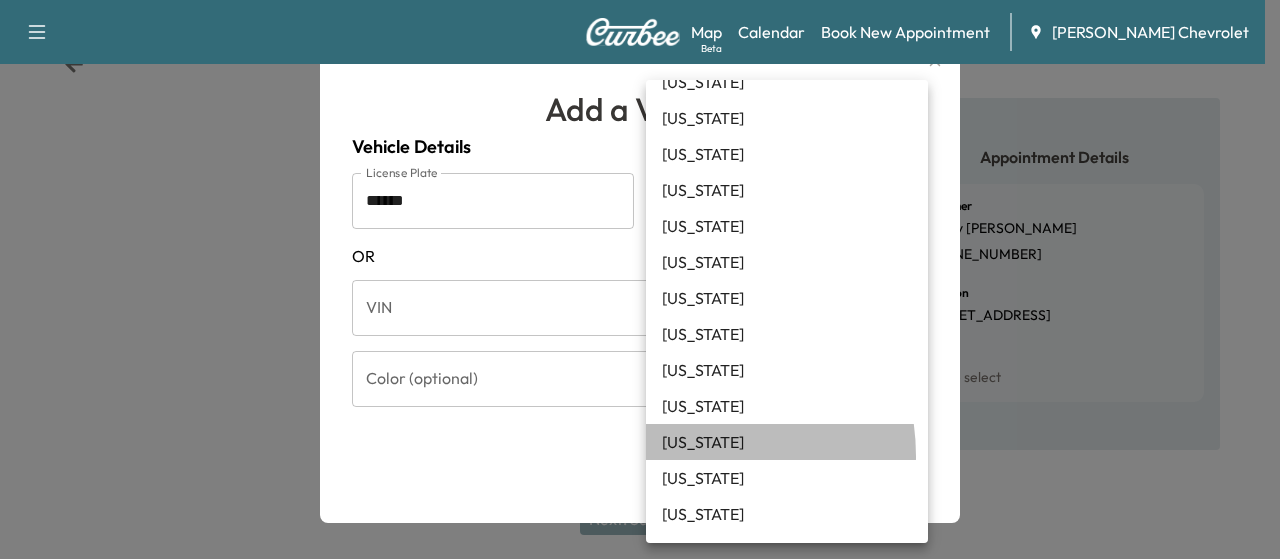 click on "[US_STATE]" at bounding box center (787, 442) 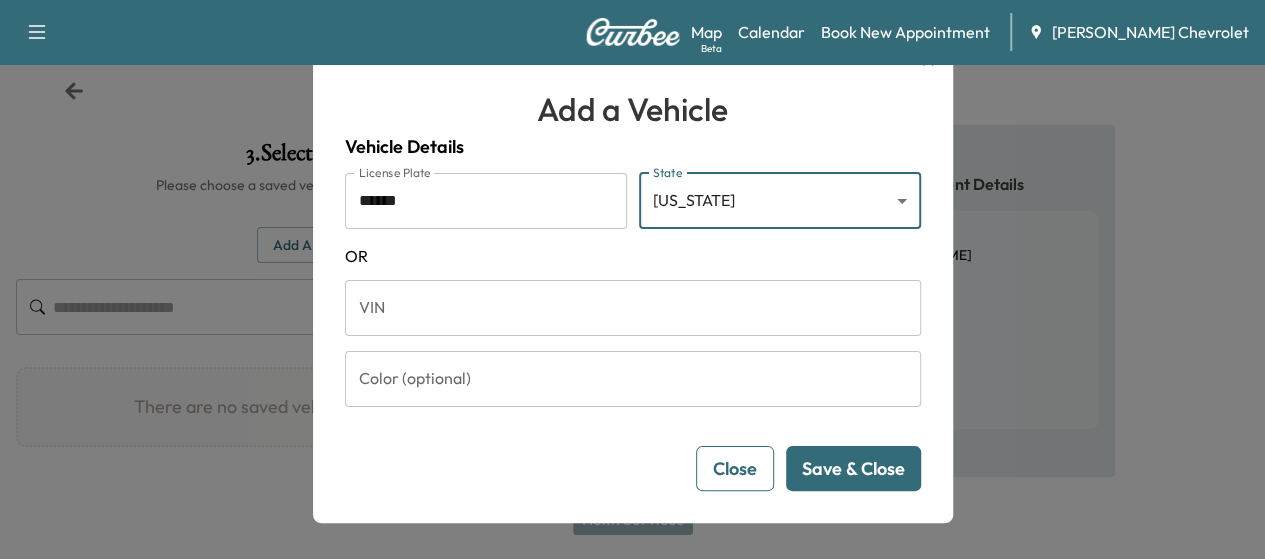 click on "Save & Close" at bounding box center (853, 468) 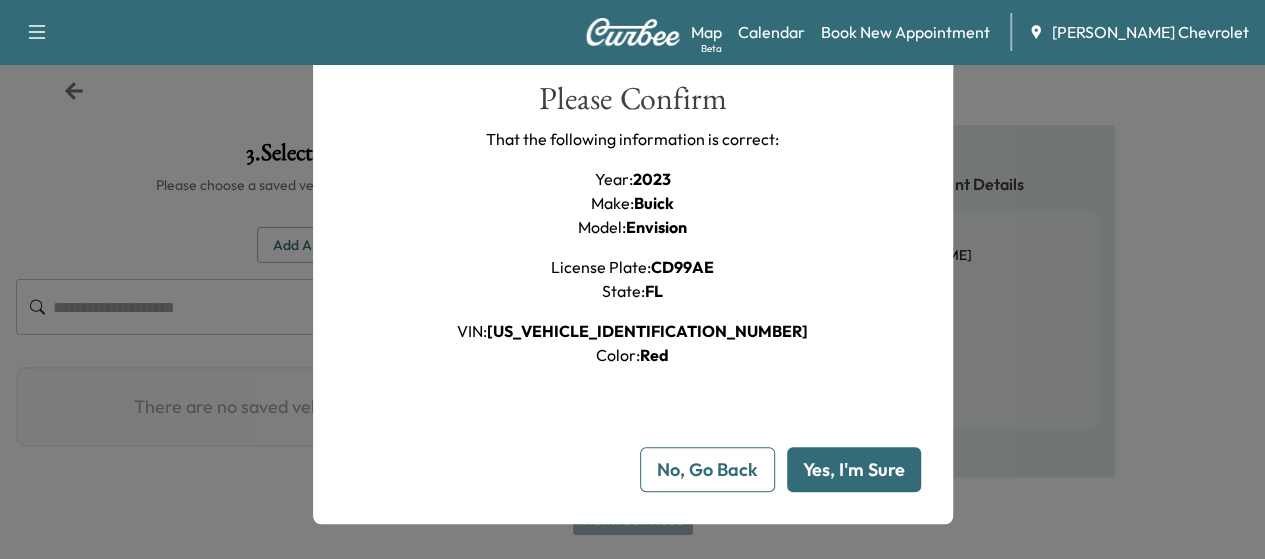 click on "Yes, I'm Sure" at bounding box center (854, 469) 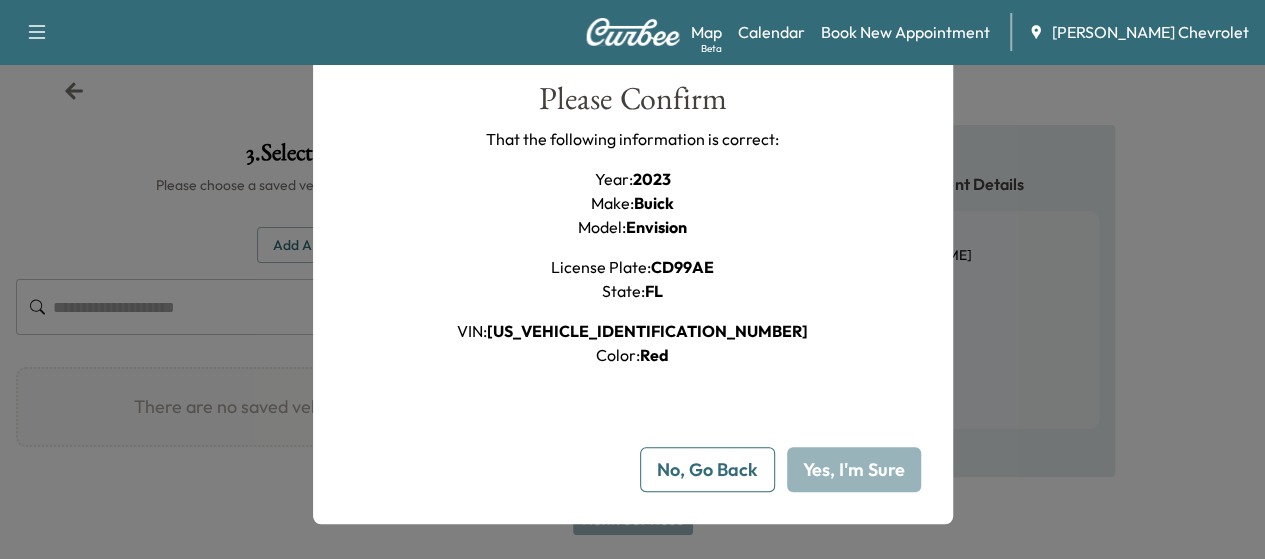 type 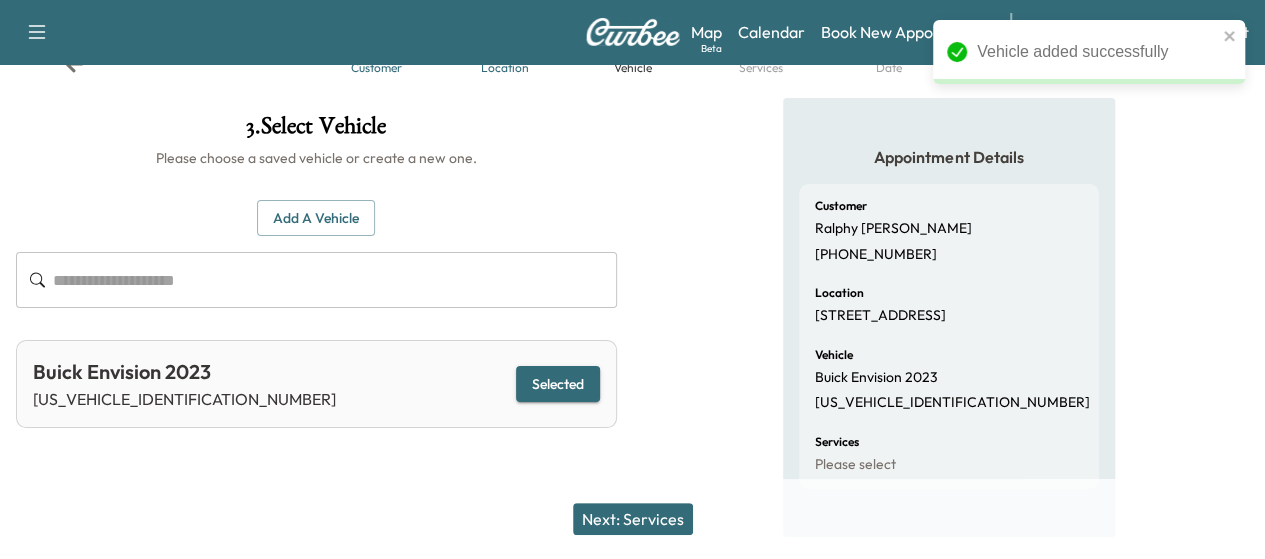 click on "Next: Services" at bounding box center [633, 519] 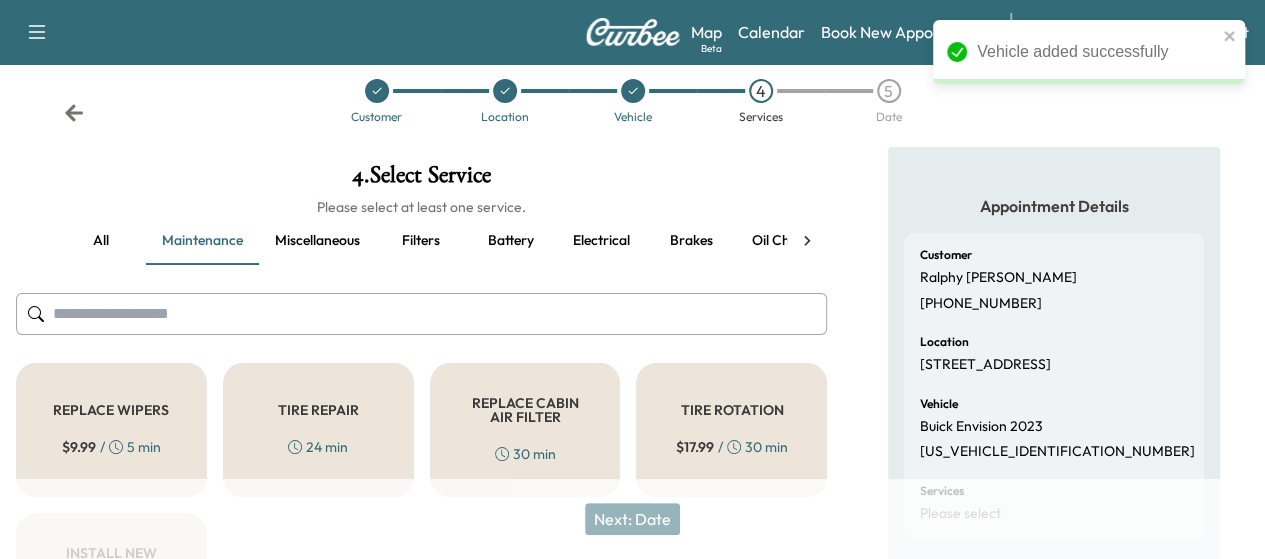 scroll, scrollTop: 15, scrollLeft: 0, axis: vertical 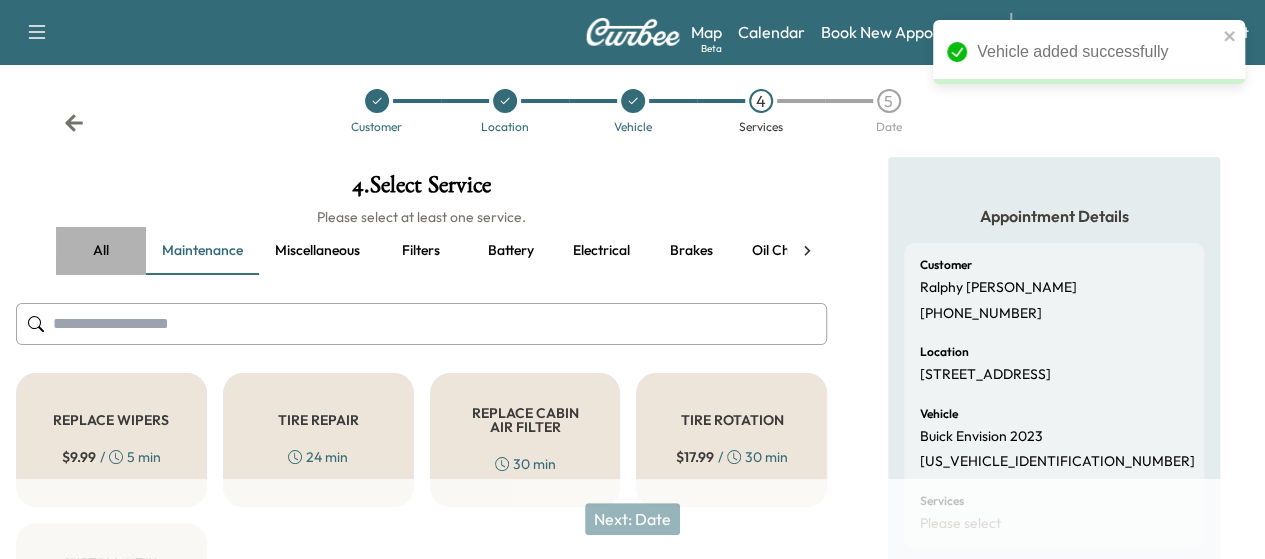 click on "all" at bounding box center [101, 251] 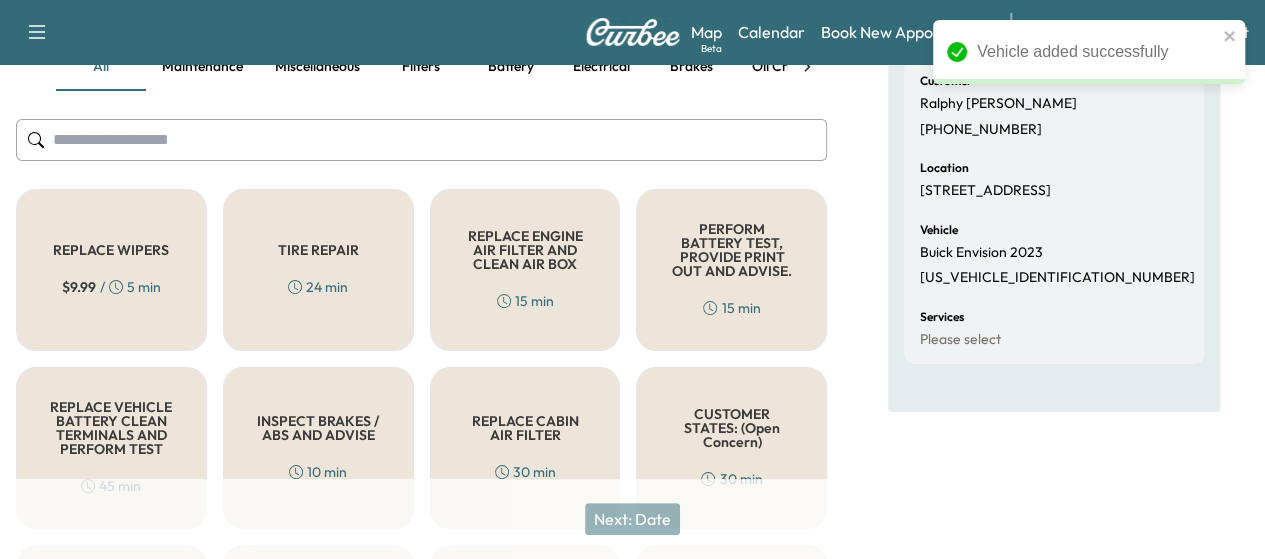 scroll, scrollTop: 201, scrollLeft: 0, axis: vertical 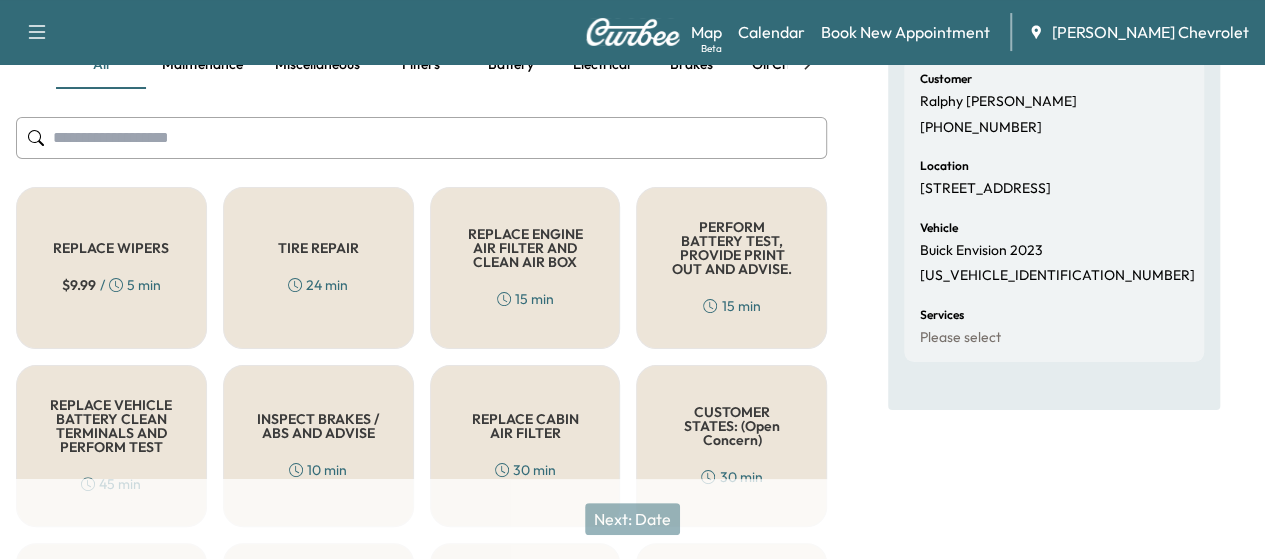 click on "TIRE REPAIR 24 min" at bounding box center [318, 268] 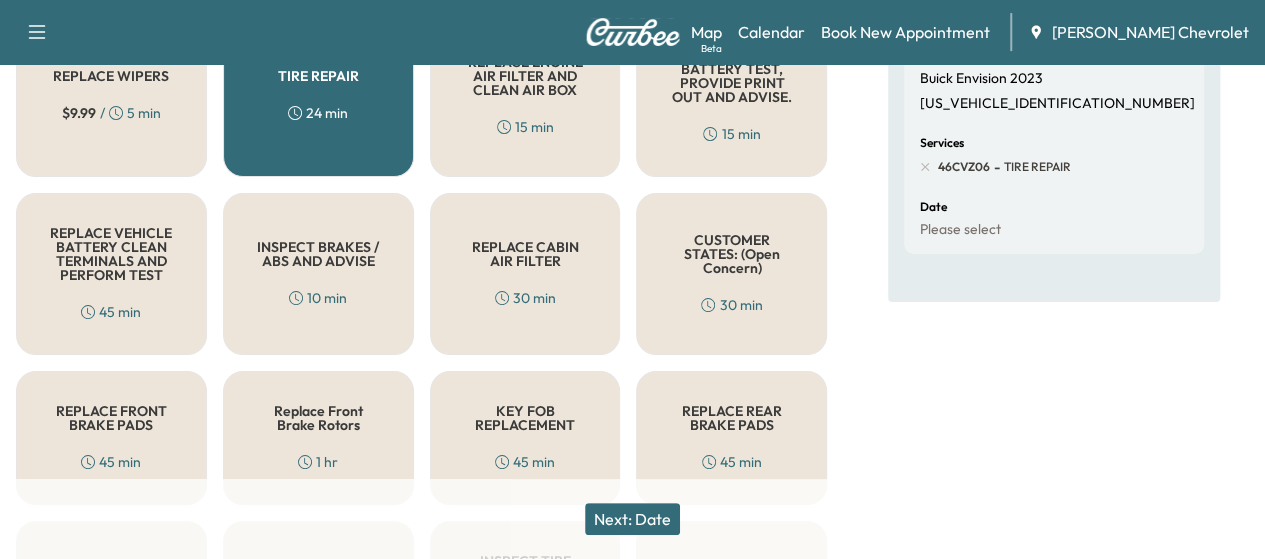 scroll, scrollTop: 377, scrollLeft: 0, axis: vertical 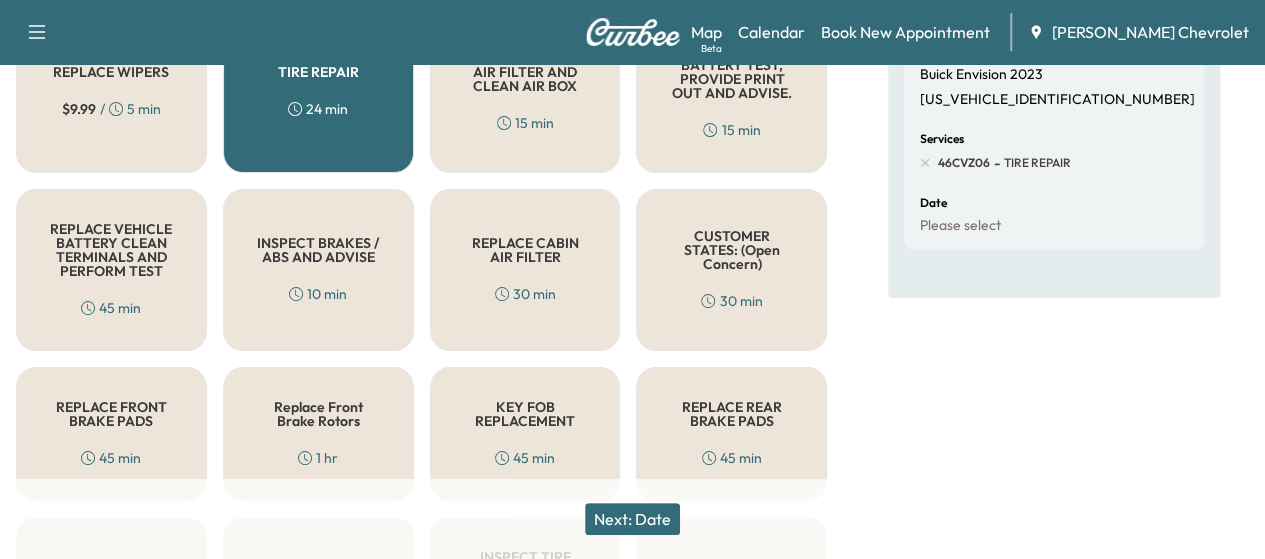 click on "CUSTOMER STATES: (Open Concern) 30 min" at bounding box center [731, 270] 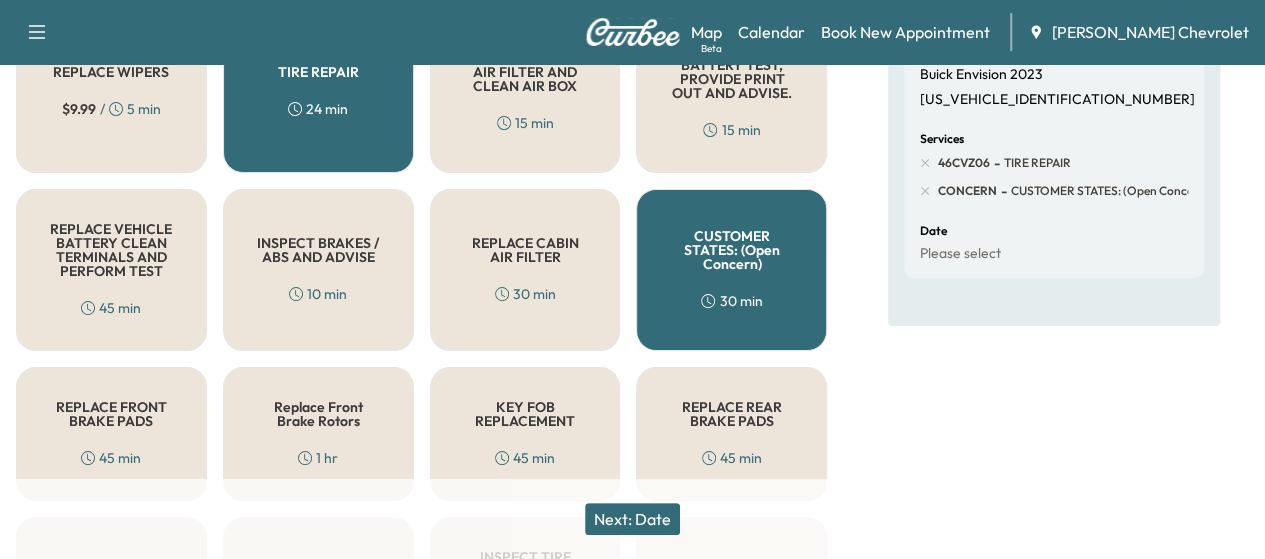 click on "Next: Date" at bounding box center (632, 519) 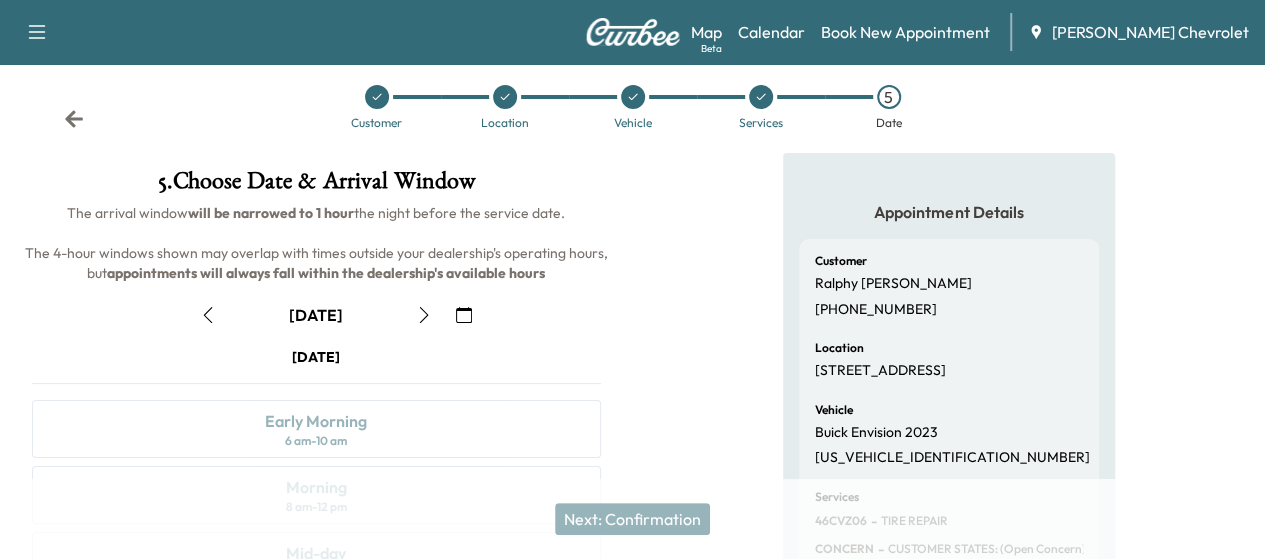 scroll, scrollTop: 4, scrollLeft: 0, axis: vertical 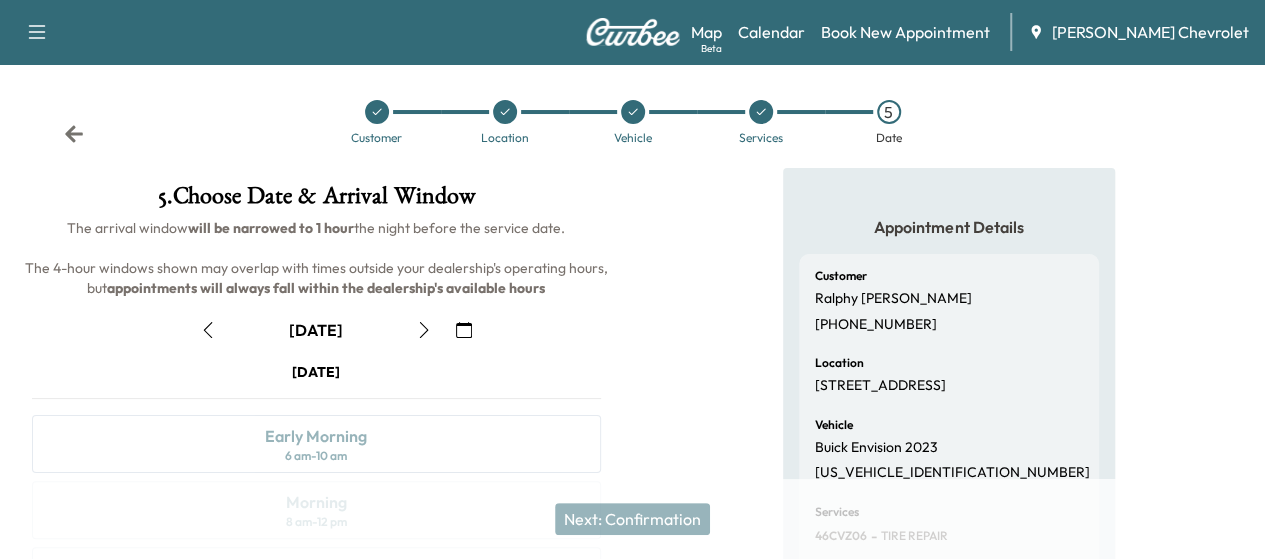 click 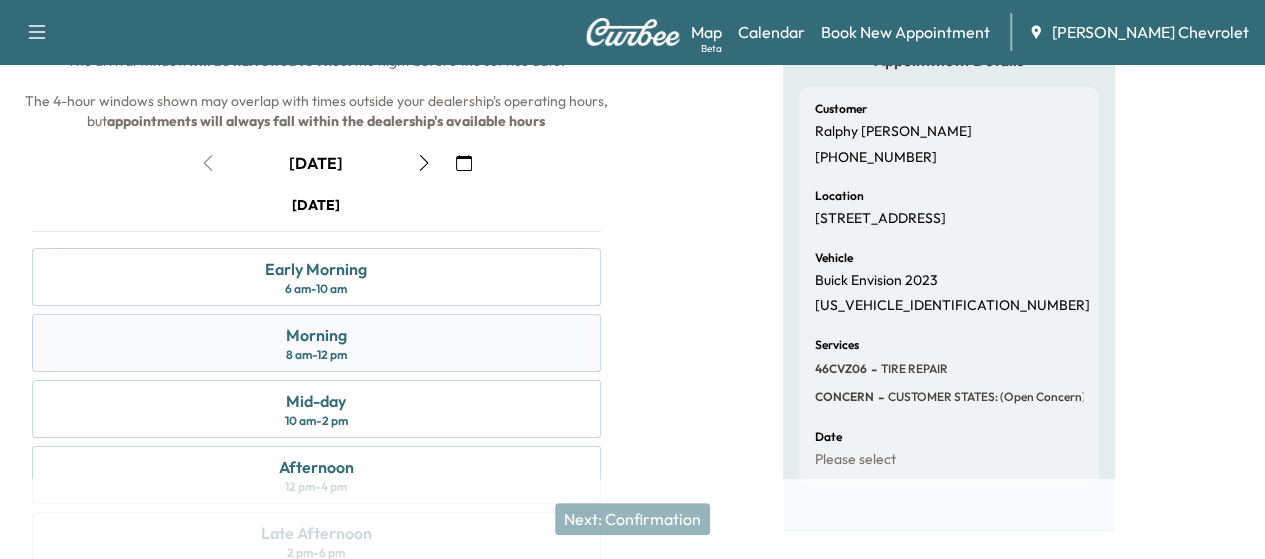 scroll, scrollTop: 283, scrollLeft: 0, axis: vertical 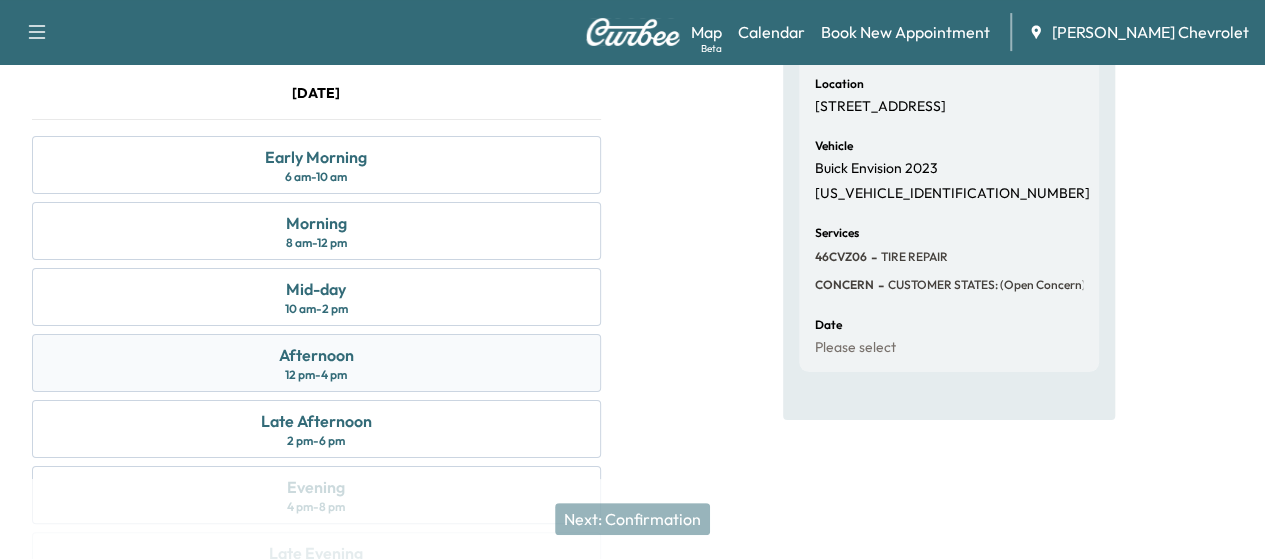 click on "Afternoon" at bounding box center [316, 355] 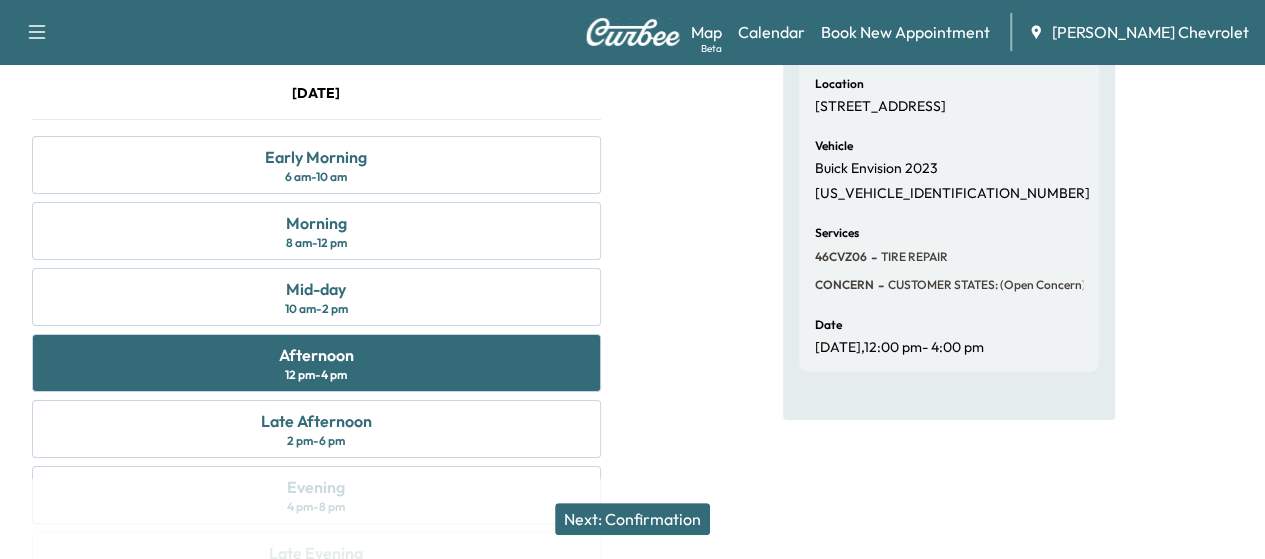 click on "Next: Confirmation" at bounding box center [632, 519] 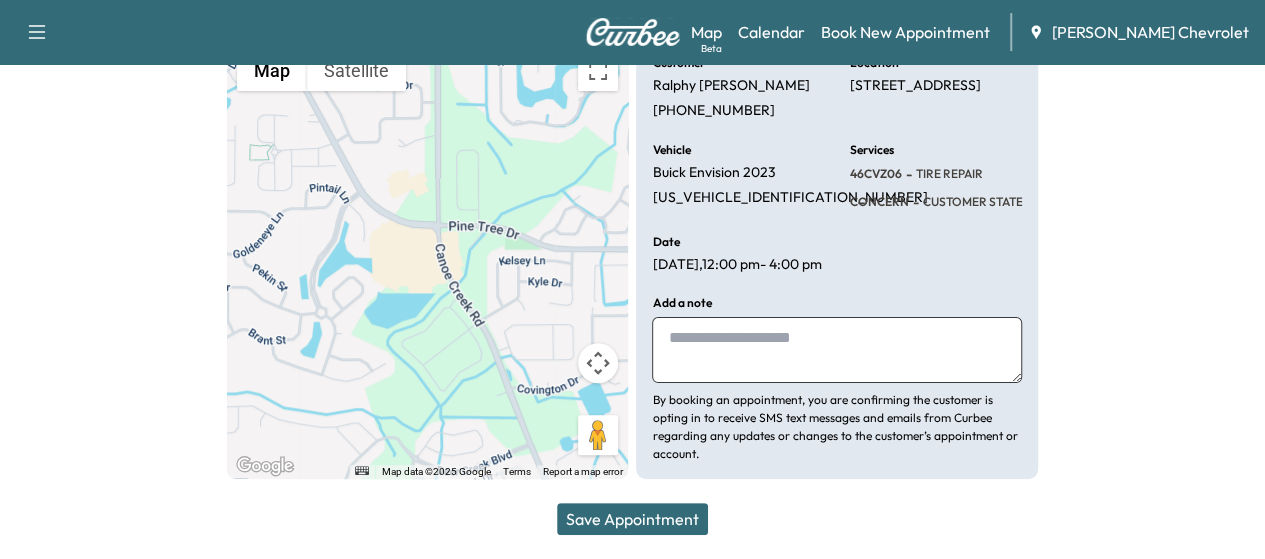 click at bounding box center [837, 350] 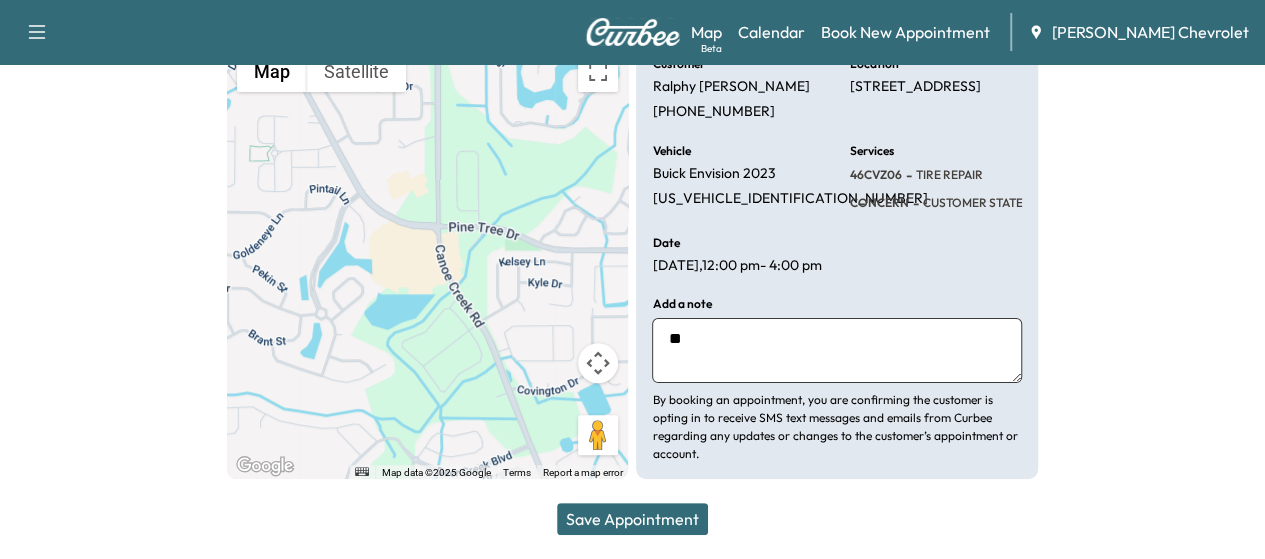 type on "*" 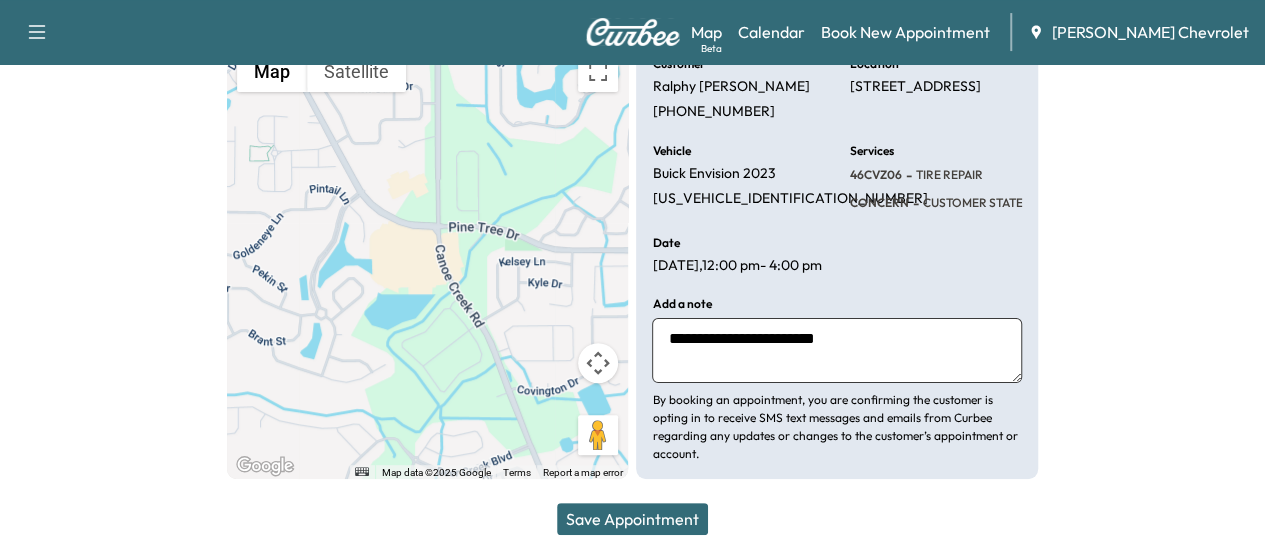 type on "**********" 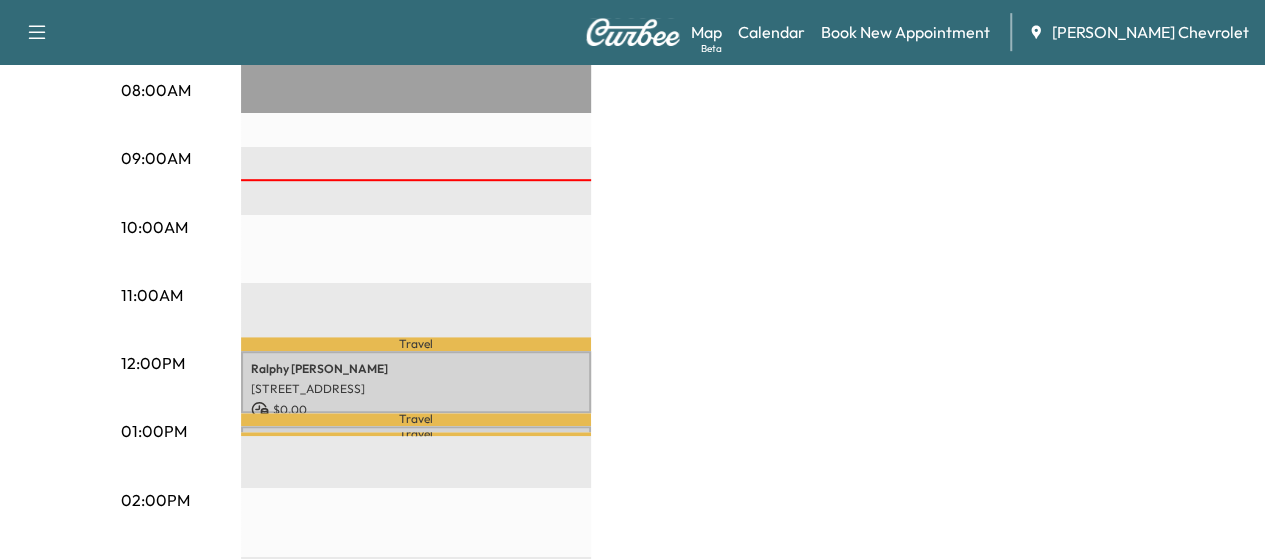 scroll, scrollTop: 572, scrollLeft: 0, axis: vertical 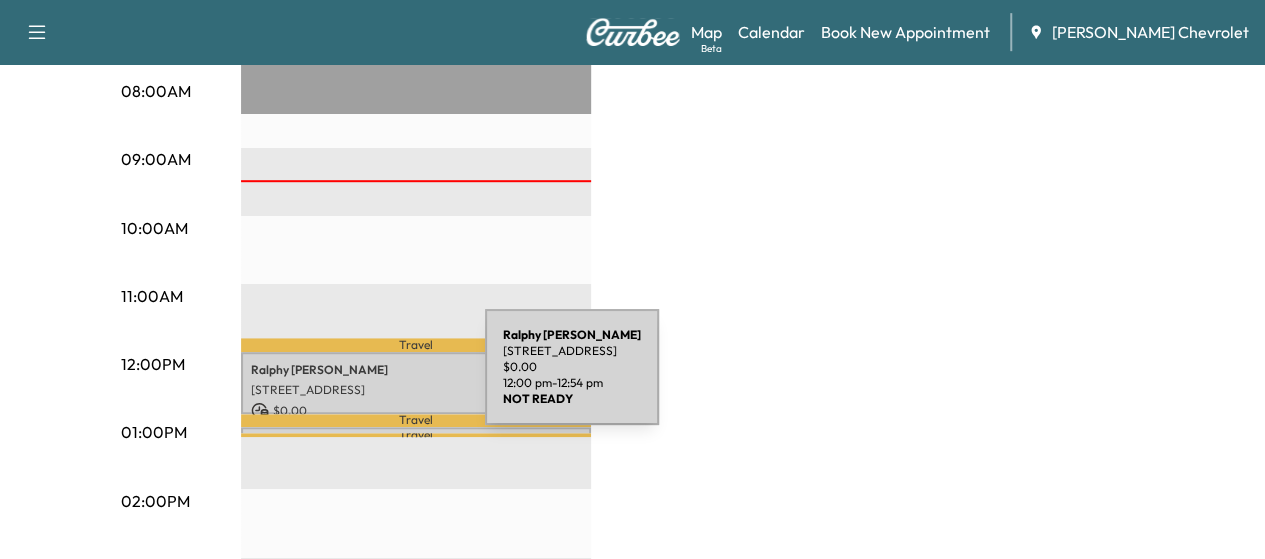 click on "[PERSON_NAME] [STREET_ADDRESS]   $ 0.00 12:00 pm  -  12:54 pm" at bounding box center (416, 382) 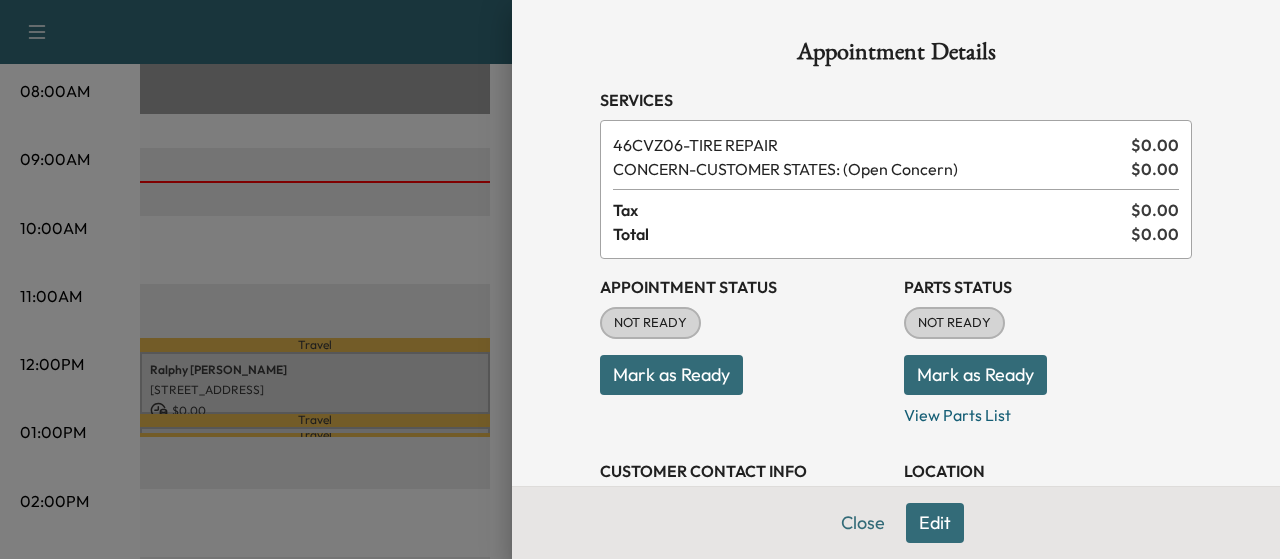 click on "Mark as Ready" at bounding box center (671, 375) 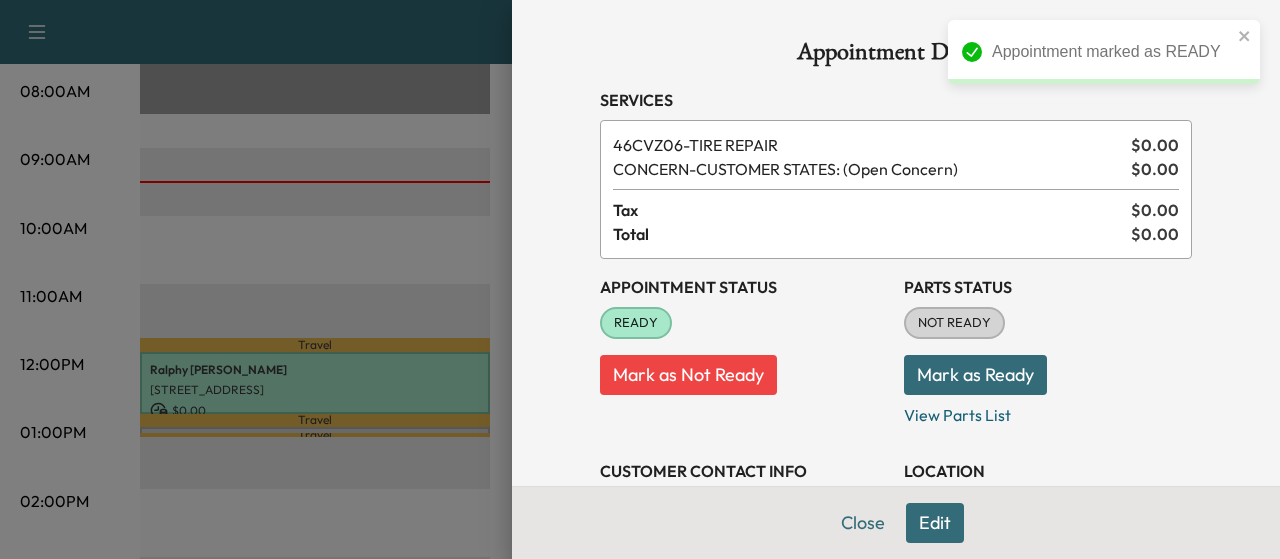 click on "Mark as Ready" at bounding box center (975, 375) 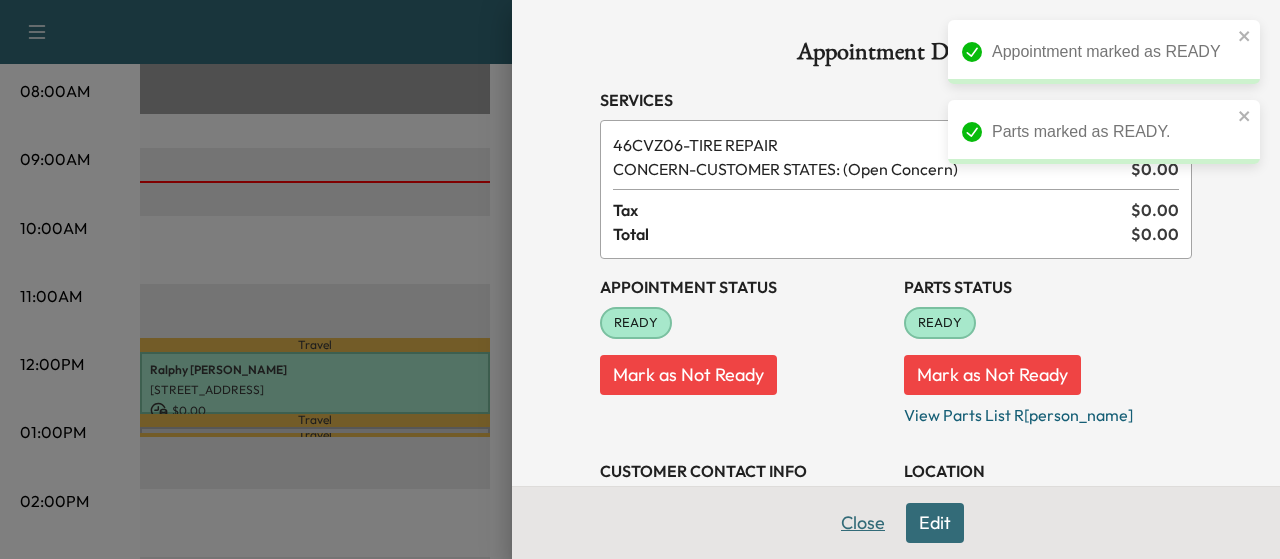 click on "Close" at bounding box center (863, 523) 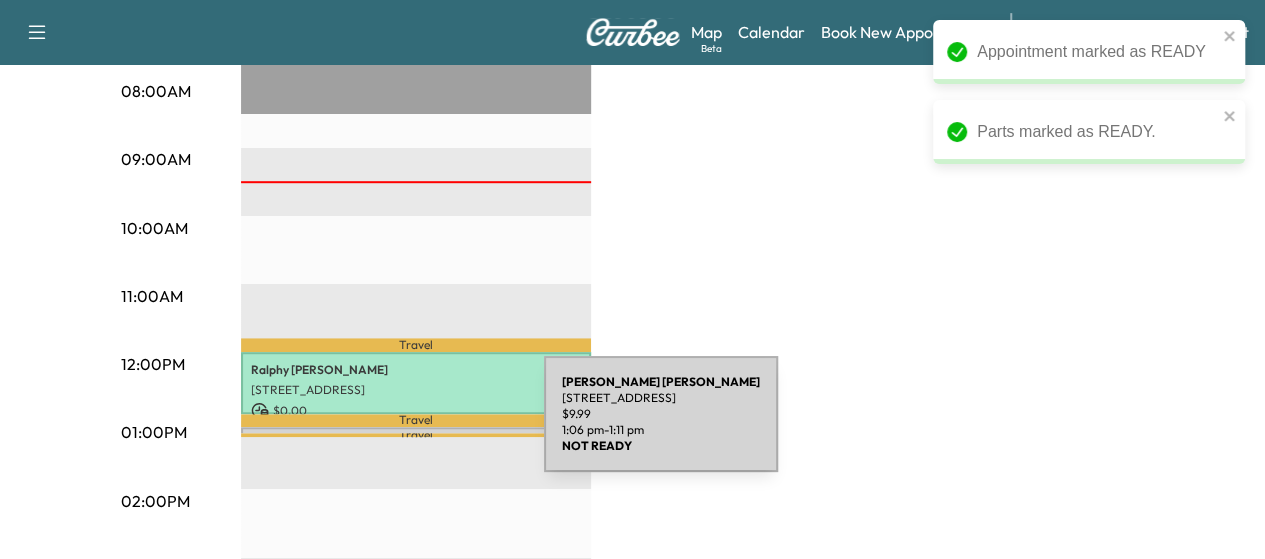 click on "[PERSON_NAME] [STREET_ADDRESS]   $ 9.99 1:06 pm  -  1:11 pm" at bounding box center [416, 437] 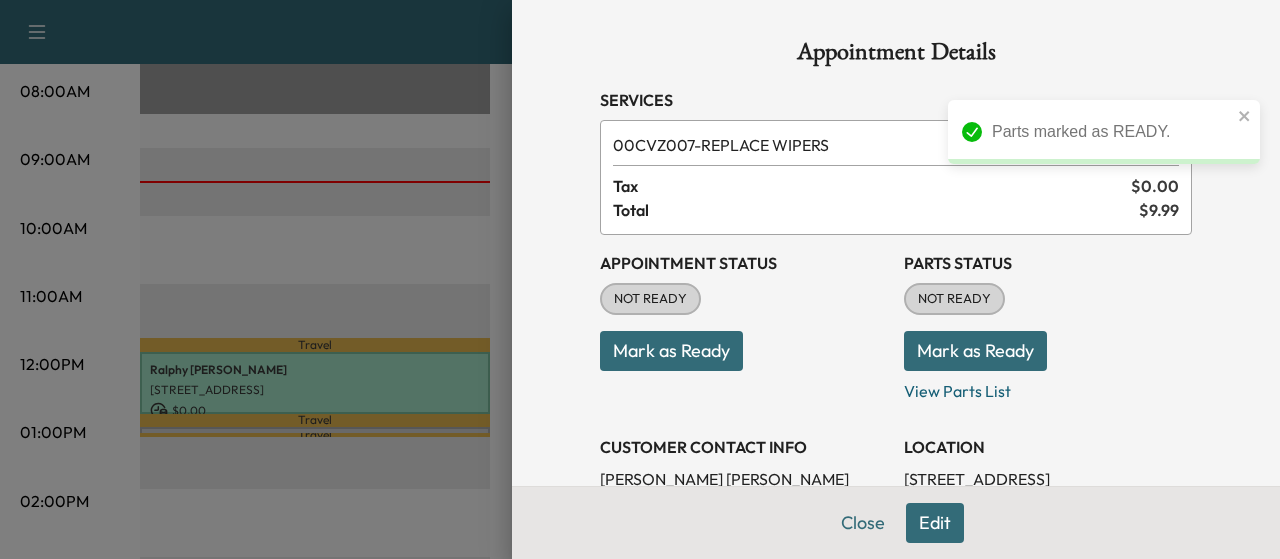 click on "Mark as Ready" at bounding box center [671, 351] 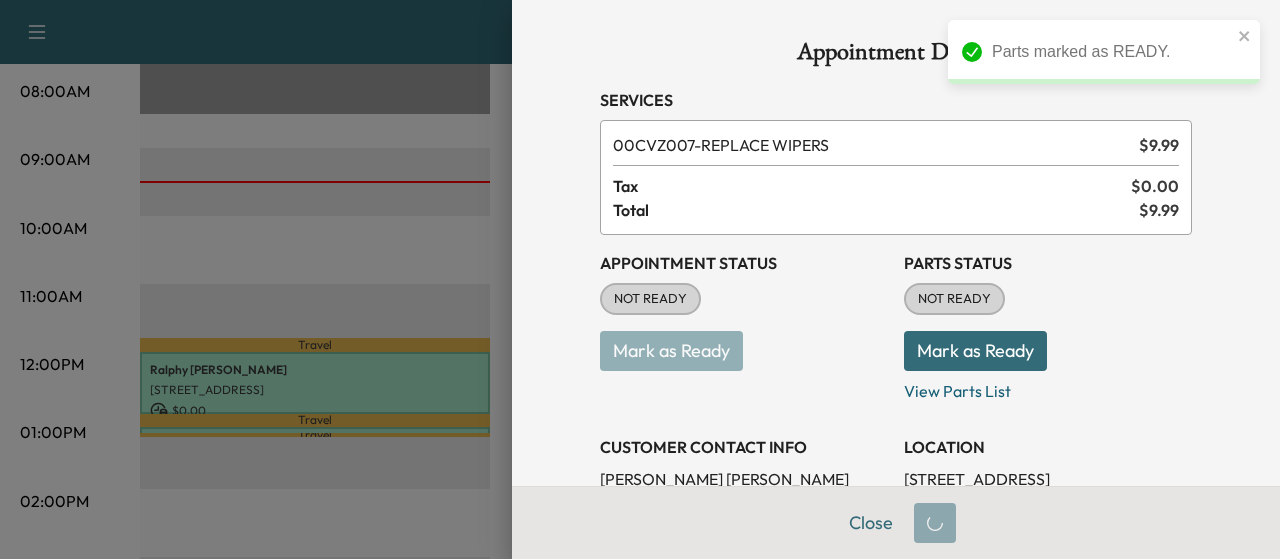 click on "Mark as Ready" at bounding box center (975, 351) 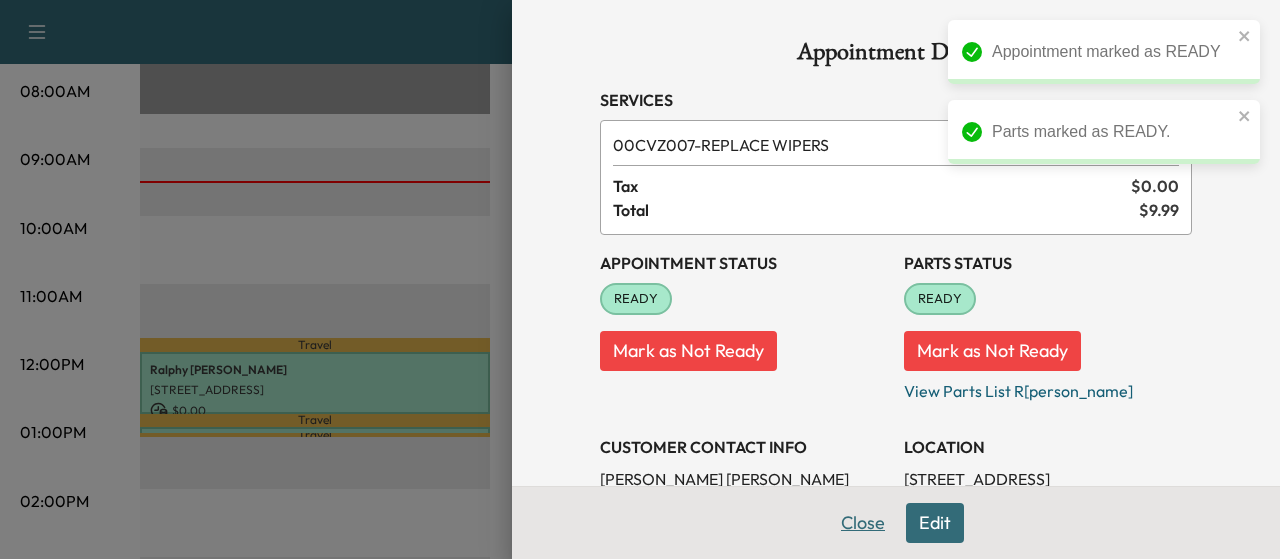 click on "Close" at bounding box center (863, 523) 